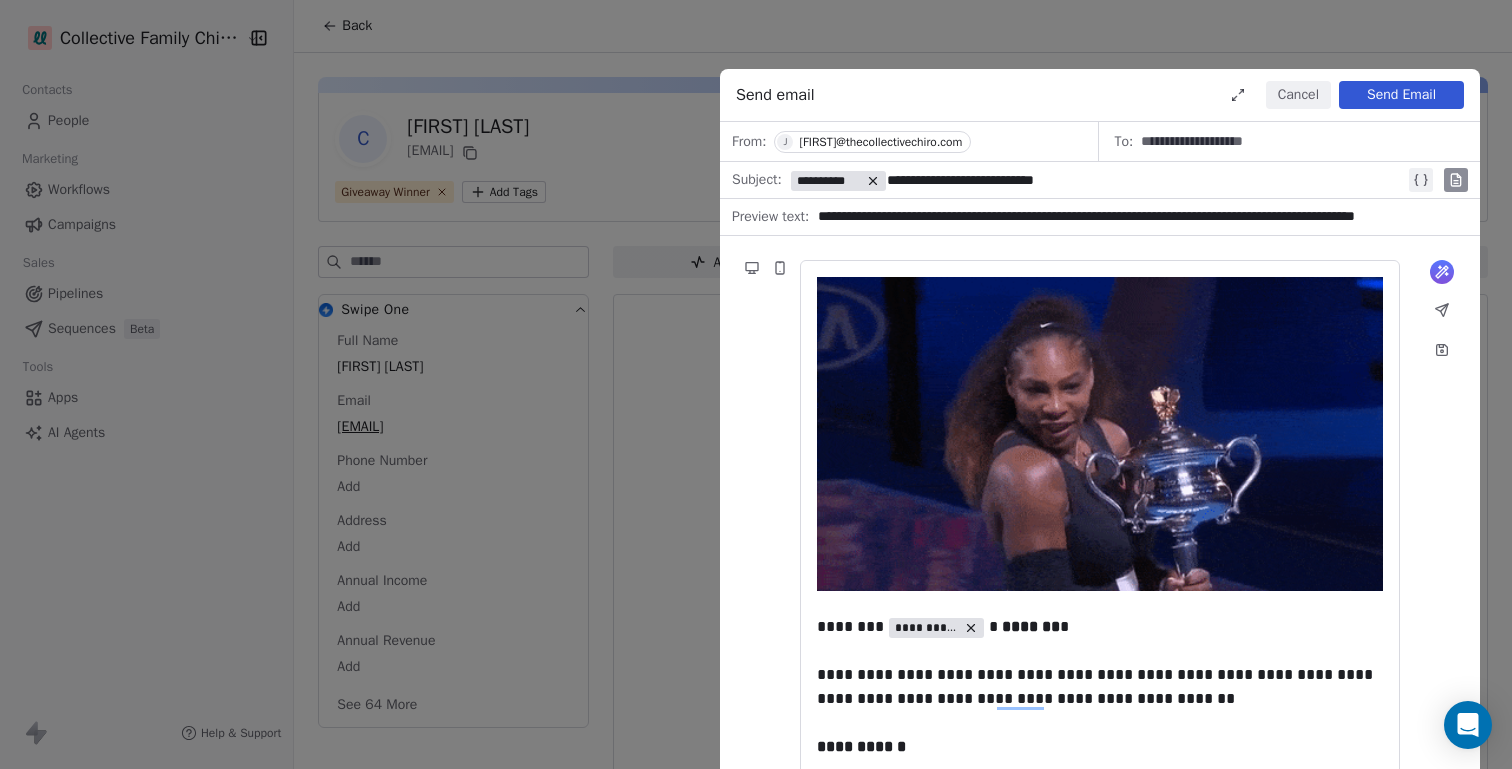 scroll, scrollTop: 0, scrollLeft: 0, axis: both 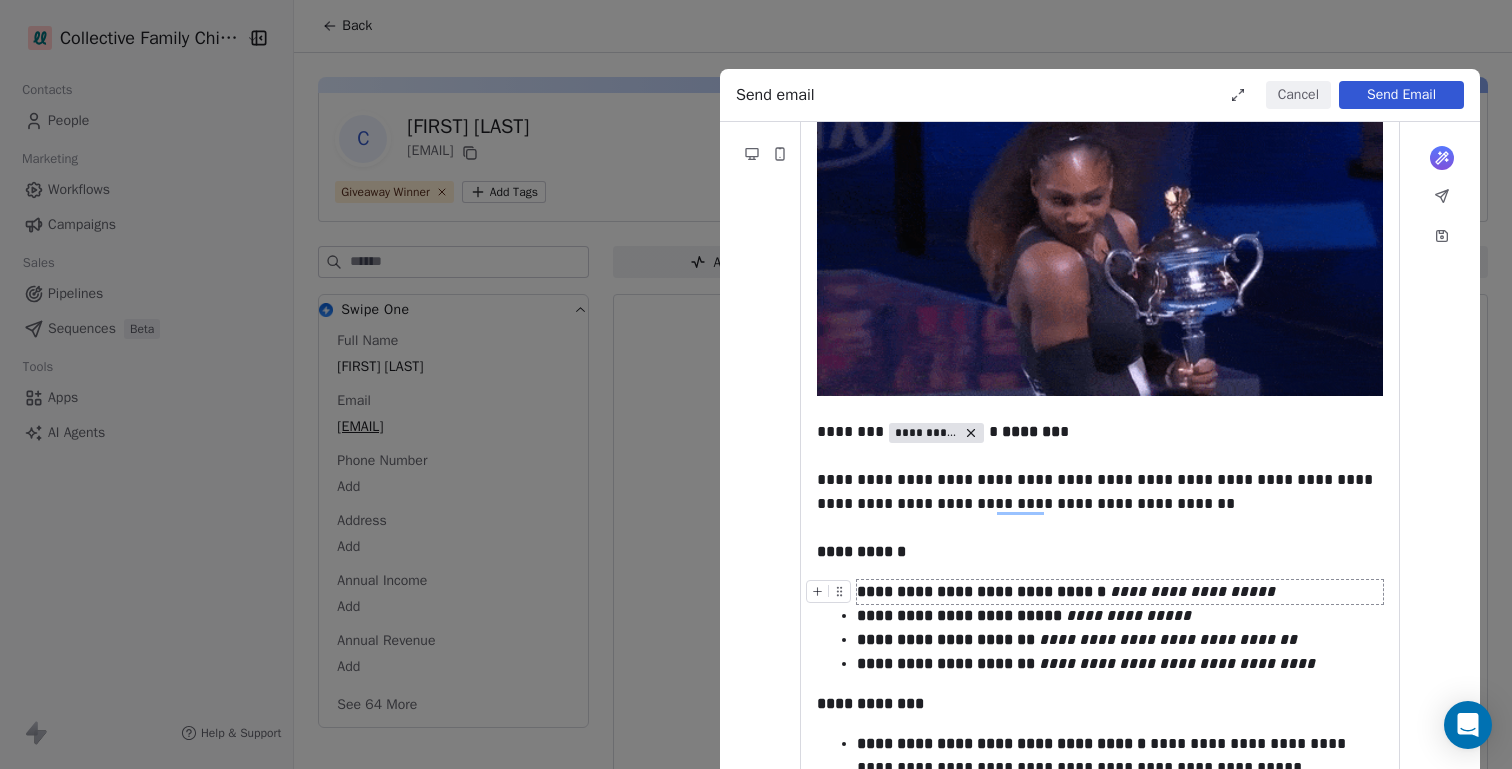 click on "**********" at bounding box center [1120, 592] 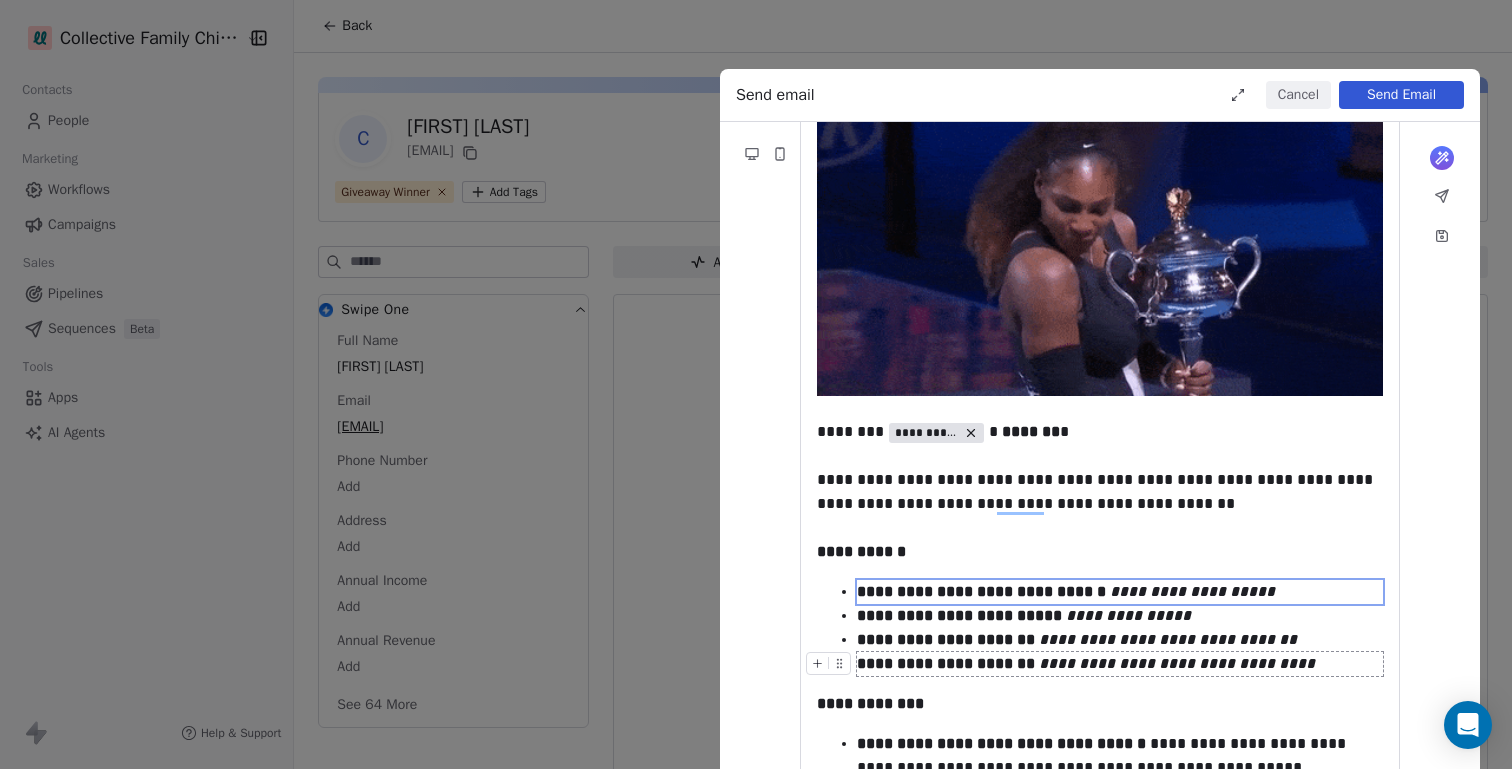 click on "**********" at bounding box center [1177, 663] 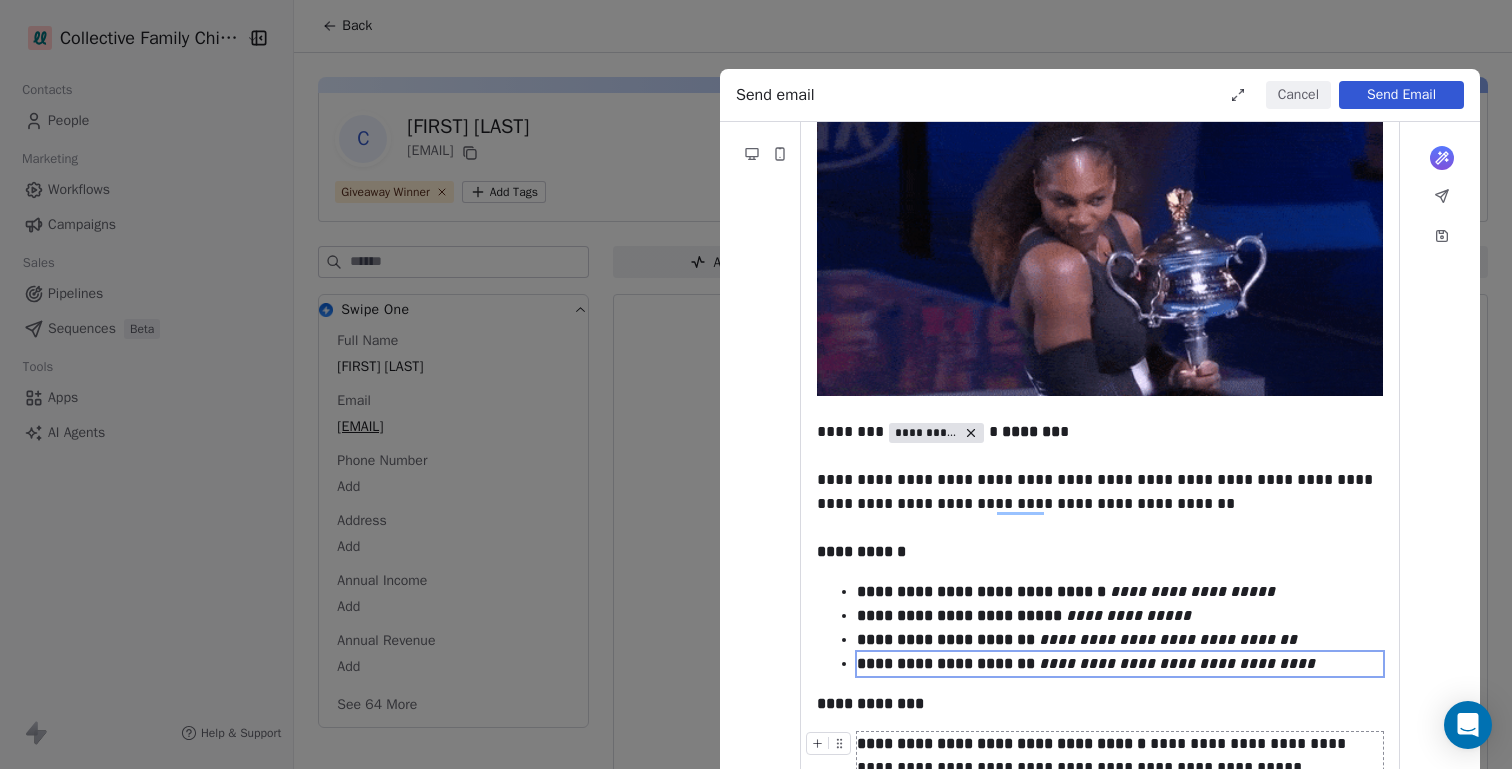 type 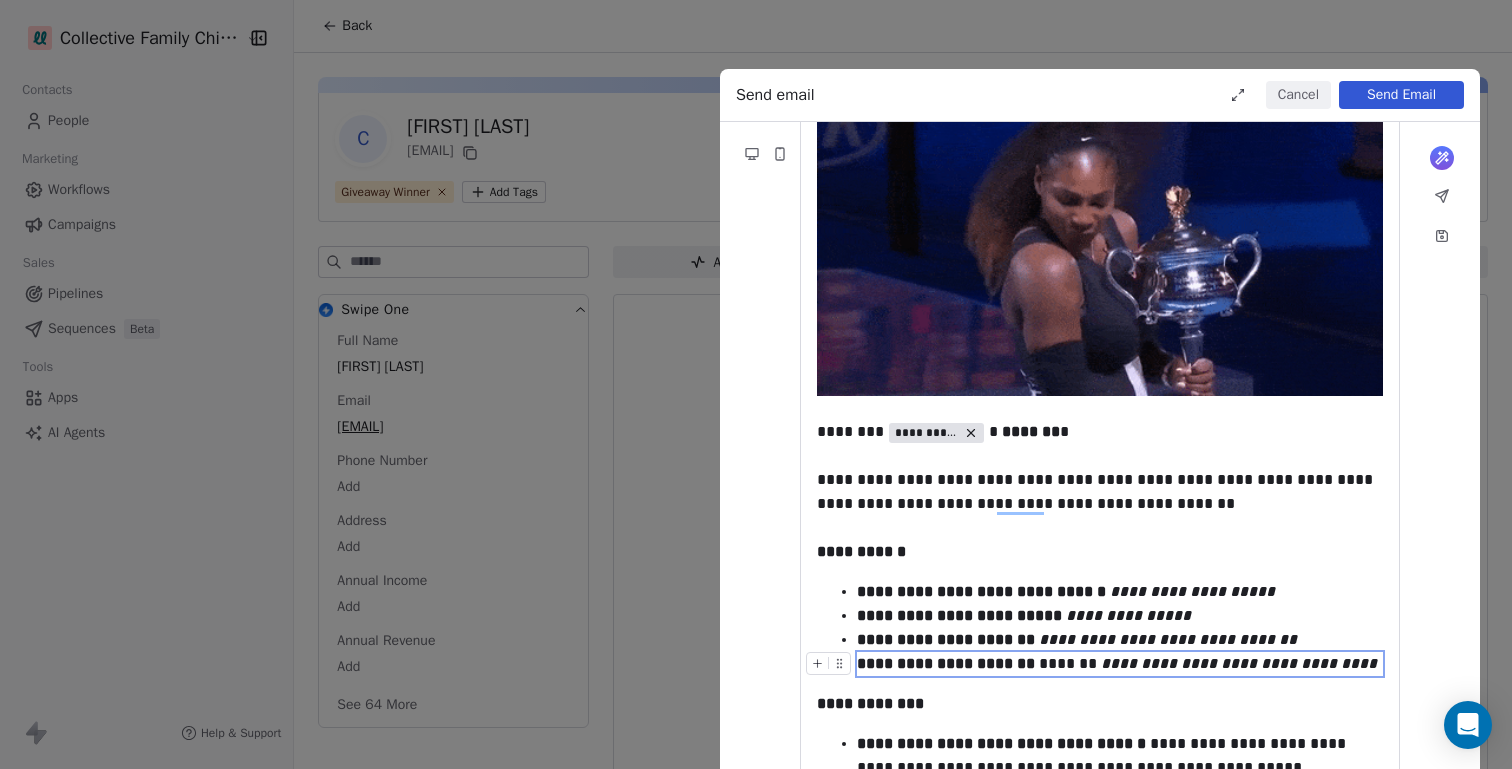 drag, startPoint x: 1023, startPoint y: 659, endPoint x: 1092, endPoint y: 660, distance: 69.00725 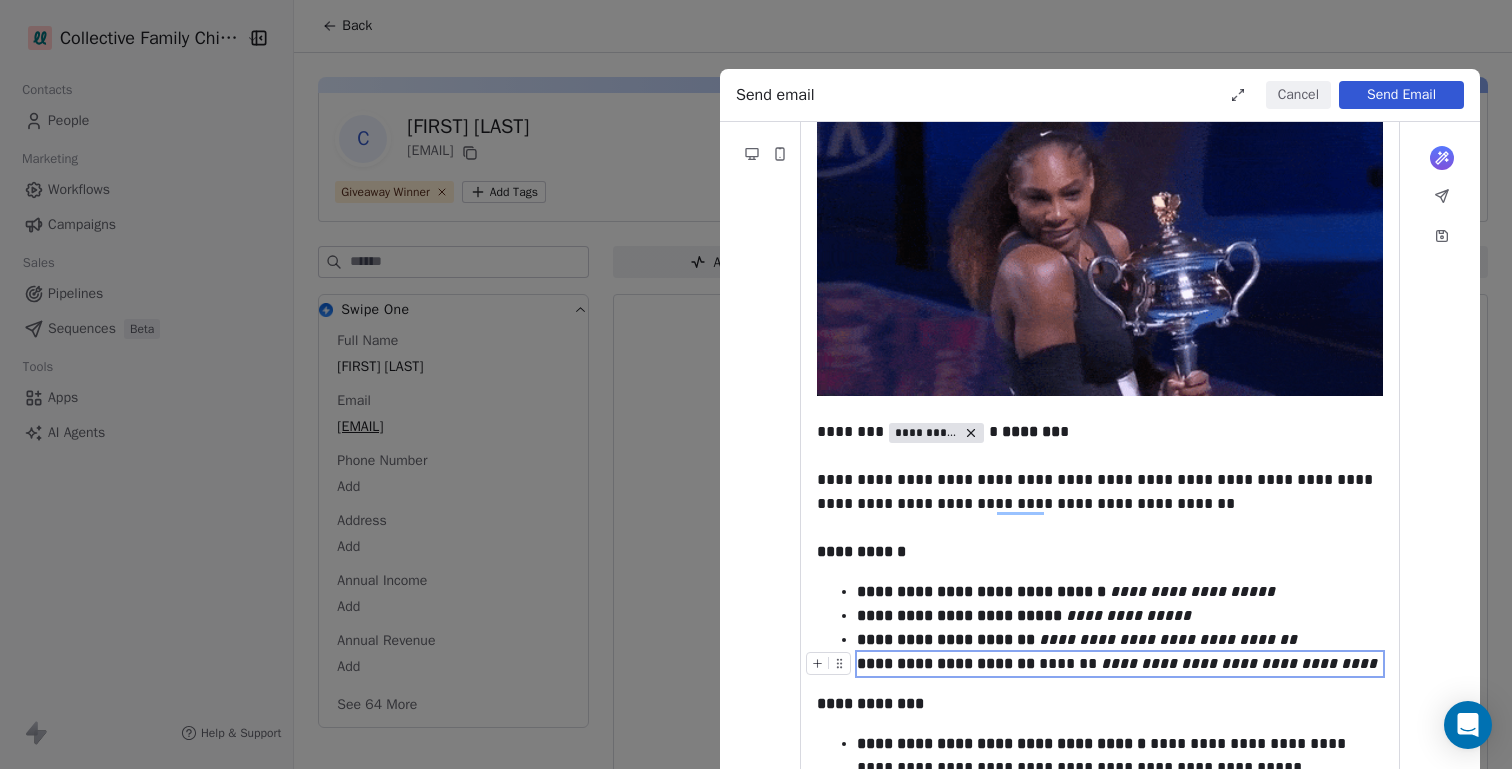 click on "**********" at bounding box center [1120, 664] 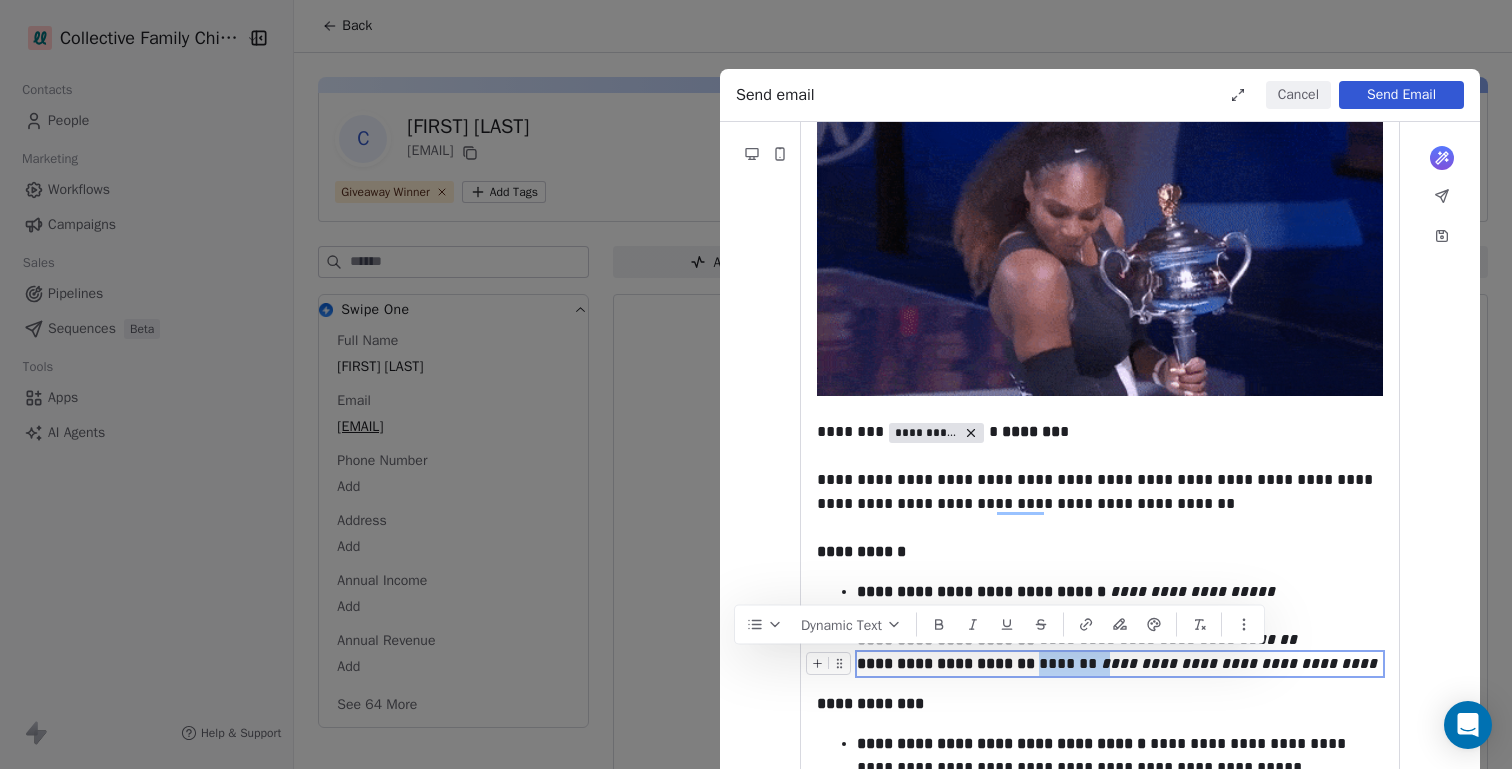 drag, startPoint x: 1028, startPoint y: 665, endPoint x: 1091, endPoint y: 665, distance: 63 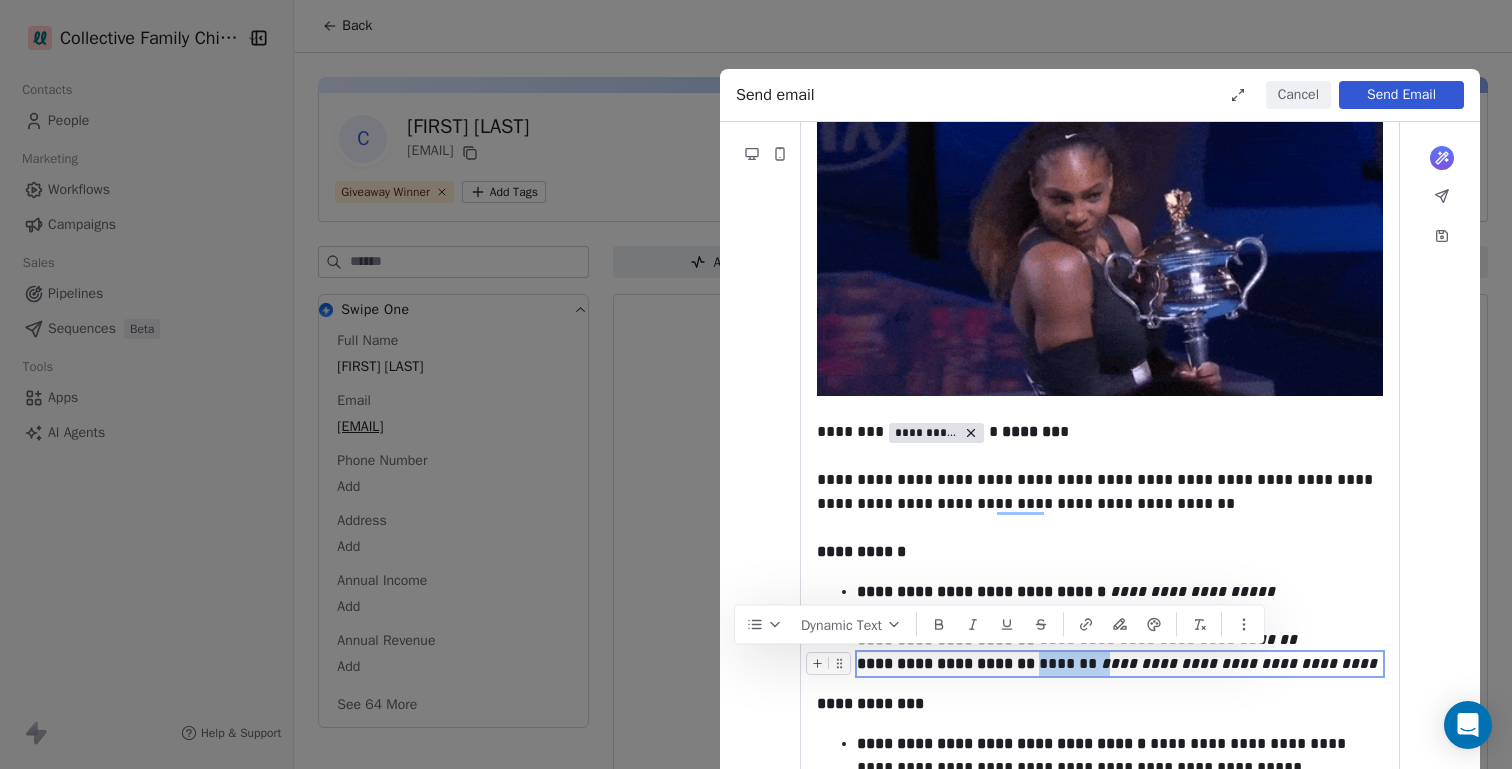 click on "**********" at bounding box center [1120, 664] 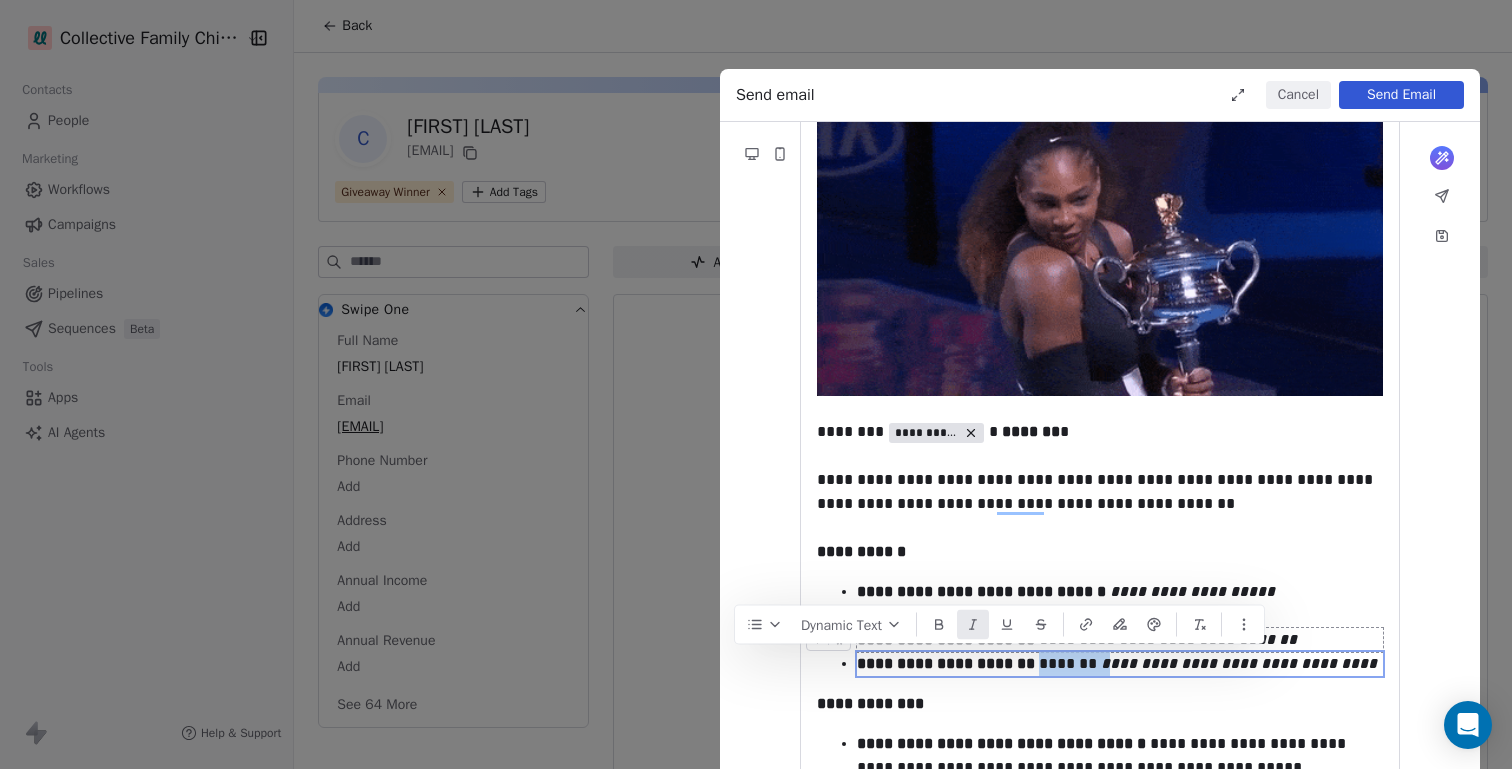 click at bounding box center (973, 625) 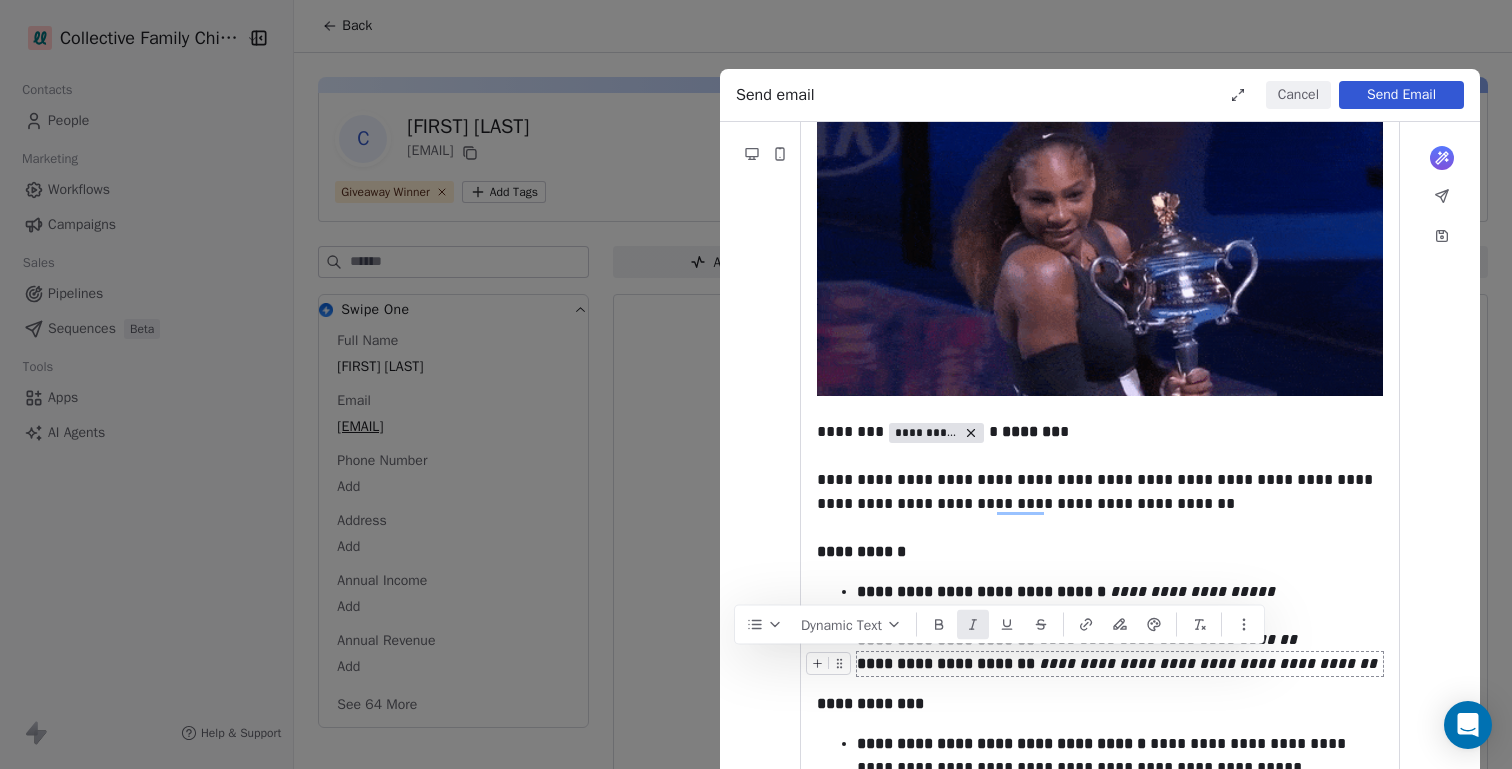 click on "**********" at bounding box center (1208, 663) 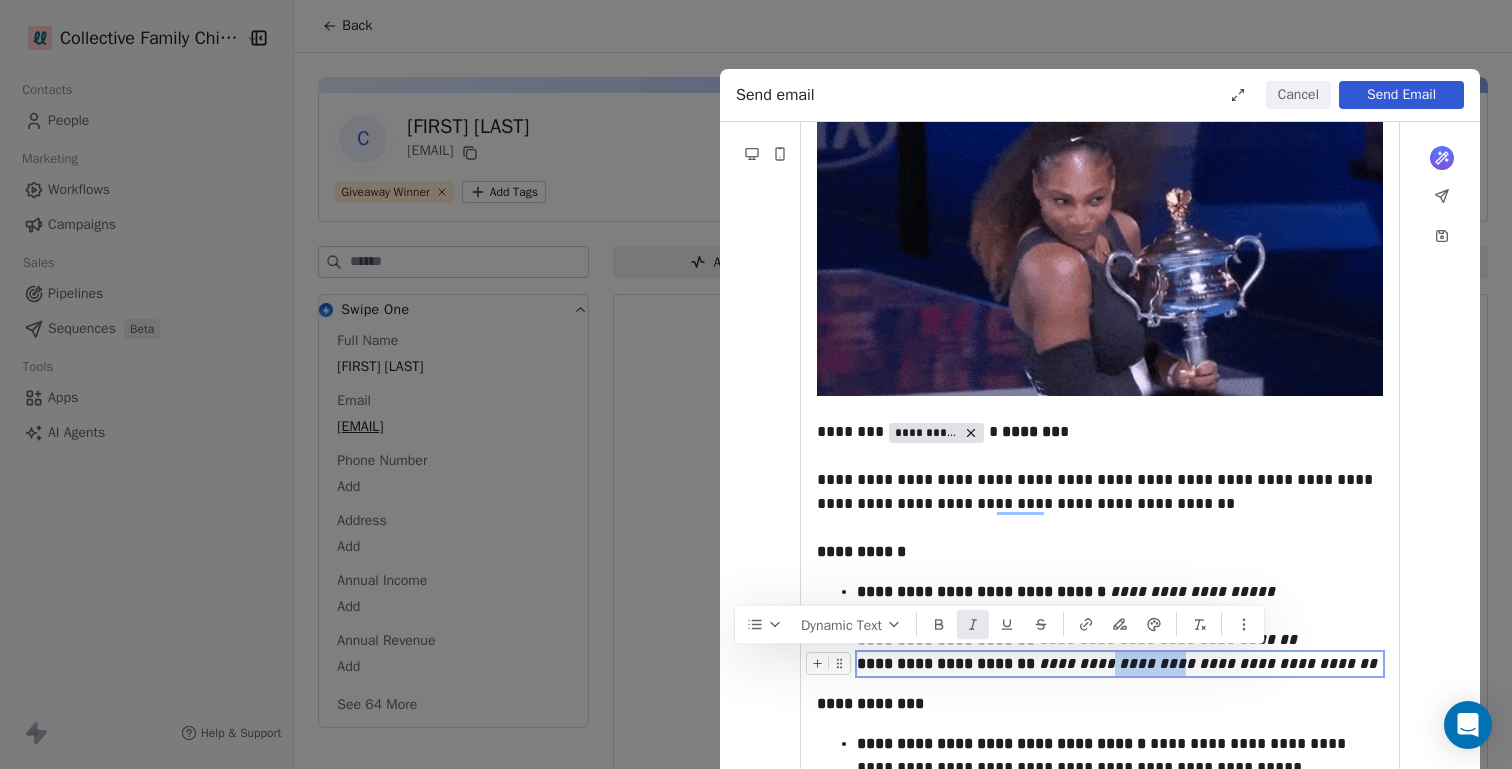 drag, startPoint x: 1096, startPoint y: 665, endPoint x: 1167, endPoint y: 664, distance: 71.00704 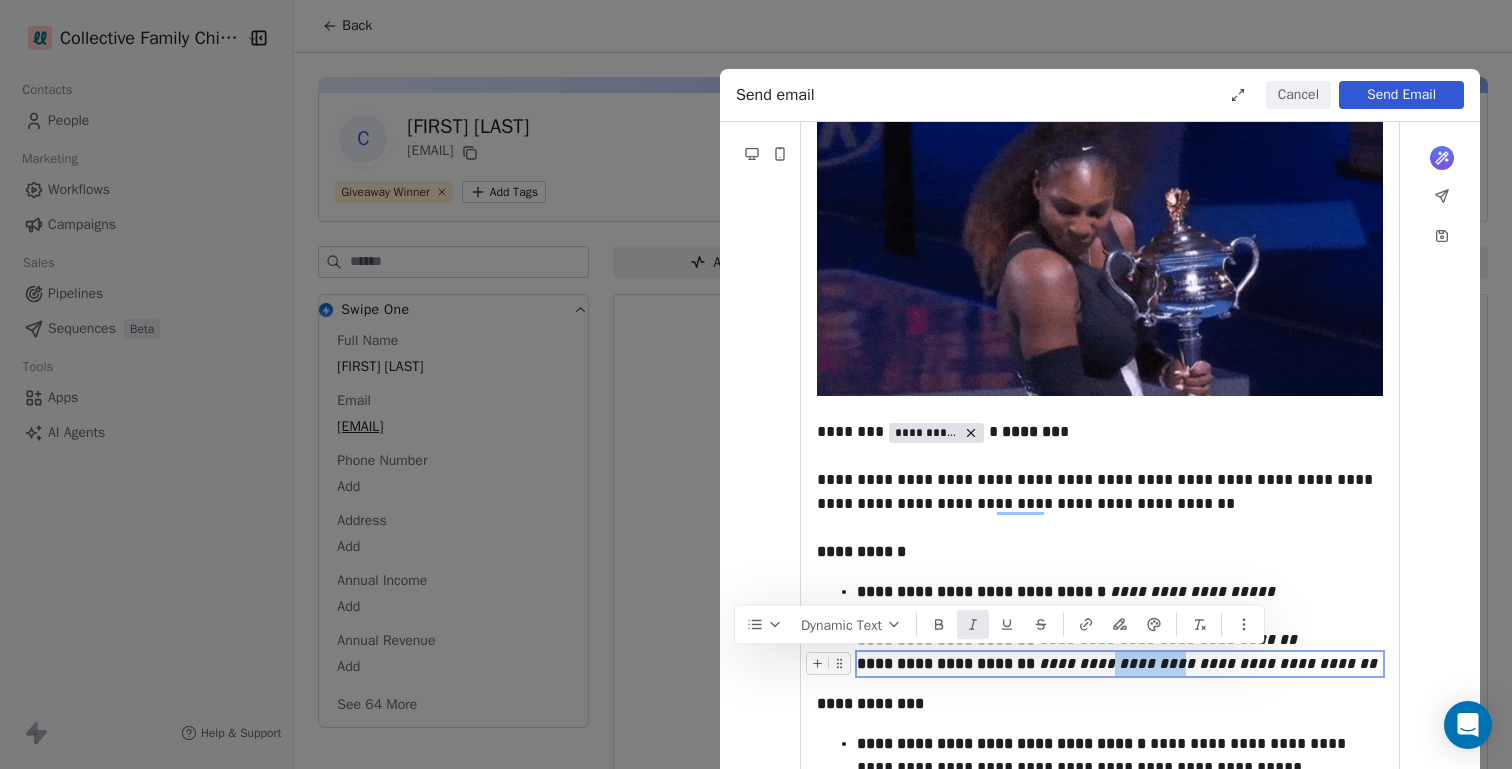 click on "**********" at bounding box center (1208, 663) 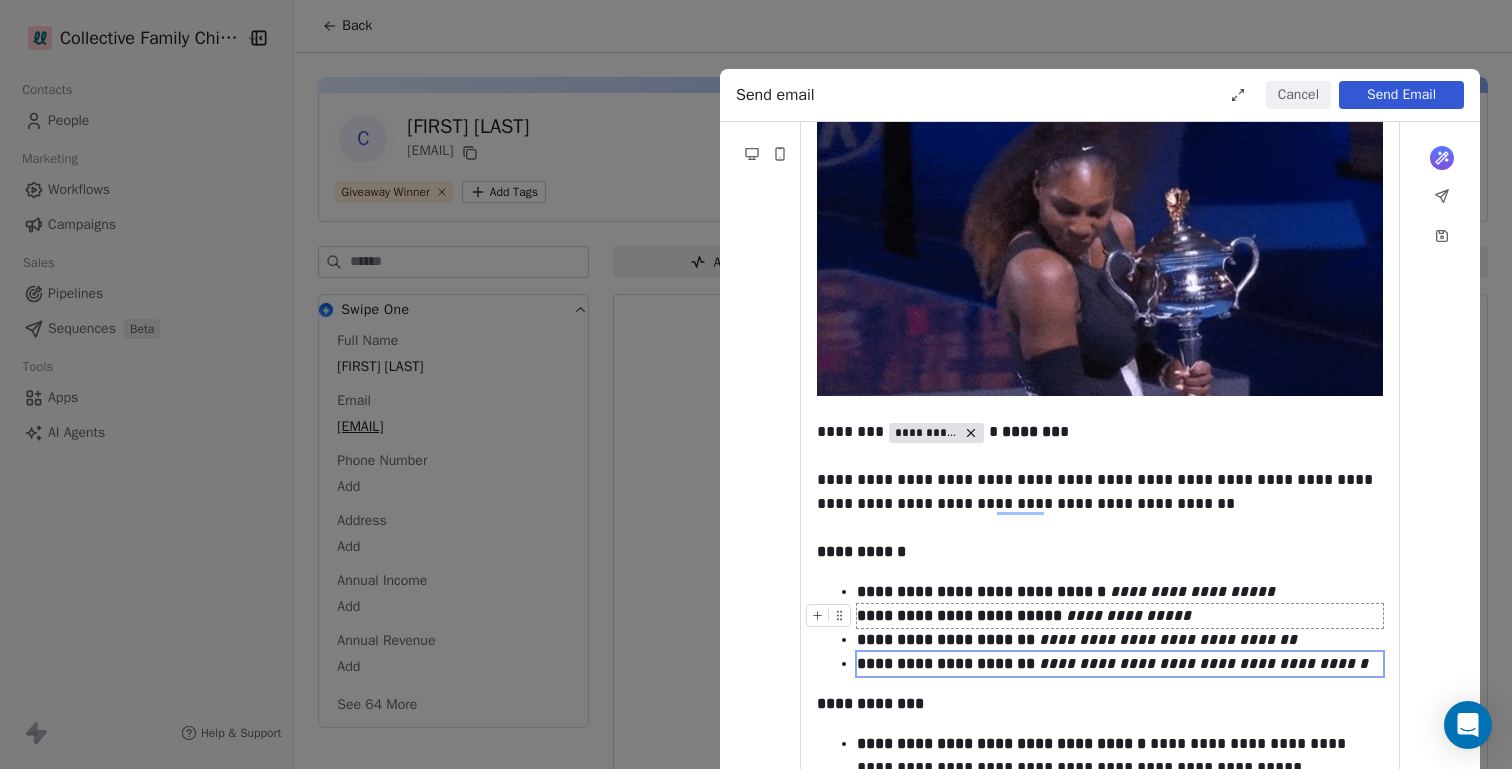 click on "**********" at bounding box center (1128, 615) 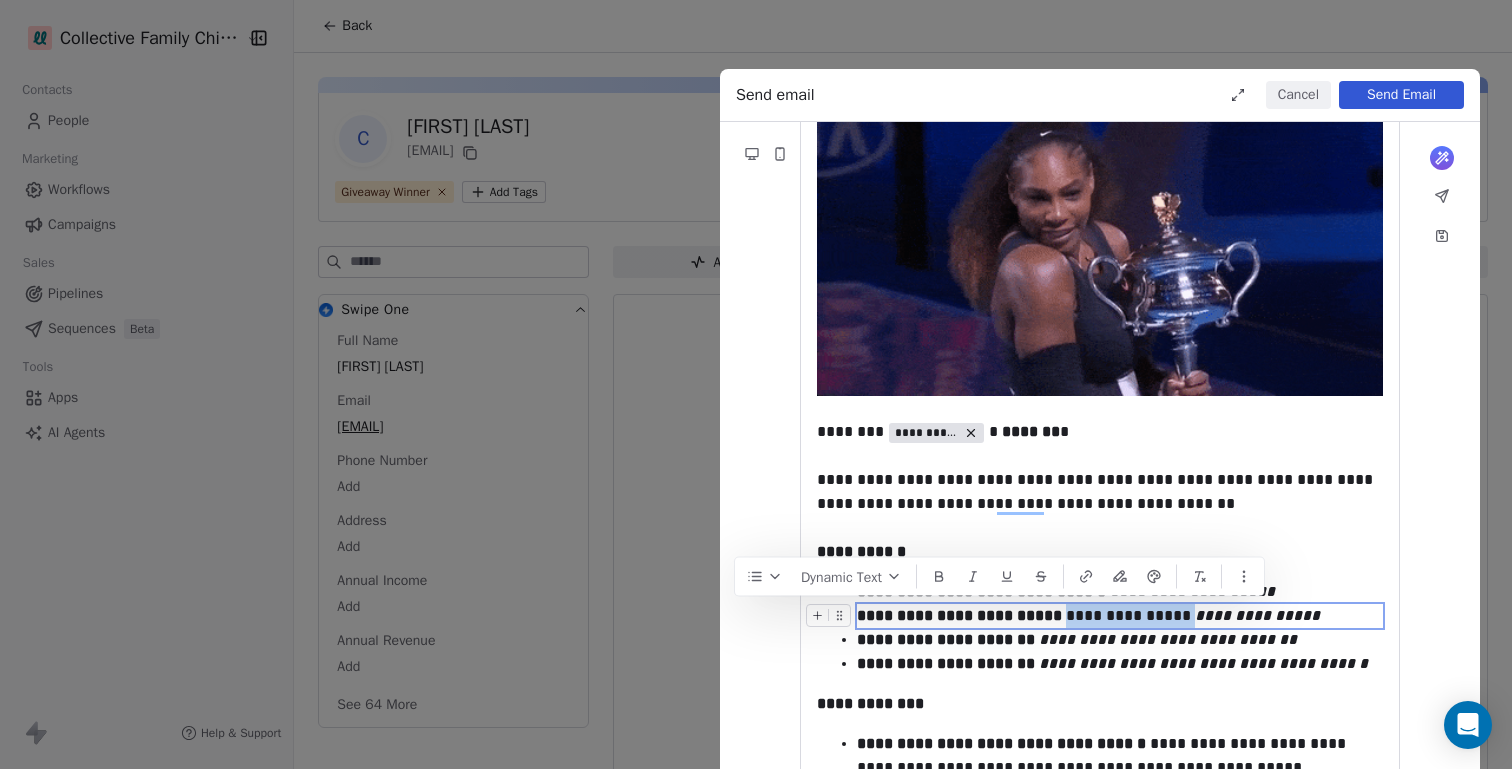 drag, startPoint x: 1053, startPoint y: 614, endPoint x: 1158, endPoint y: 617, distance: 105.04285 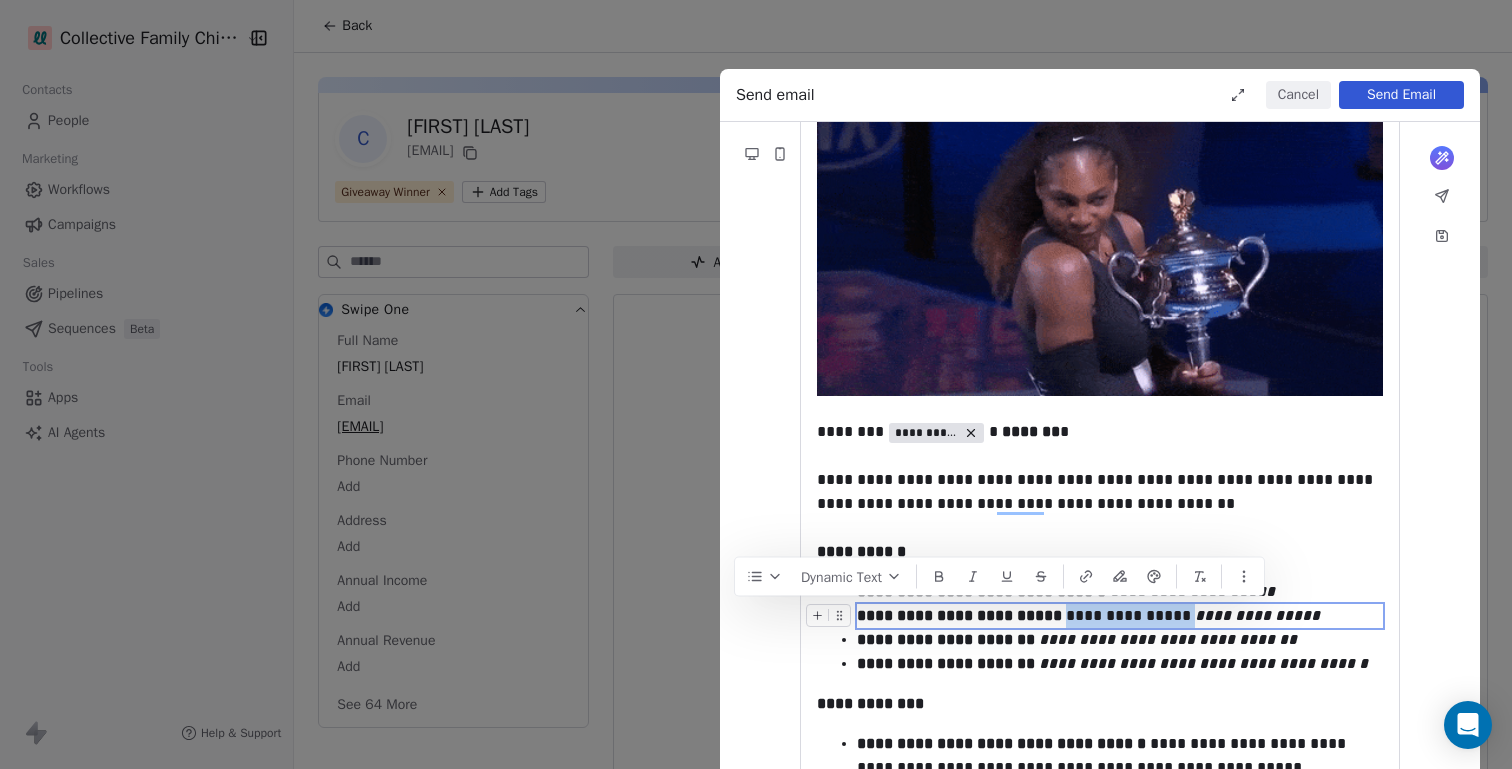 click on "**********" at bounding box center [1120, 616] 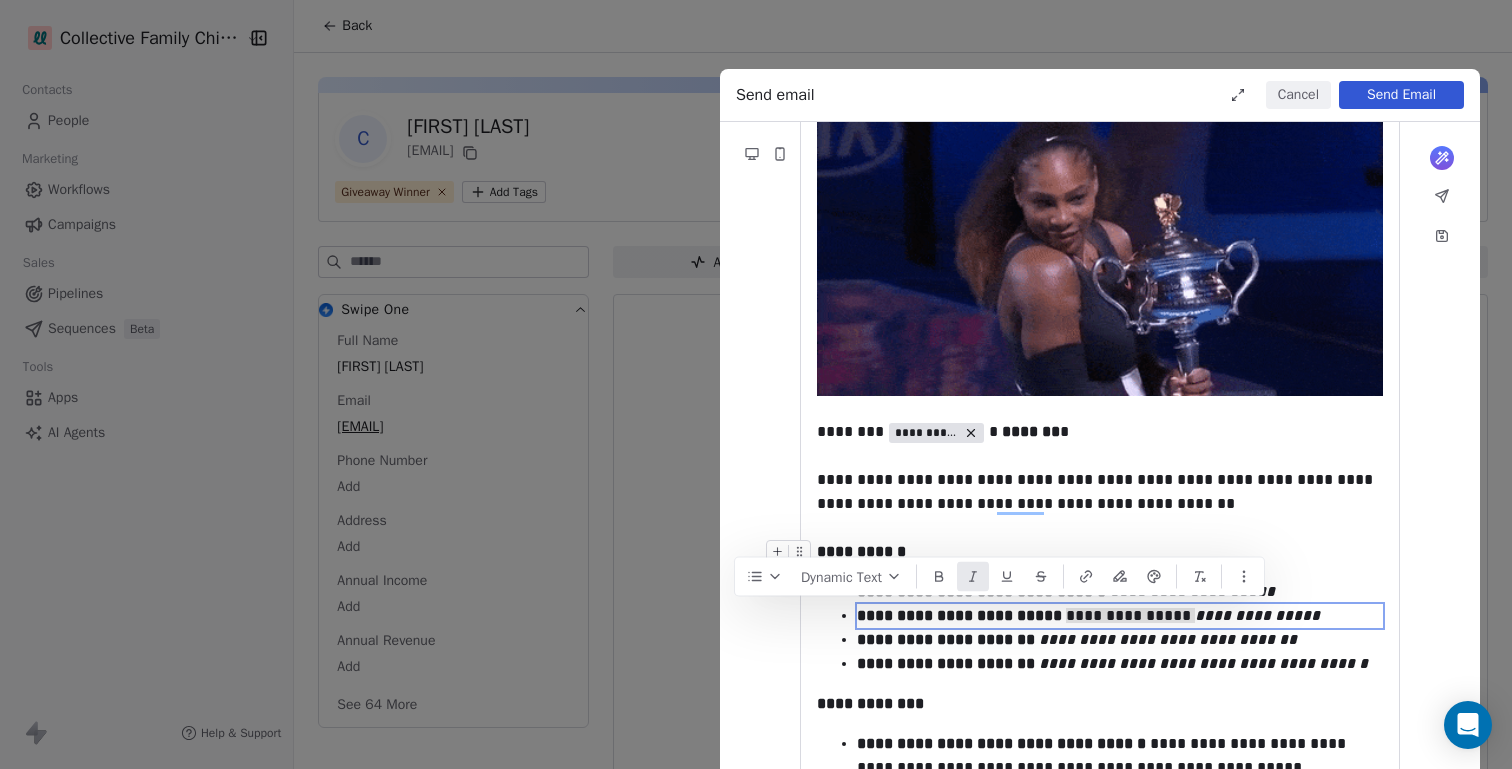 click 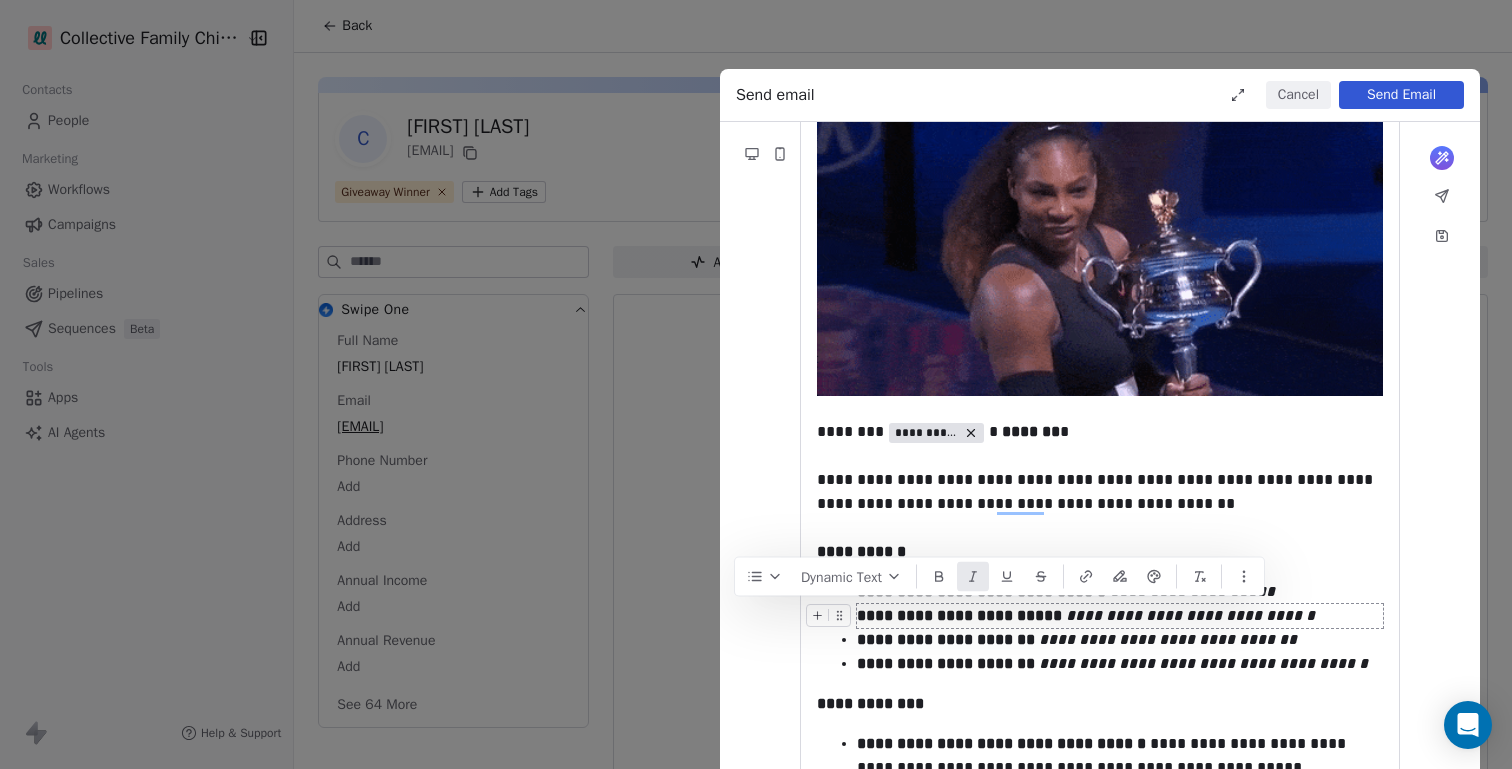 click on "**********" at bounding box center (1190, 615) 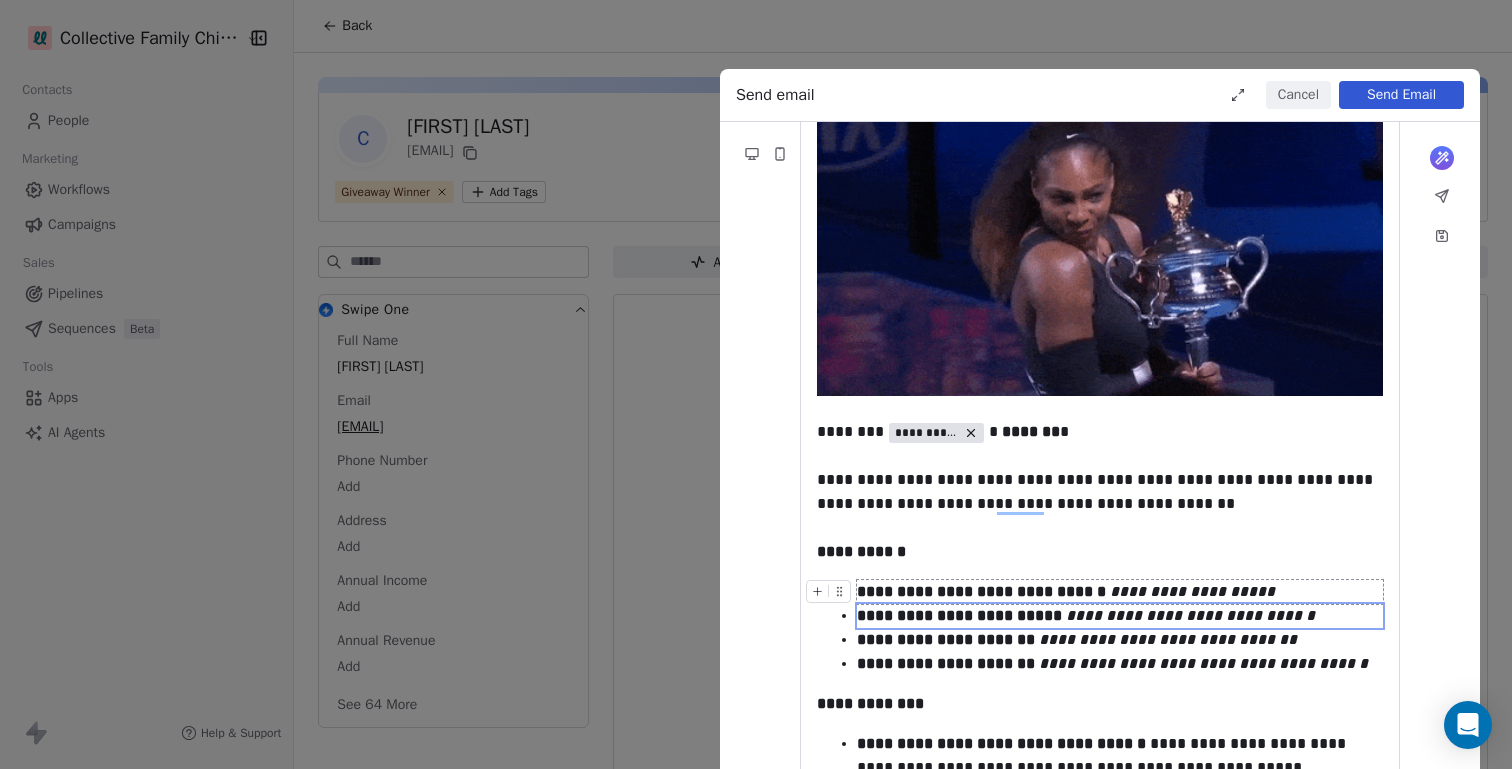 click on "**********" at bounding box center (1192, 591) 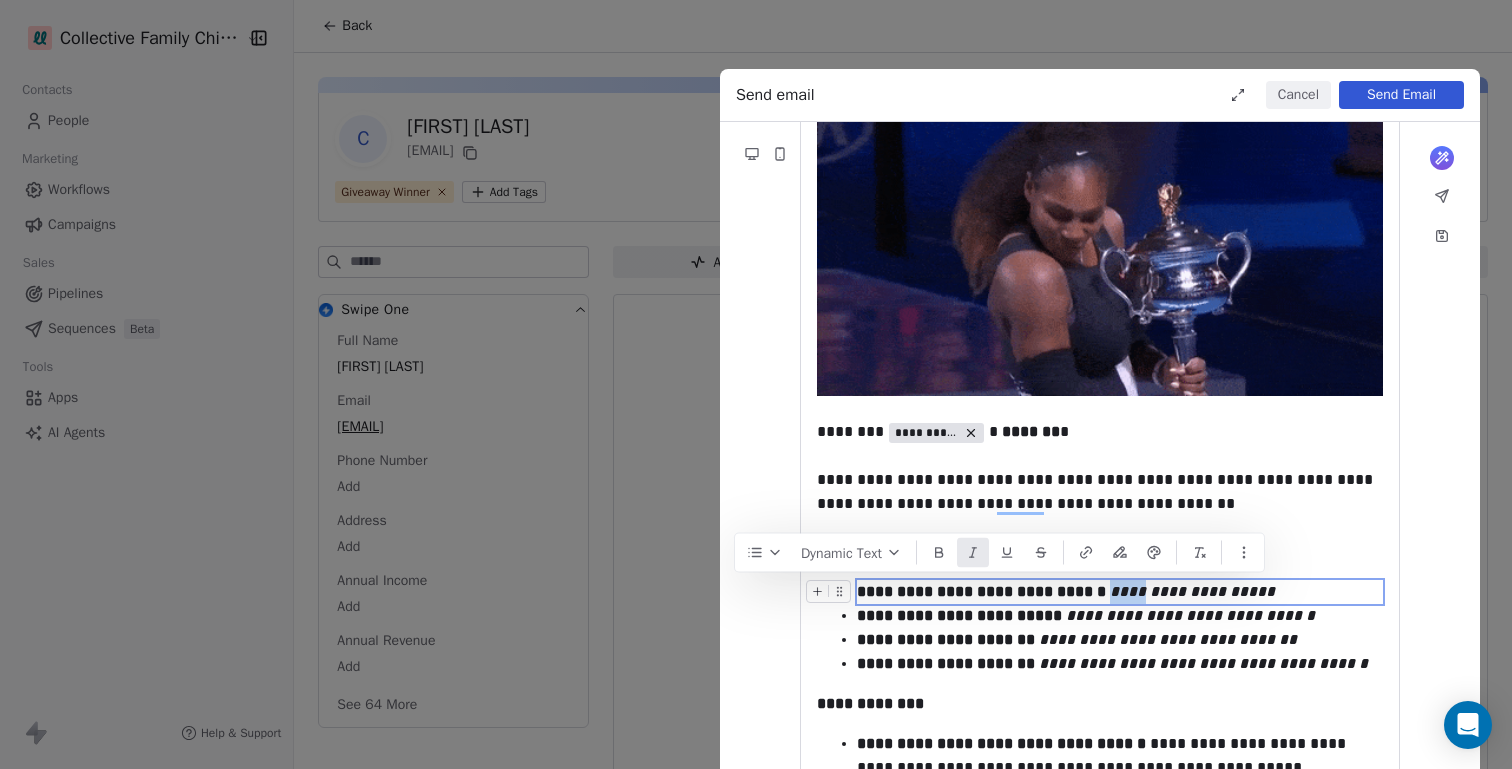 drag, startPoint x: 1099, startPoint y: 592, endPoint x: 1128, endPoint y: 594, distance: 29.068884 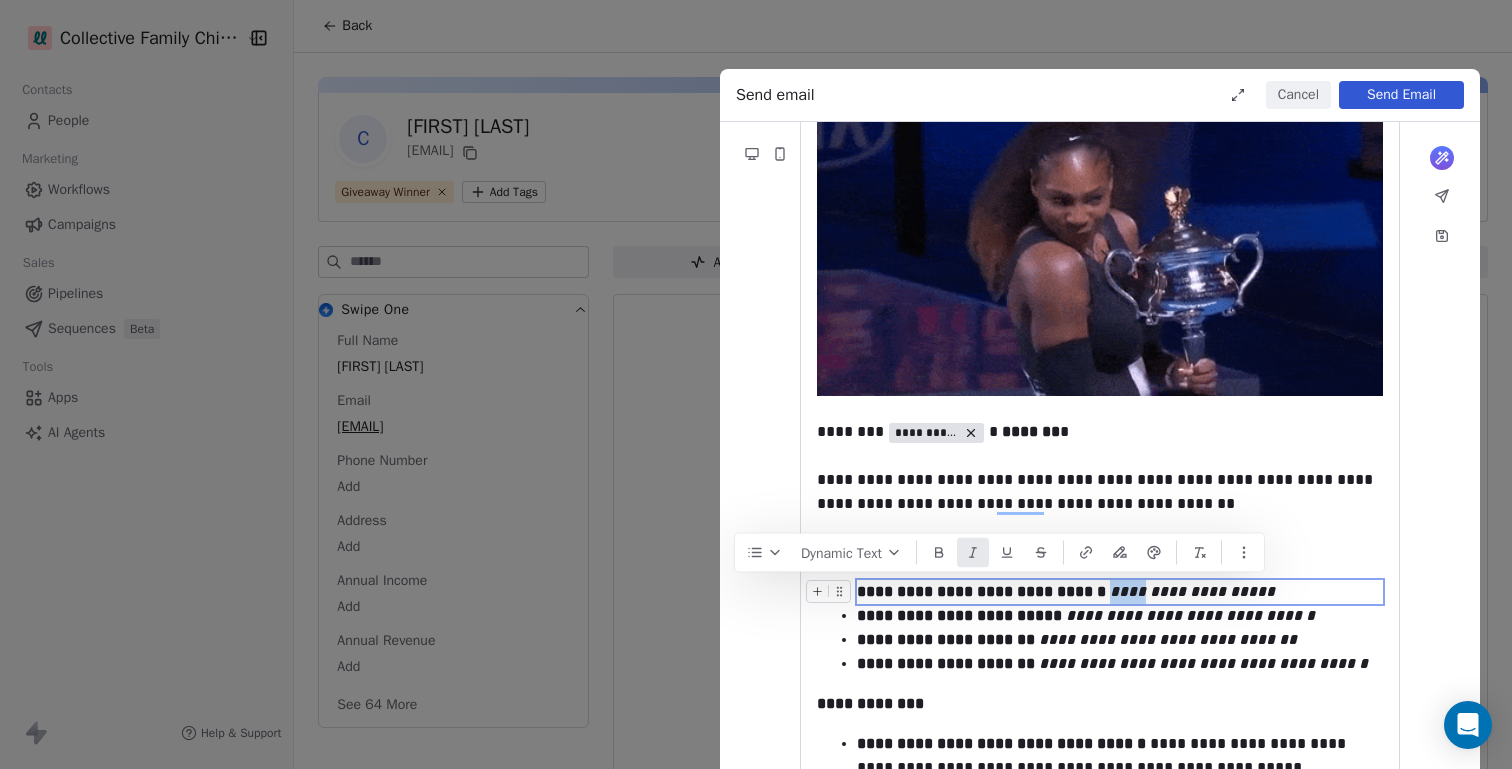click on "**********" at bounding box center (1192, 591) 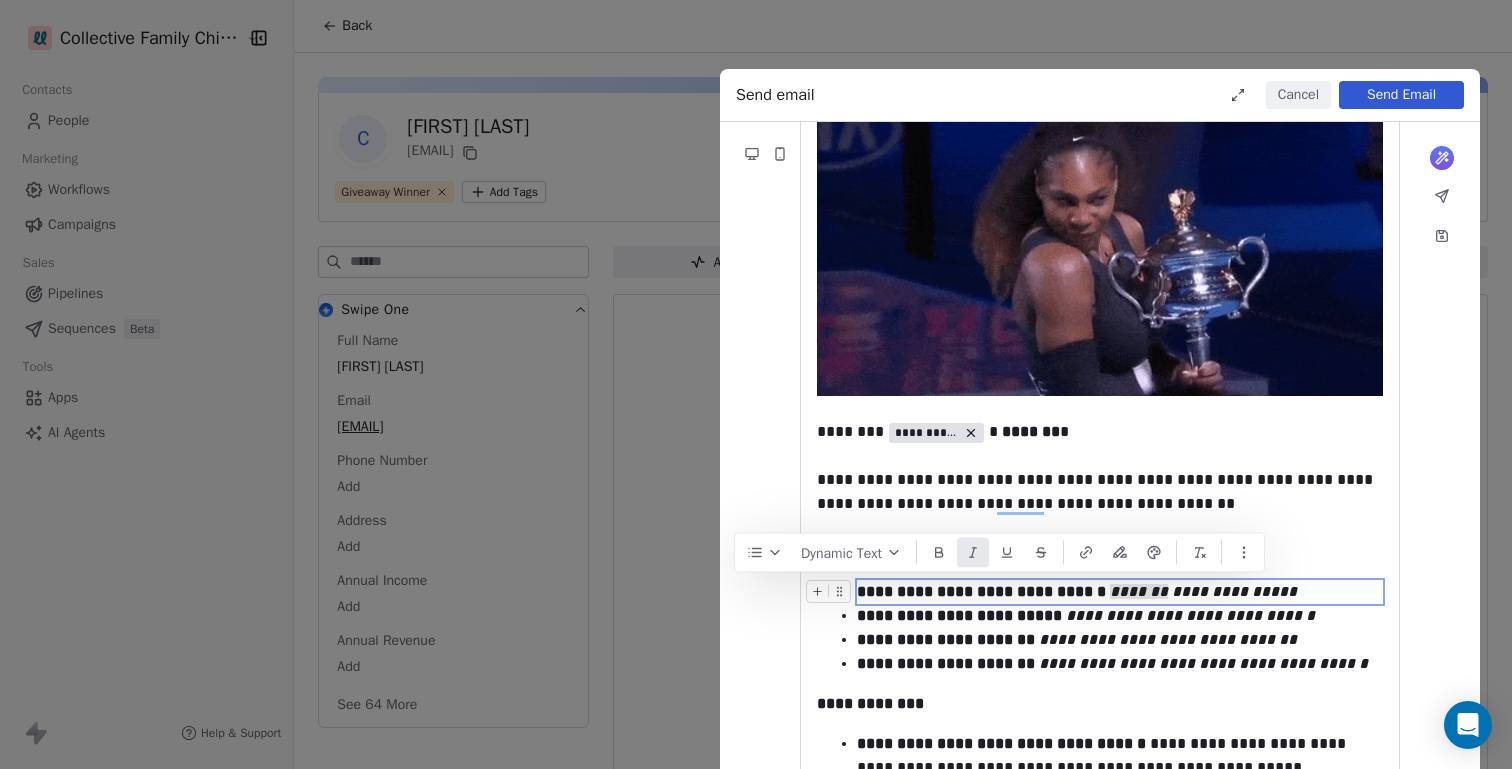 click 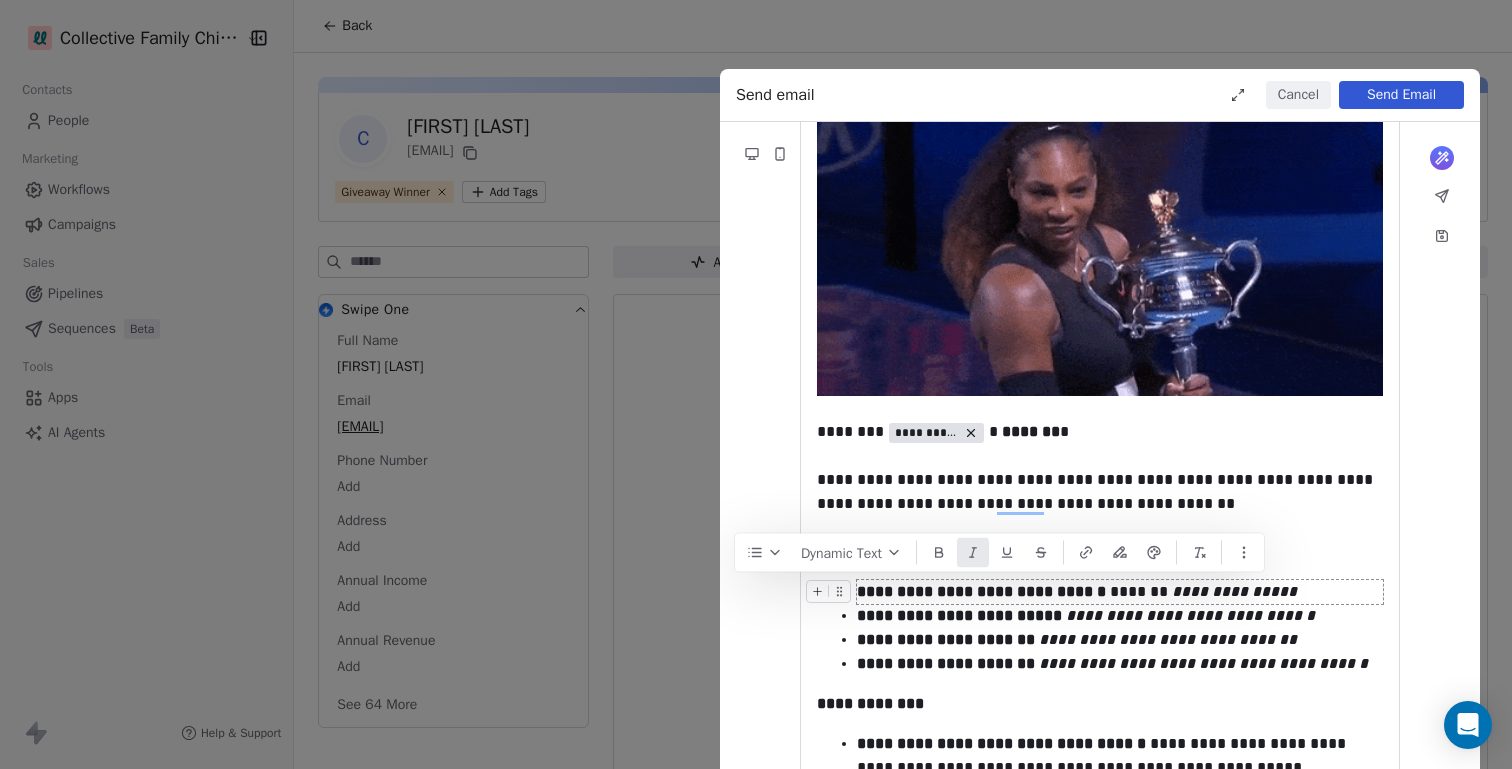 click 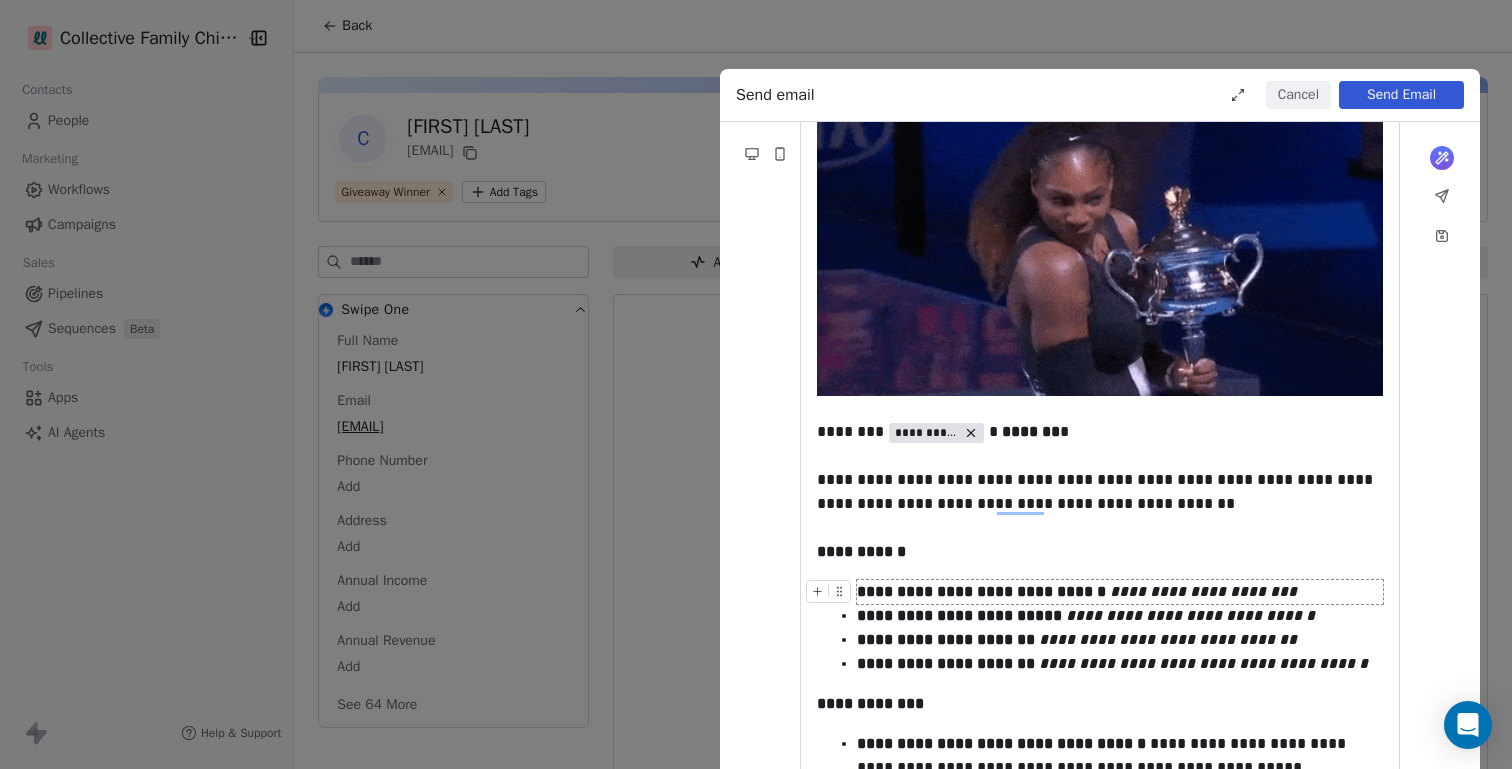 click on "**********" at bounding box center [1203, 591] 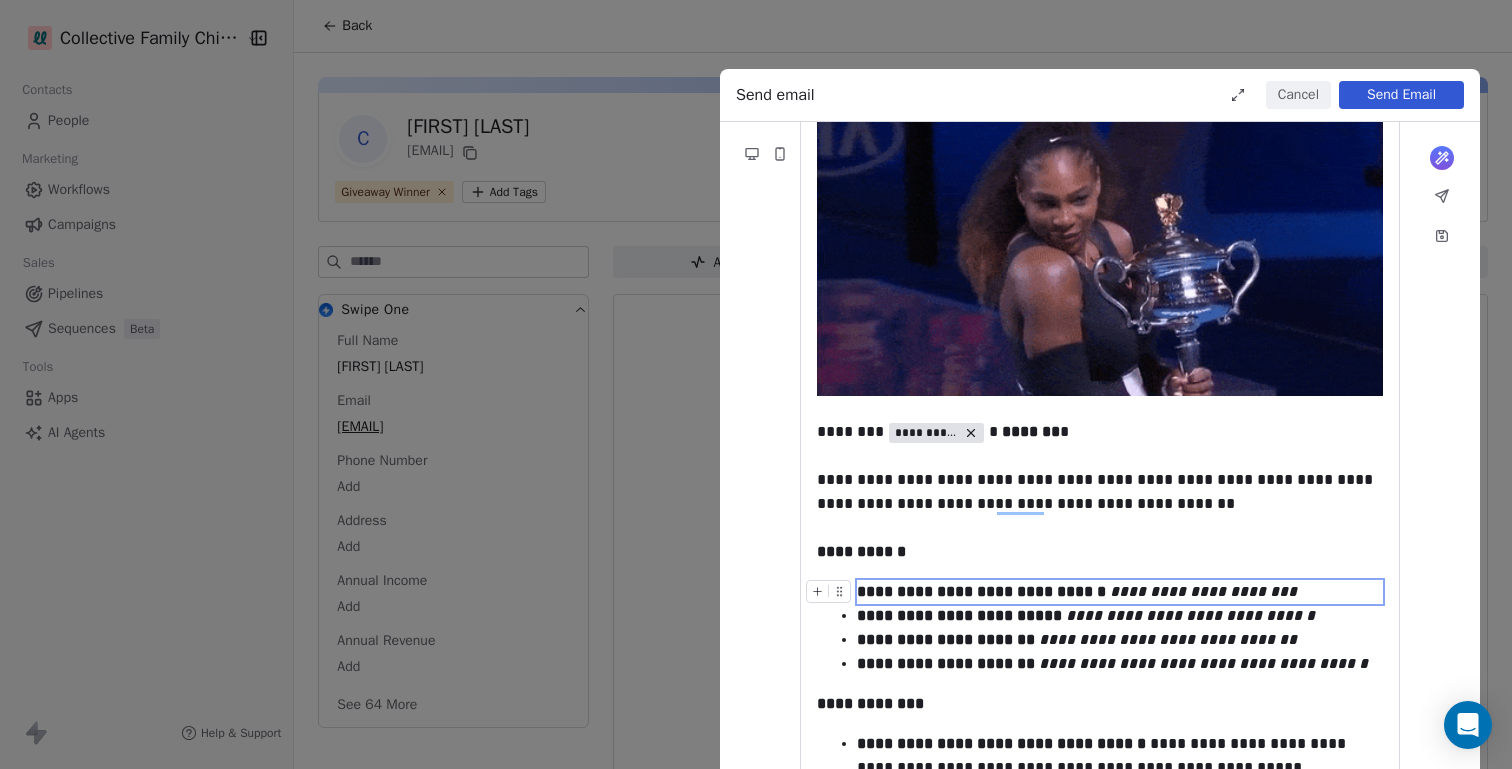 scroll, scrollTop: 242, scrollLeft: 0, axis: vertical 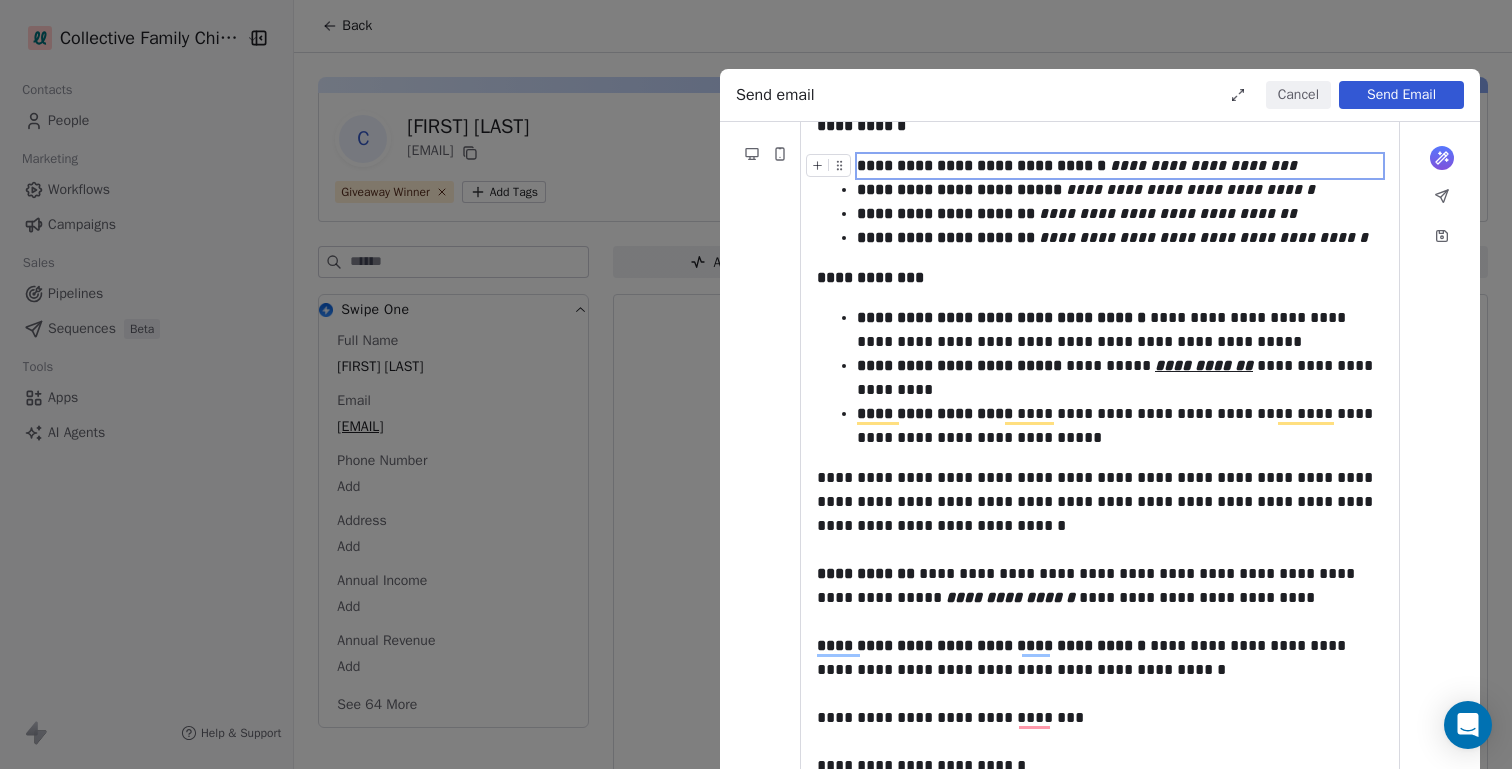 click on "**********" at bounding box center [1120, 166] 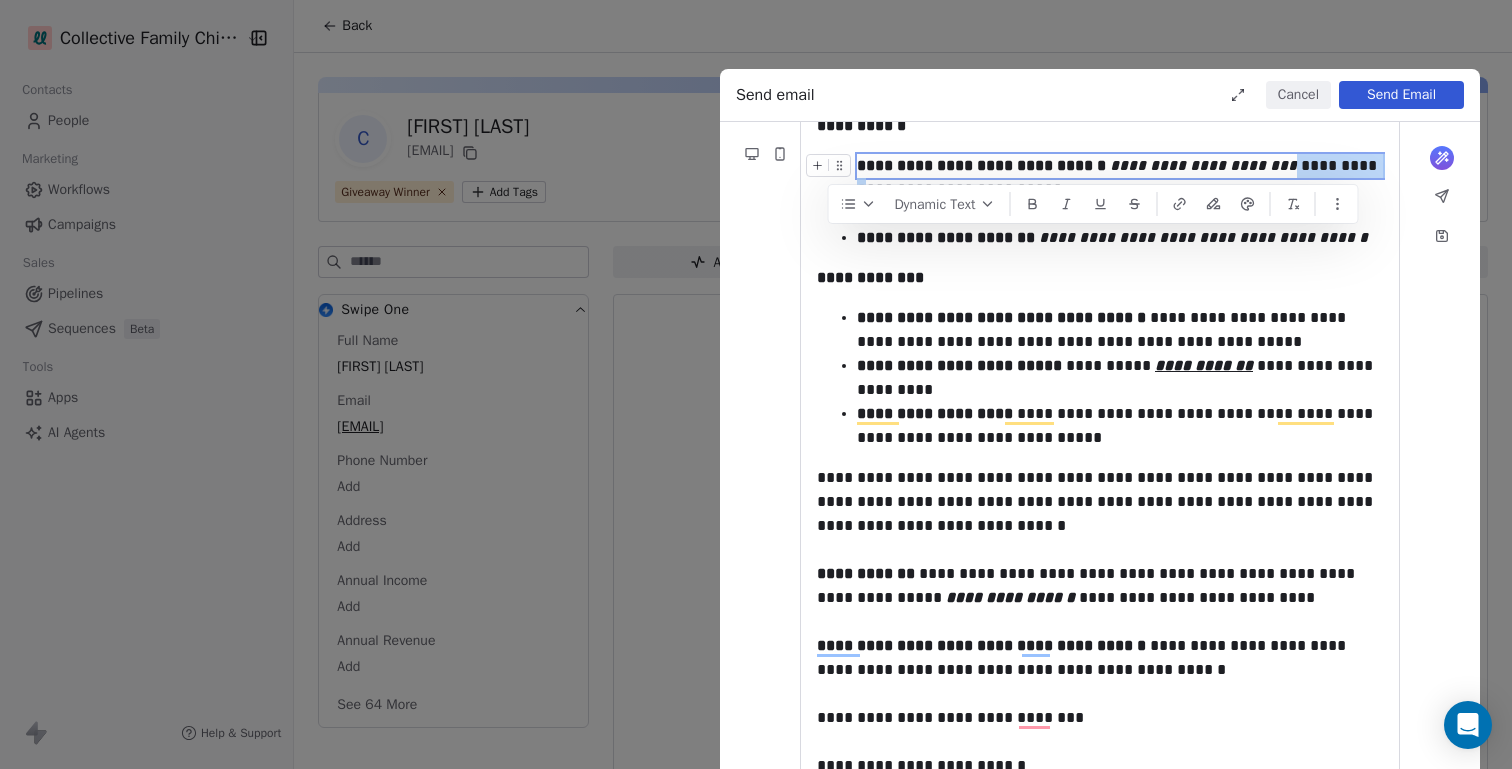 drag, startPoint x: 1356, startPoint y: 168, endPoint x: 1273, endPoint y: 166, distance: 83.02409 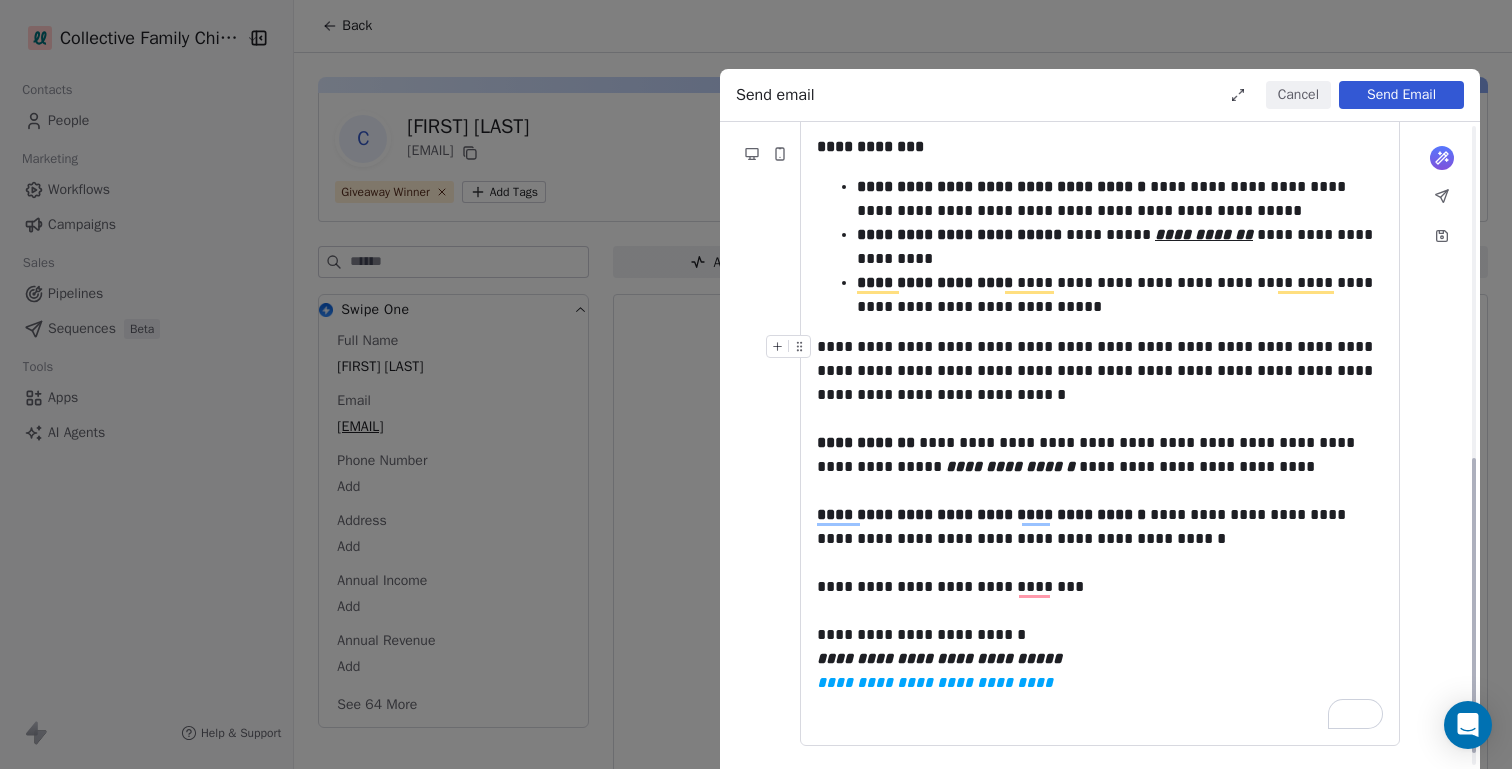 scroll, scrollTop: 186, scrollLeft: 0, axis: vertical 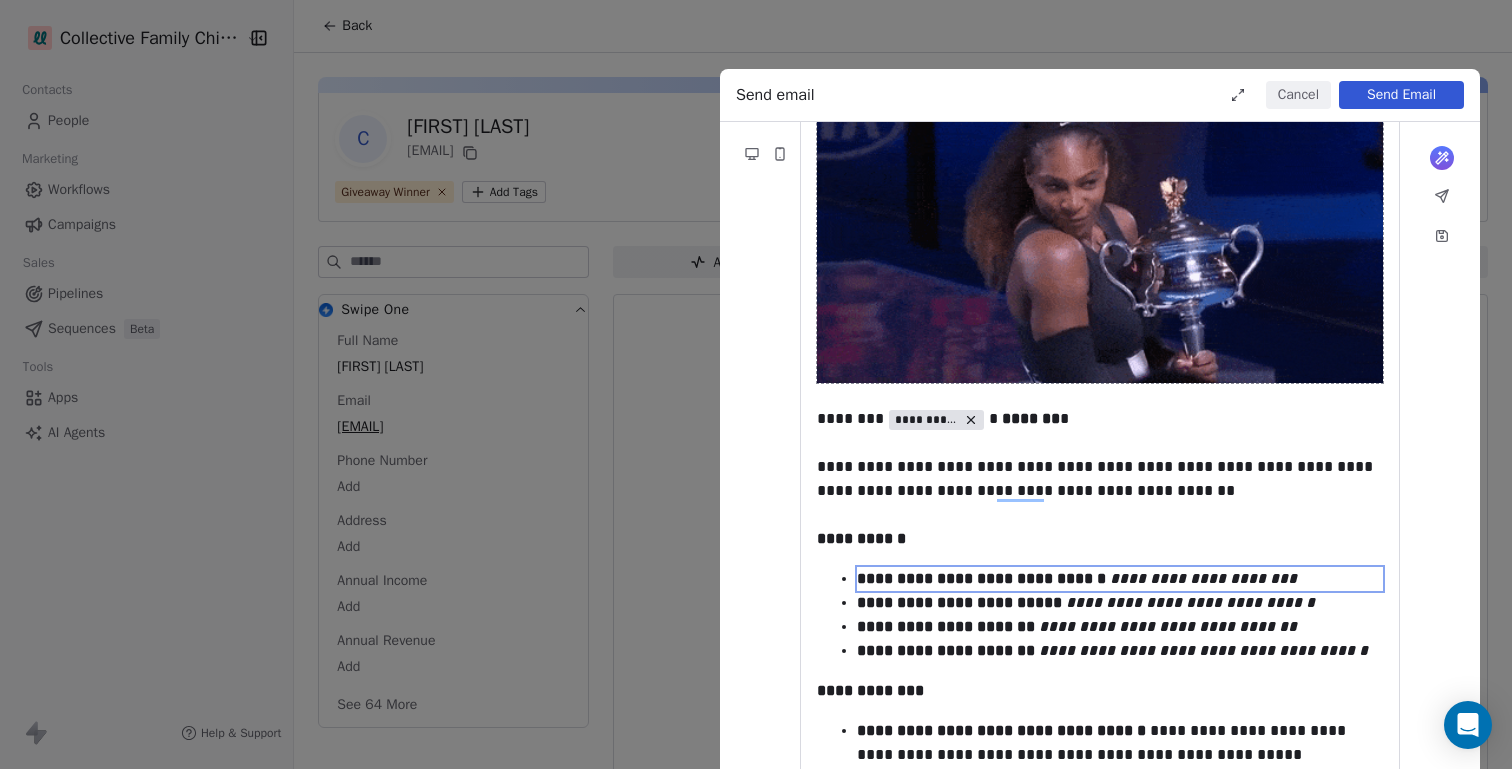 click at bounding box center [1100, 226] 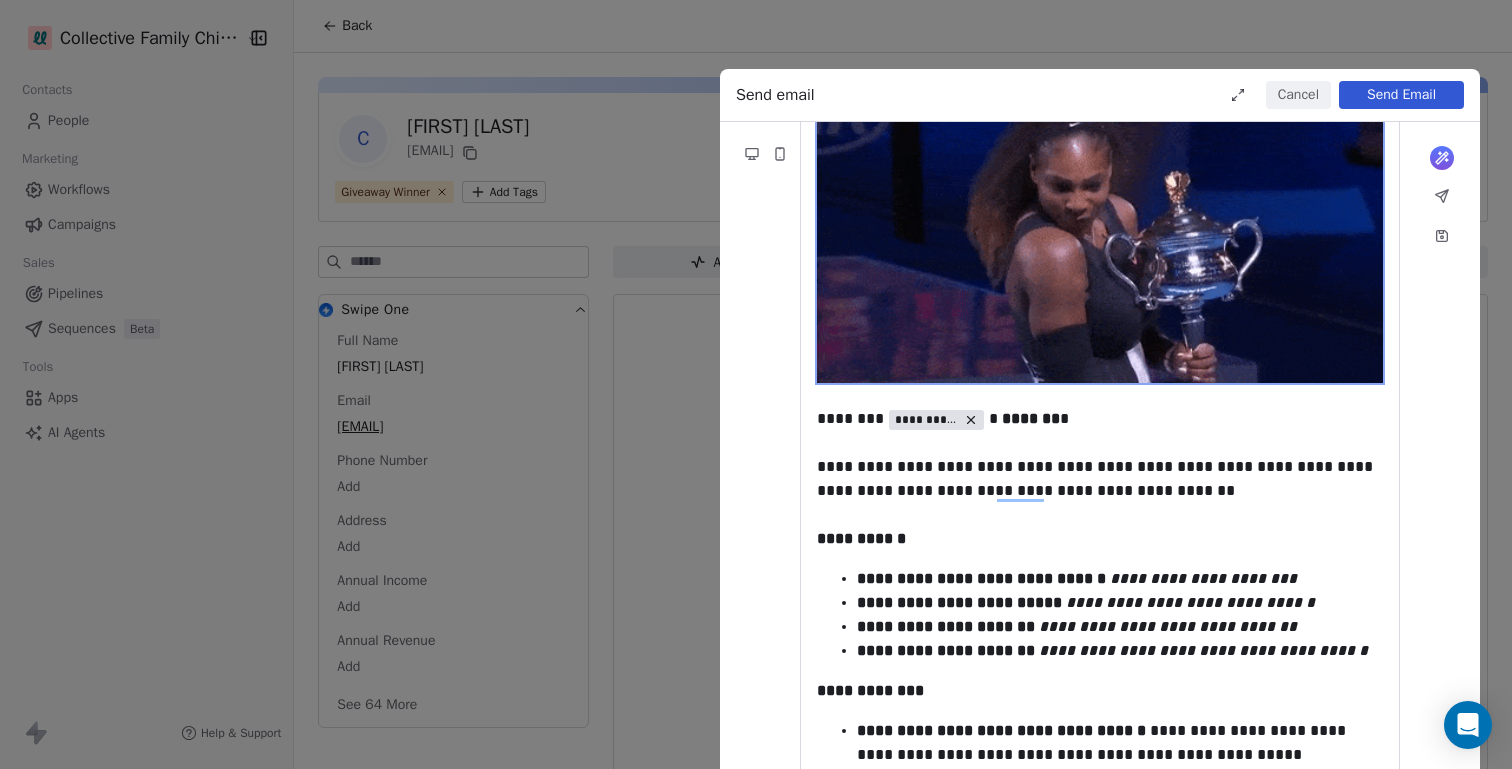 click at bounding box center (1100, 226) 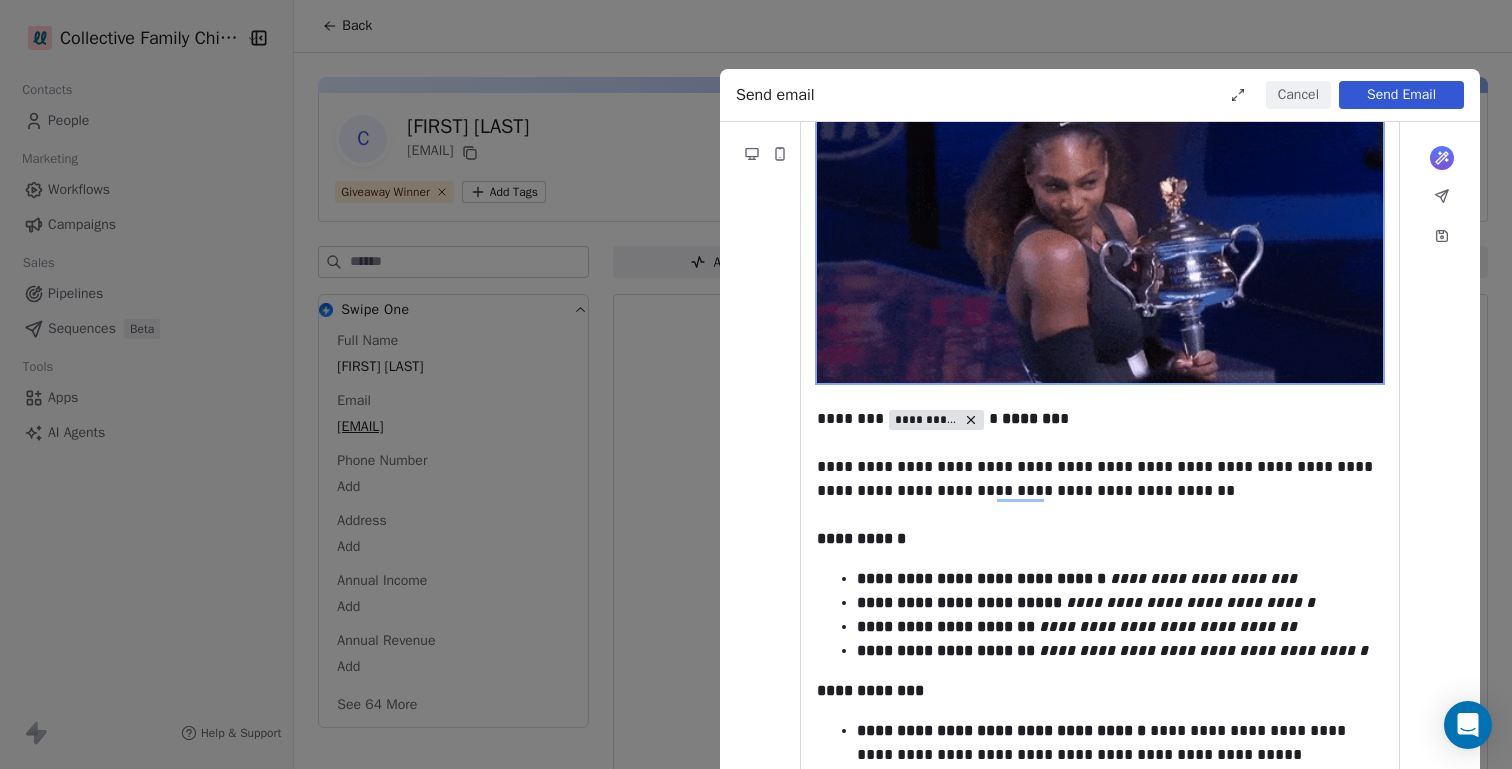 scroll, scrollTop: 206, scrollLeft: 0, axis: vertical 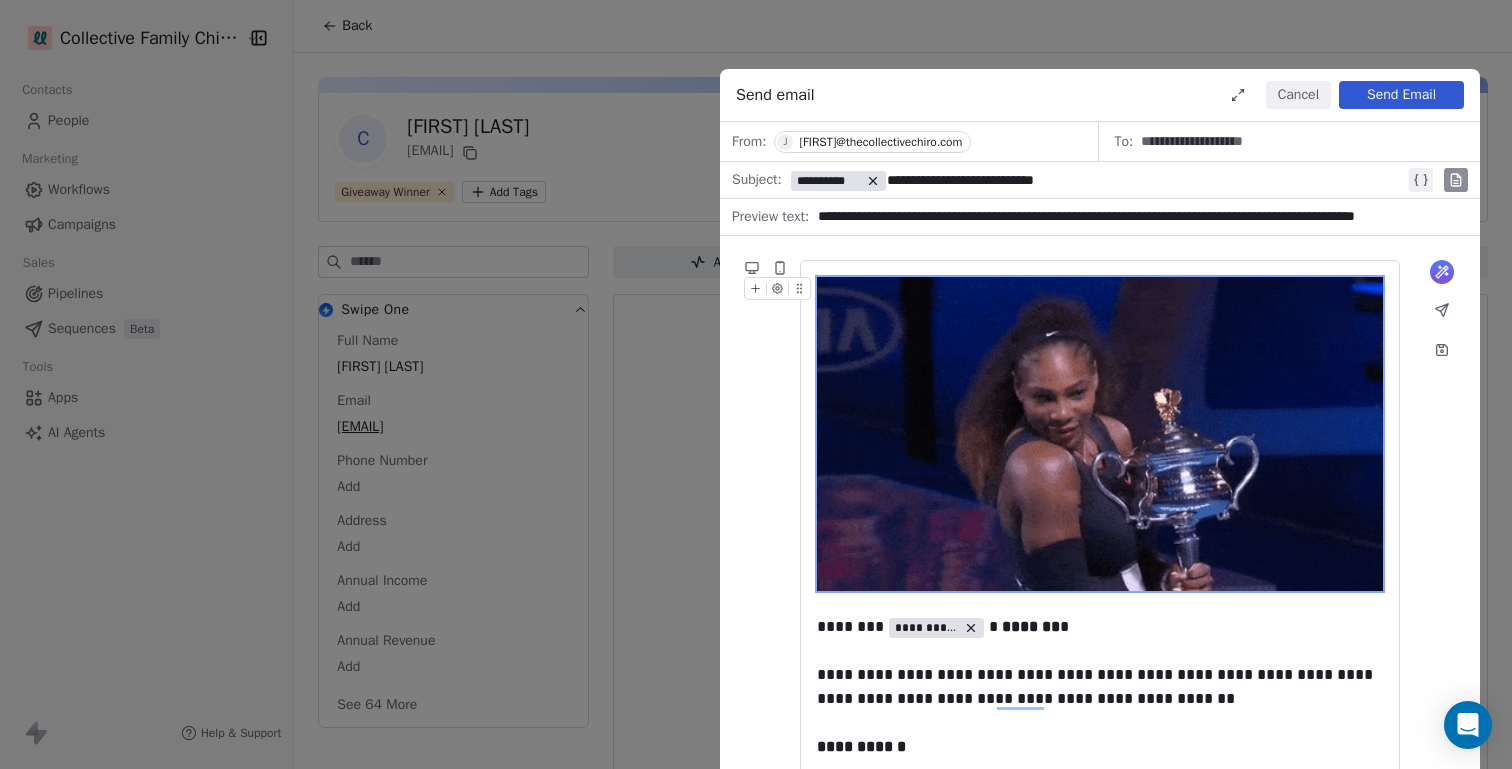 click 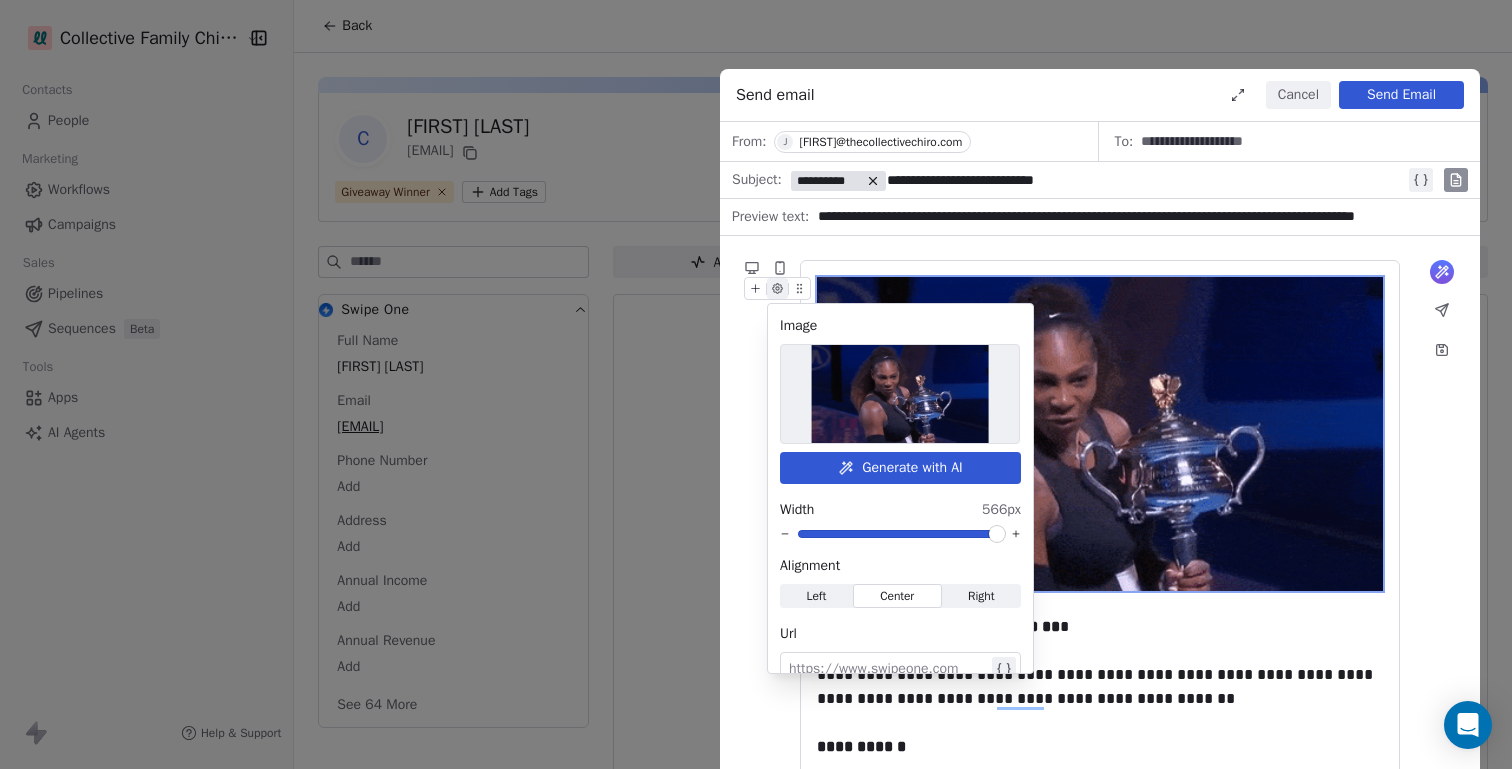 click at bounding box center [1100, 434] 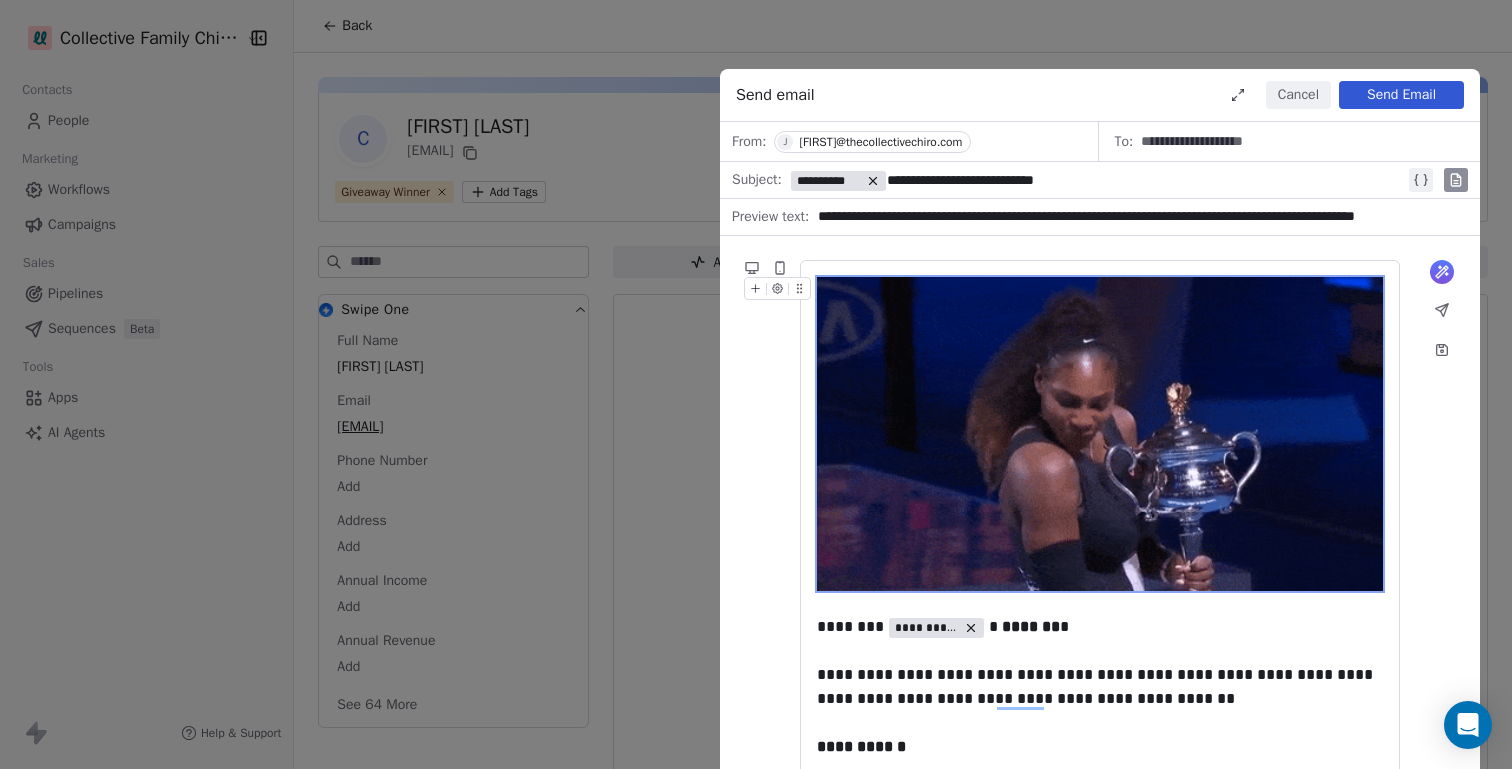 click 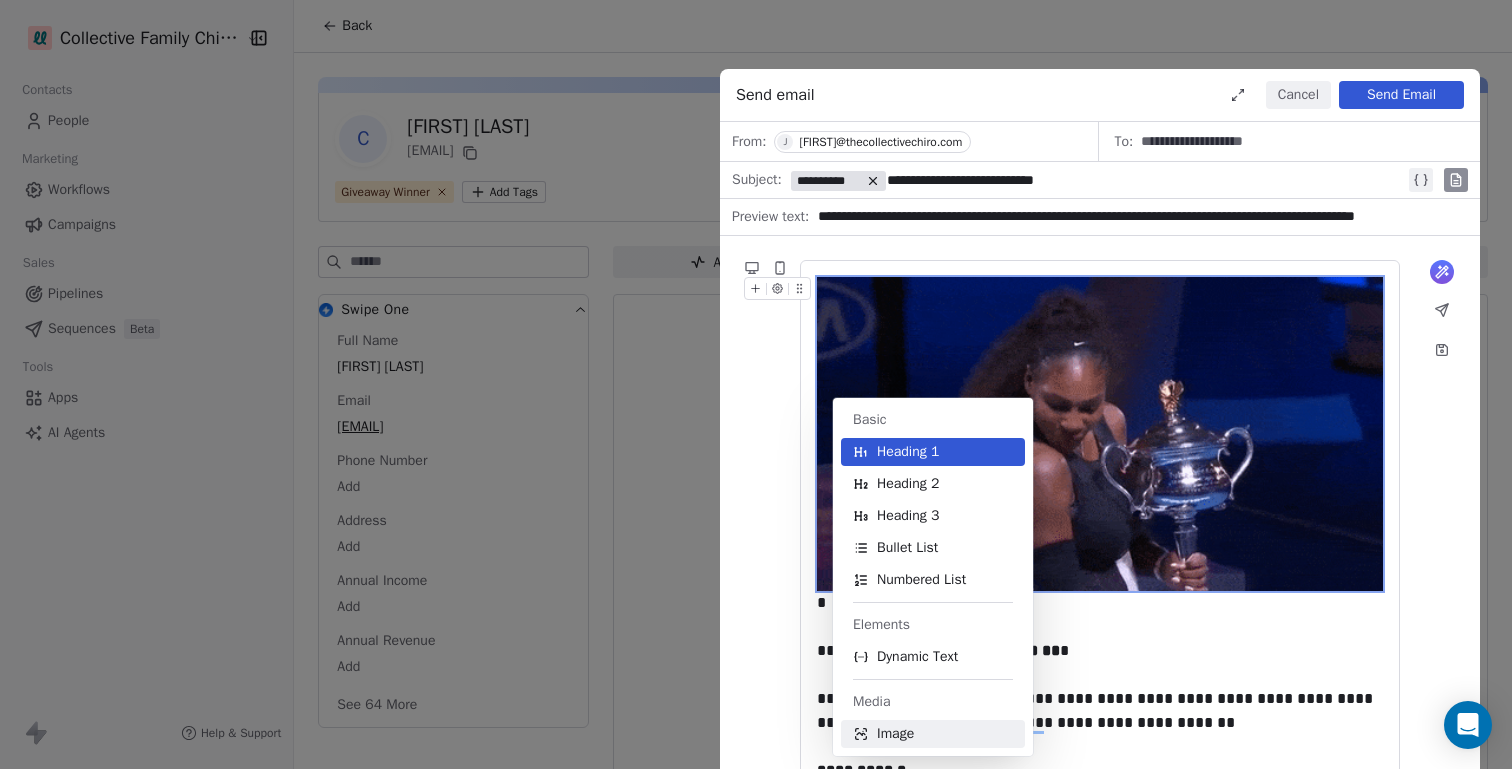 click on "Image" at bounding box center (933, 734) 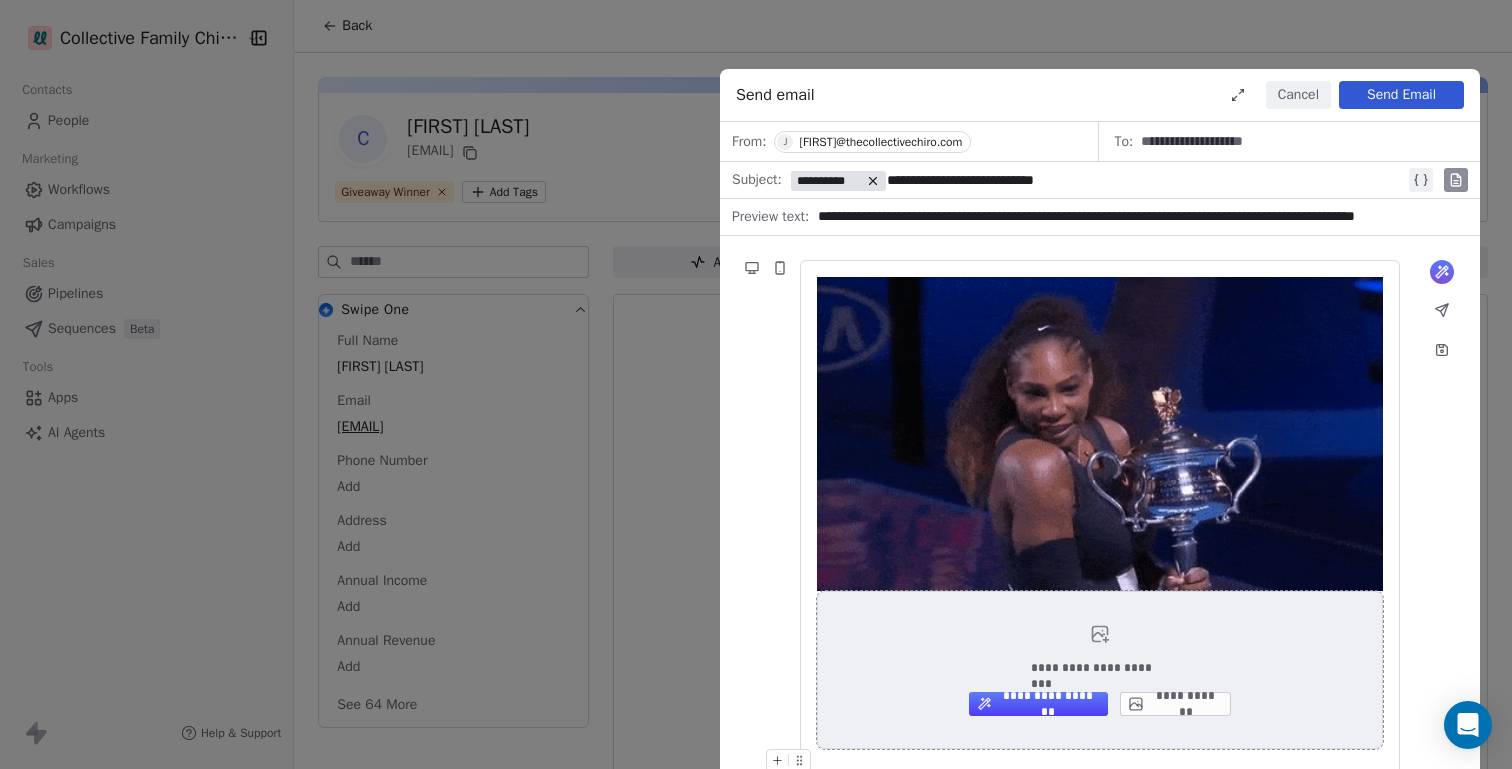 click on "**********" at bounding box center (1175, 704) 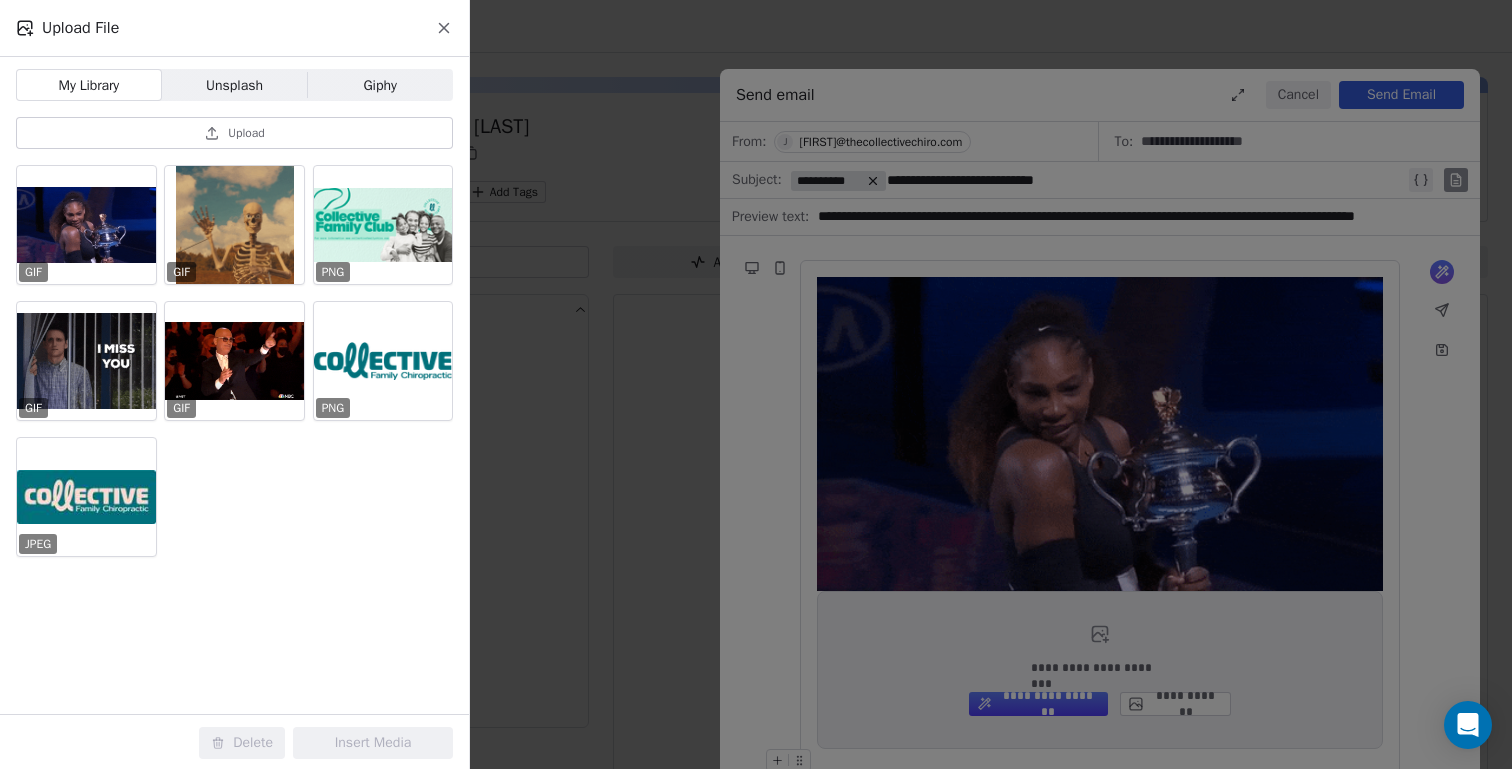click on "Giphy" at bounding box center (380, 85) 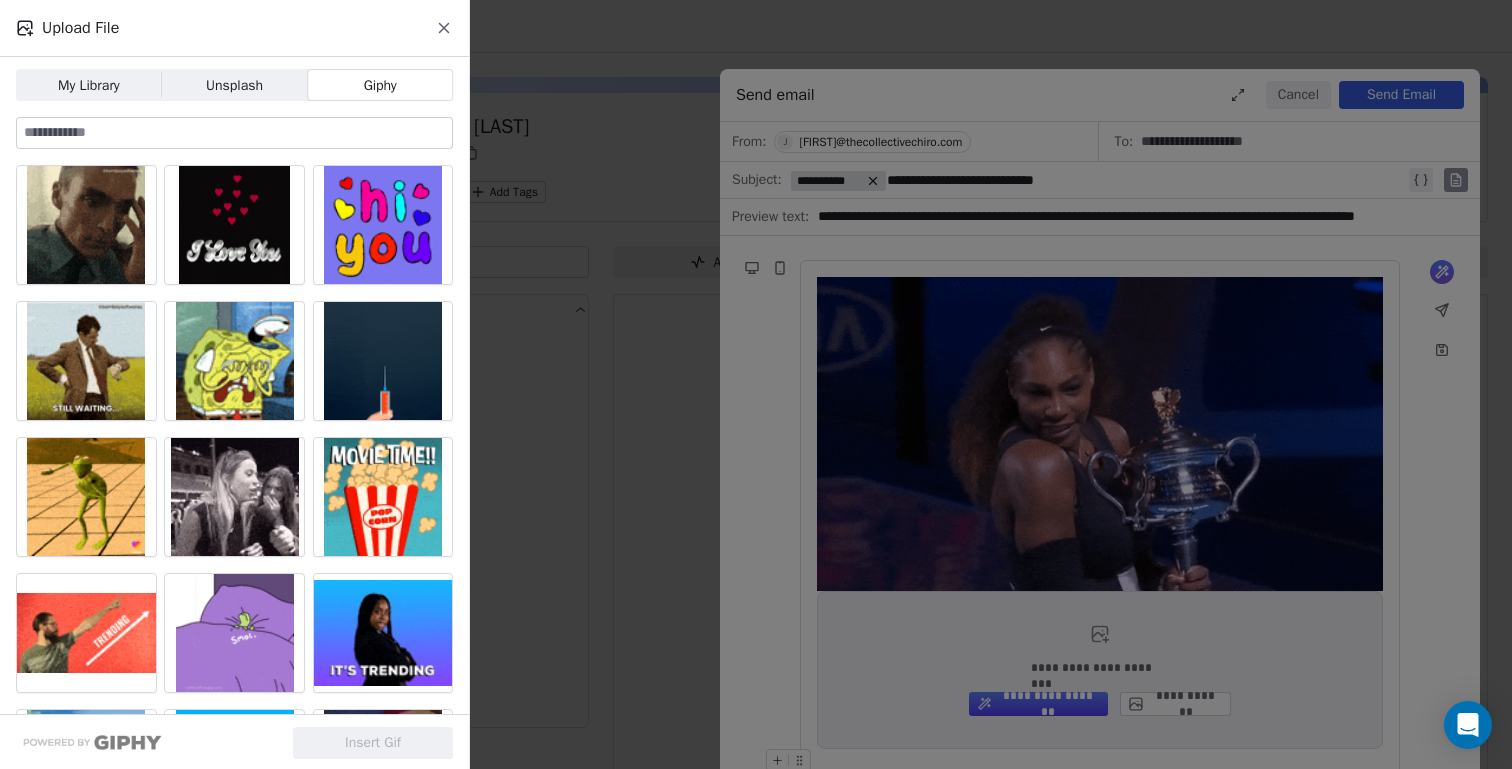 click at bounding box center [234, 133] 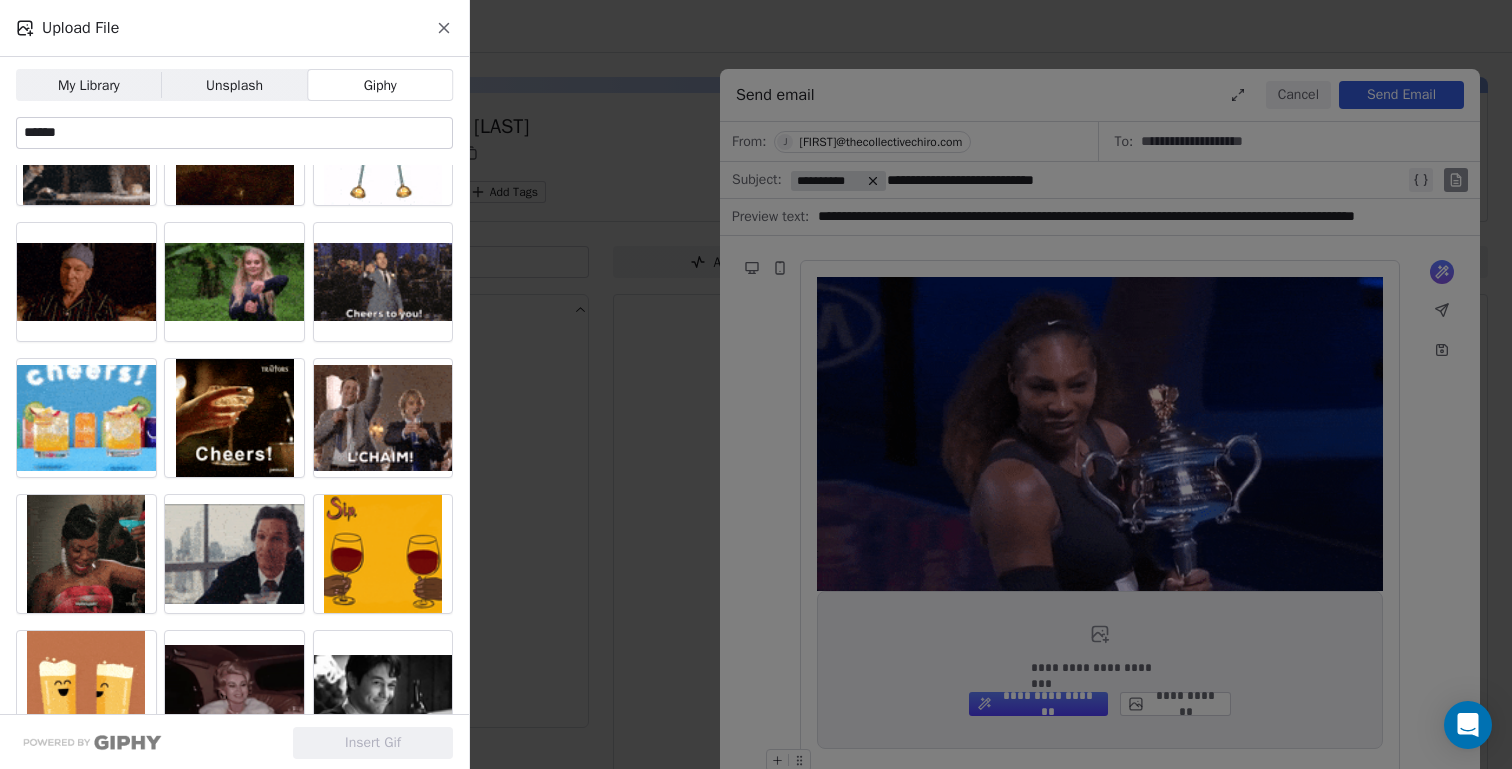 scroll, scrollTop: 0, scrollLeft: 0, axis: both 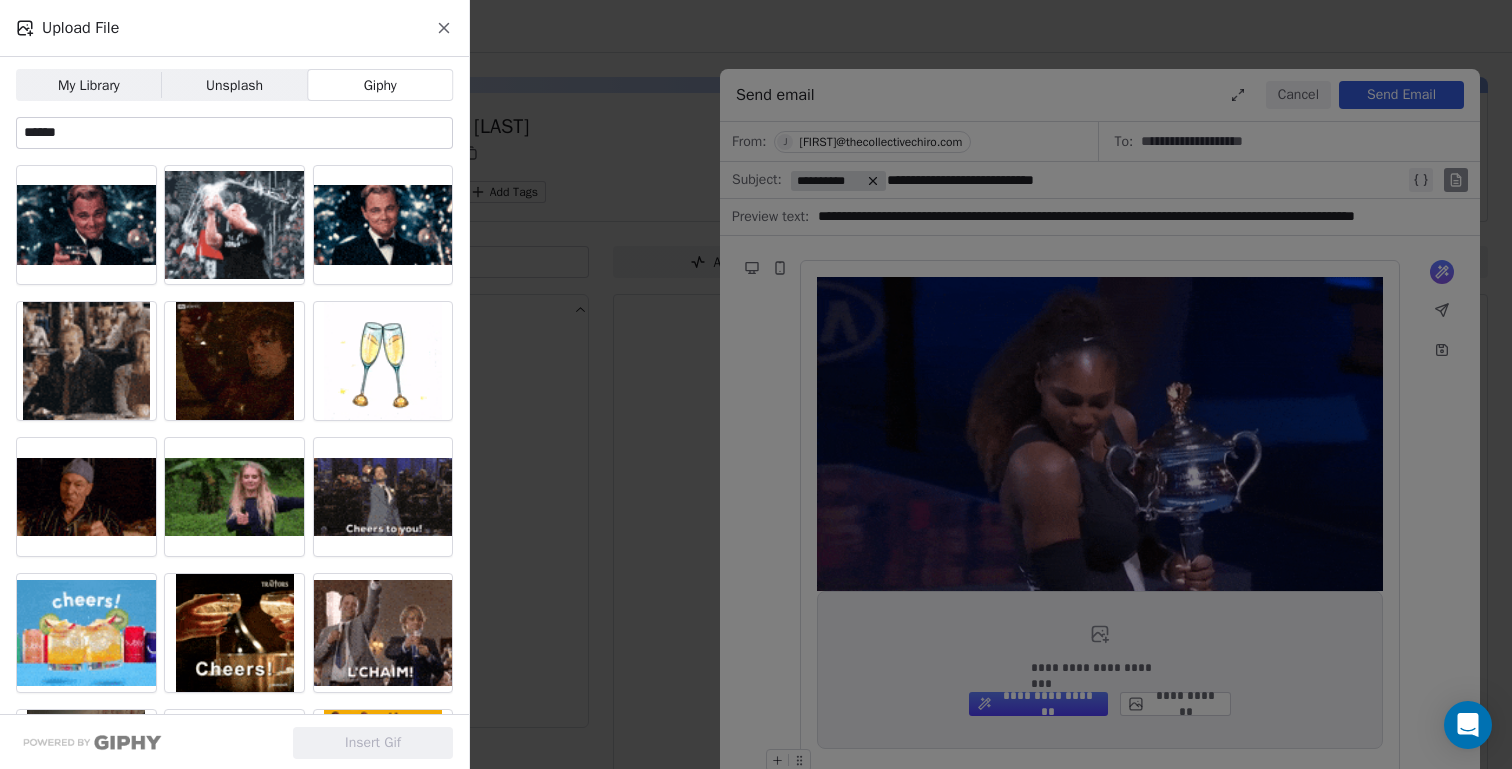 drag, startPoint x: 93, startPoint y: 126, endPoint x: 0, endPoint y: 117, distance: 93.43447 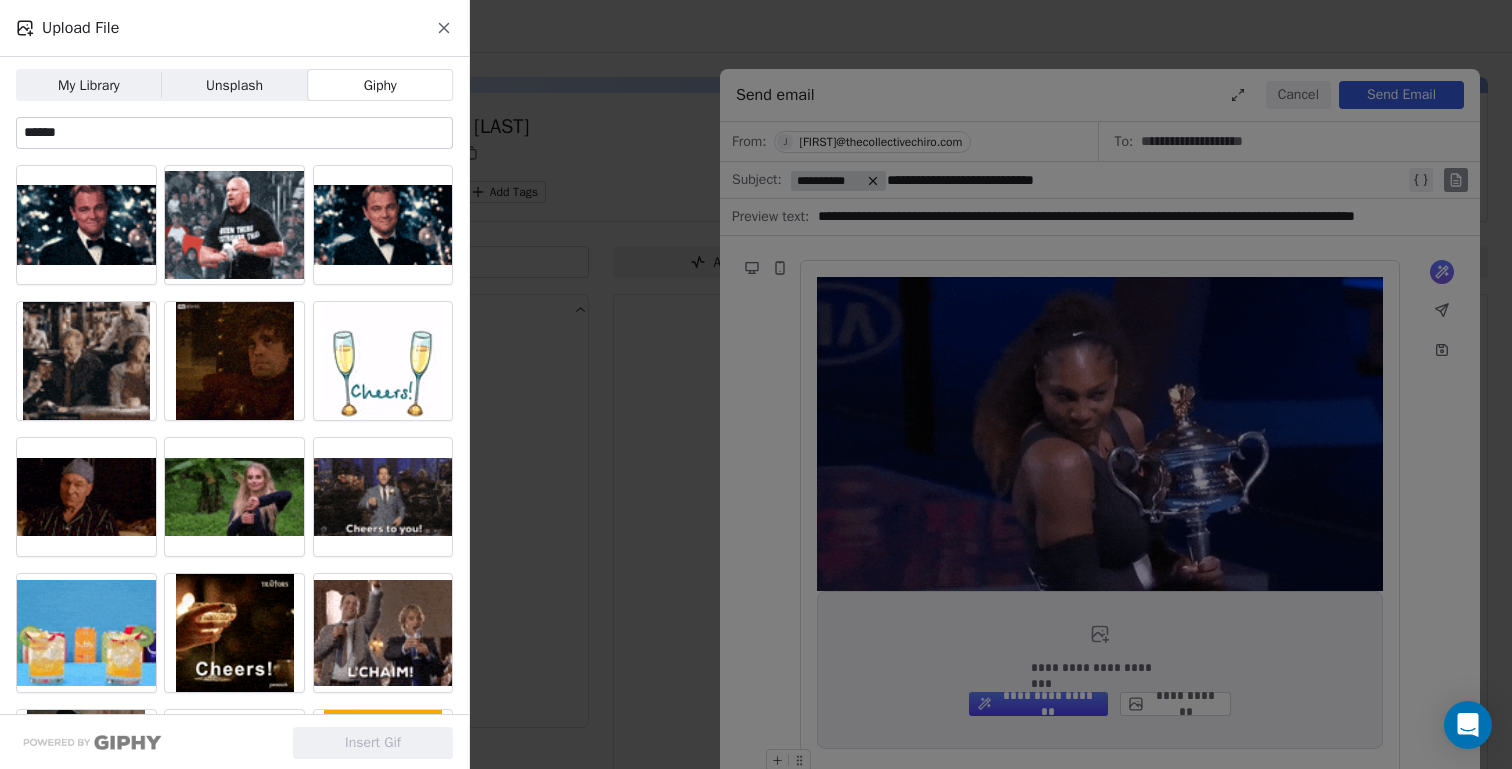 click on "My Library My Library Unsplash Unsplash Giphy Giphy ******" at bounding box center (234, 385) 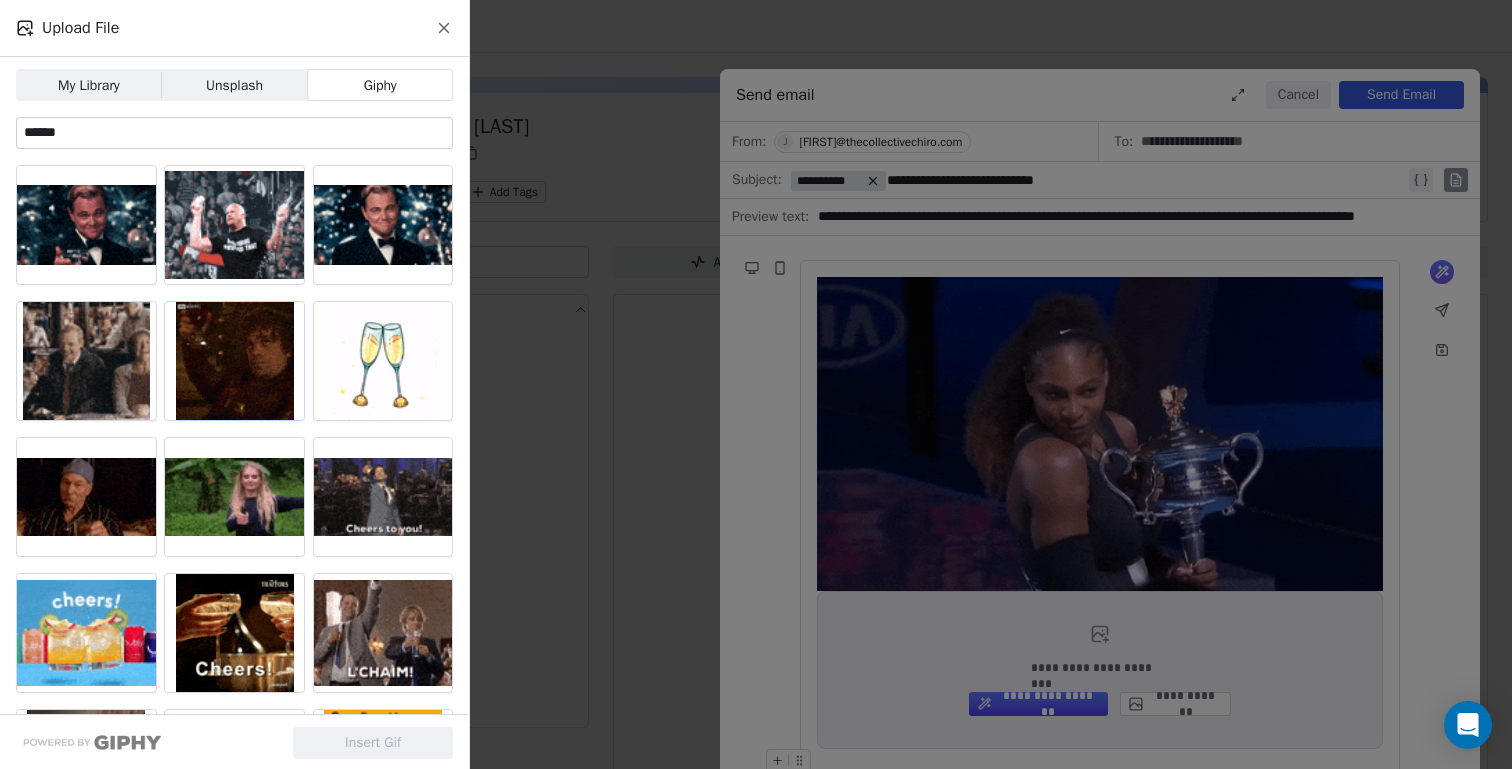 type on "******" 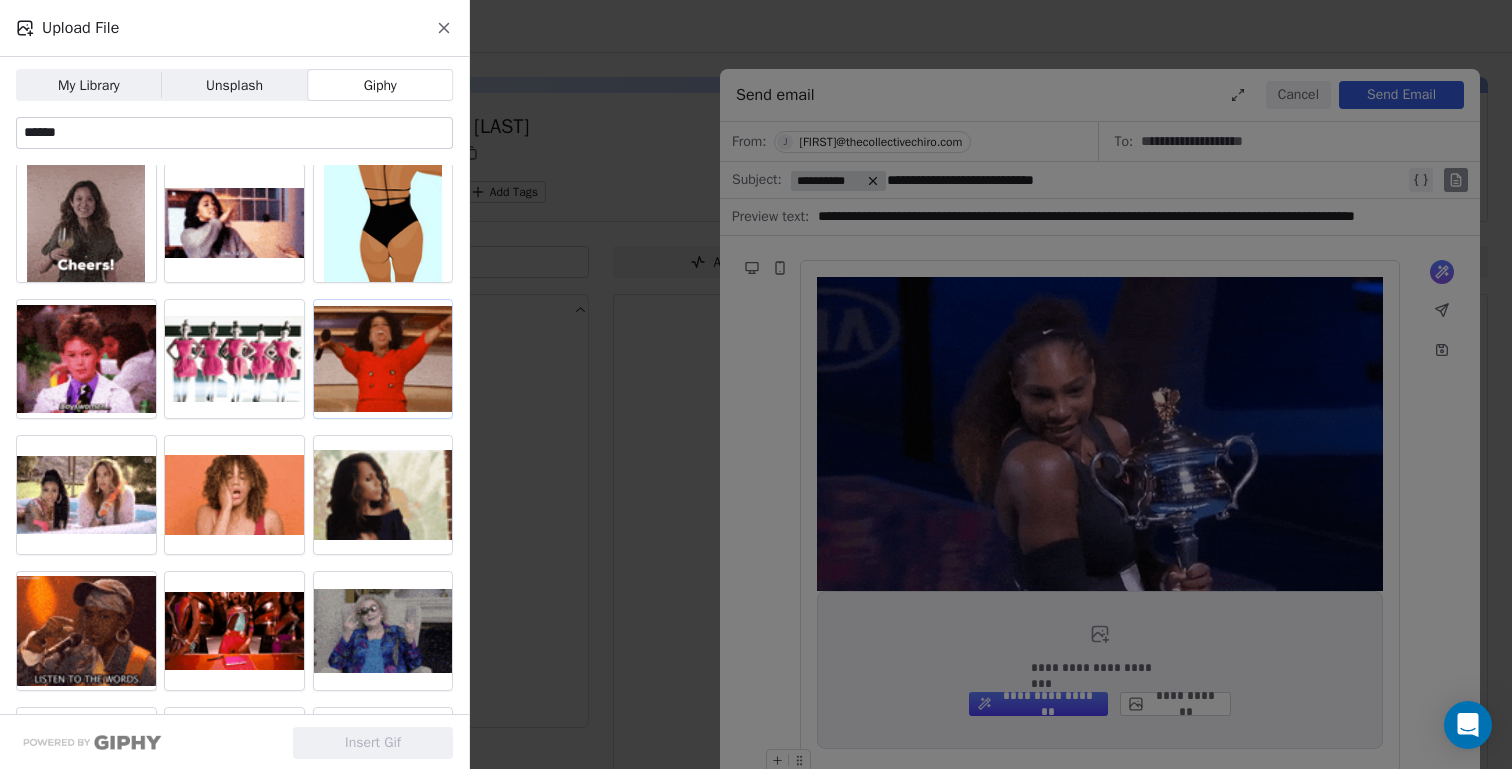 scroll, scrollTop: 4, scrollLeft: 0, axis: vertical 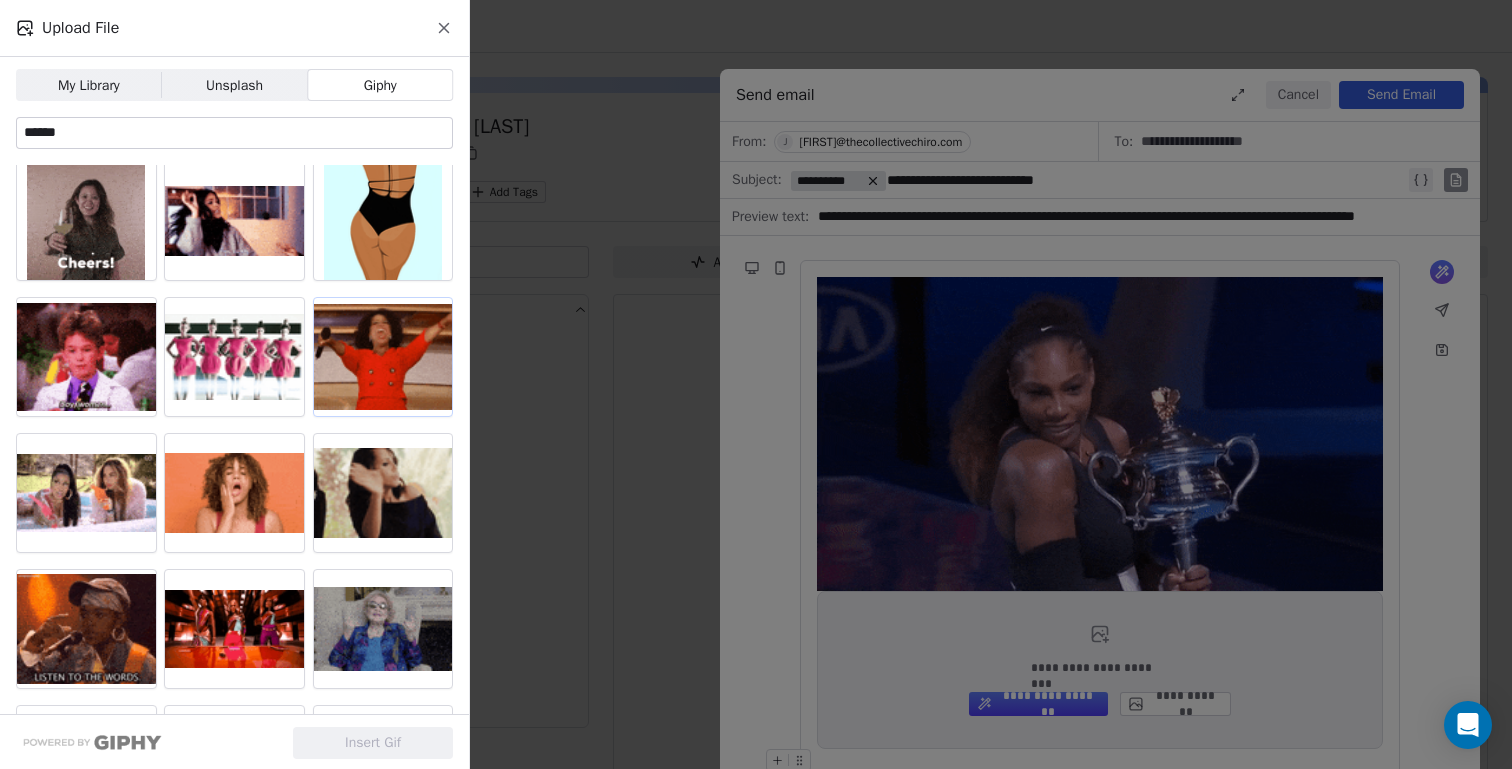 click at bounding box center (383, 357) 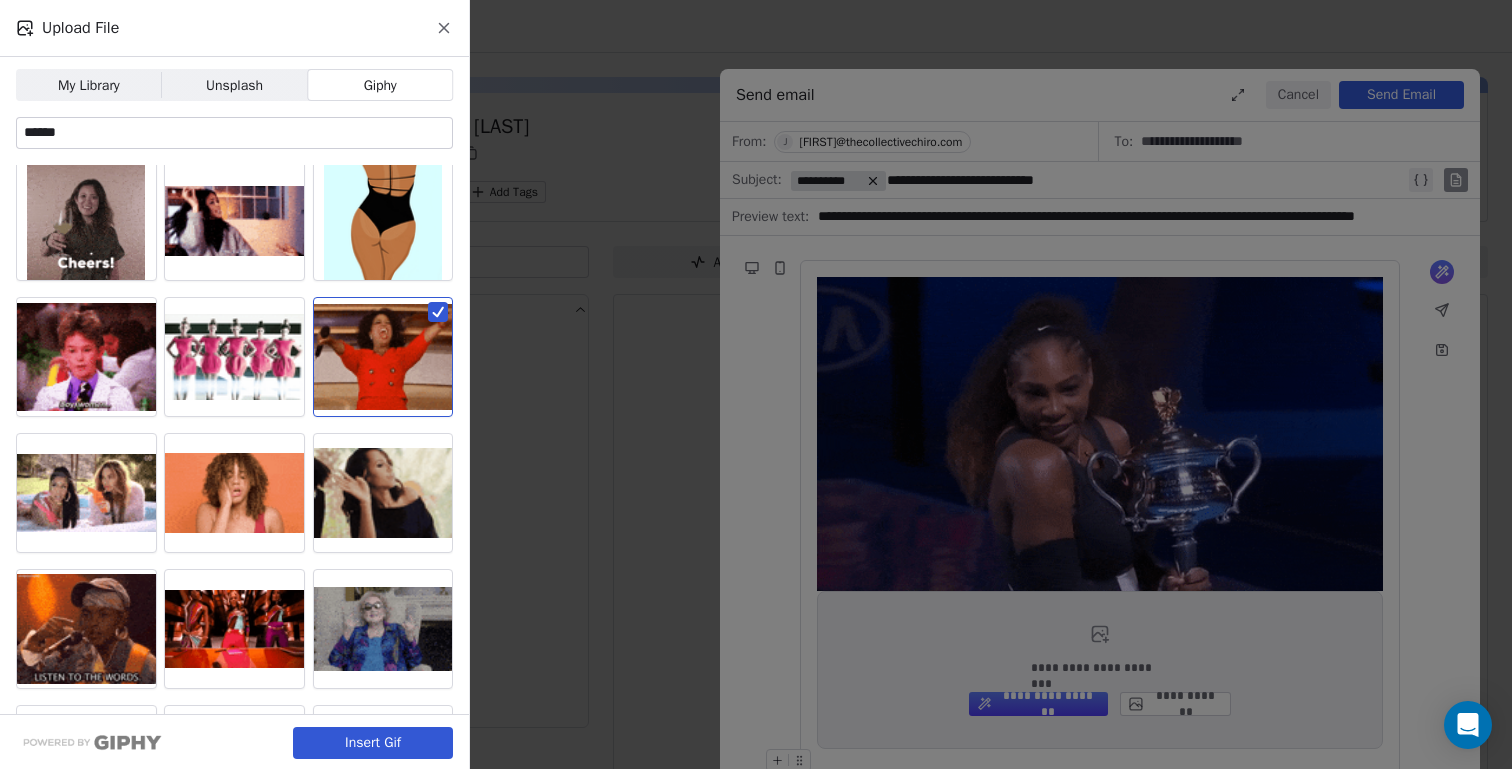 click on "Insert Gif" at bounding box center (373, 743) 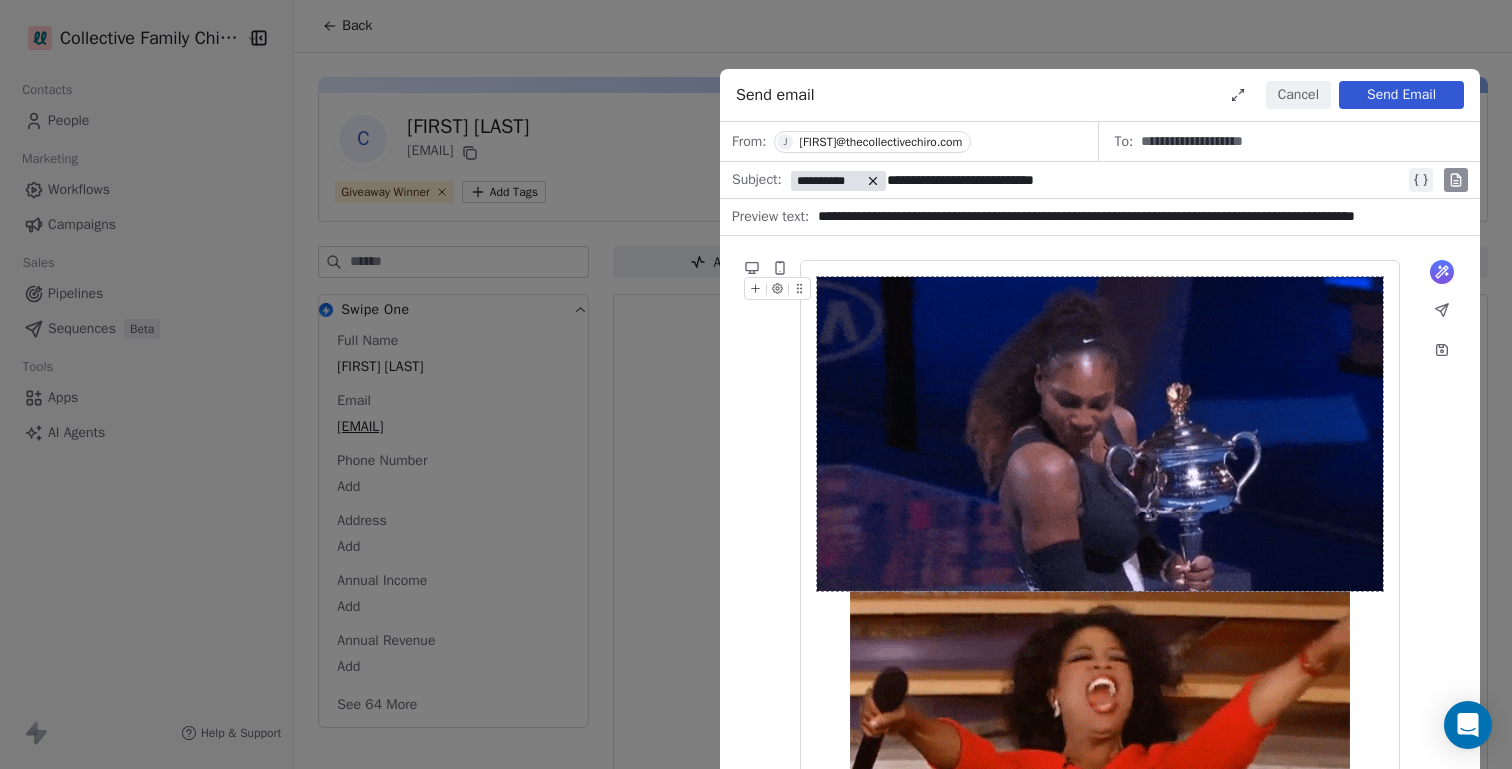 scroll, scrollTop: 7, scrollLeft: 0, axis: vertical 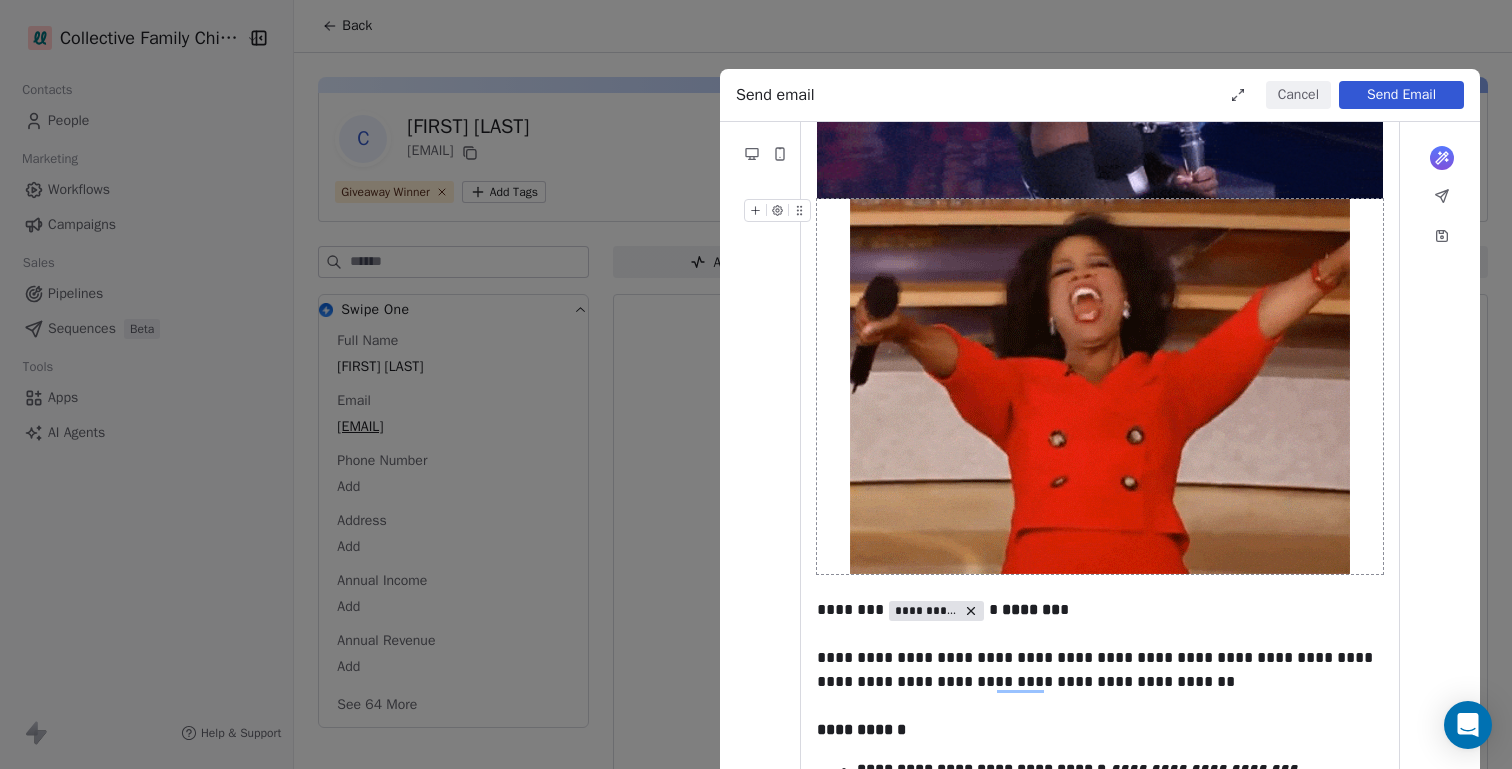 click 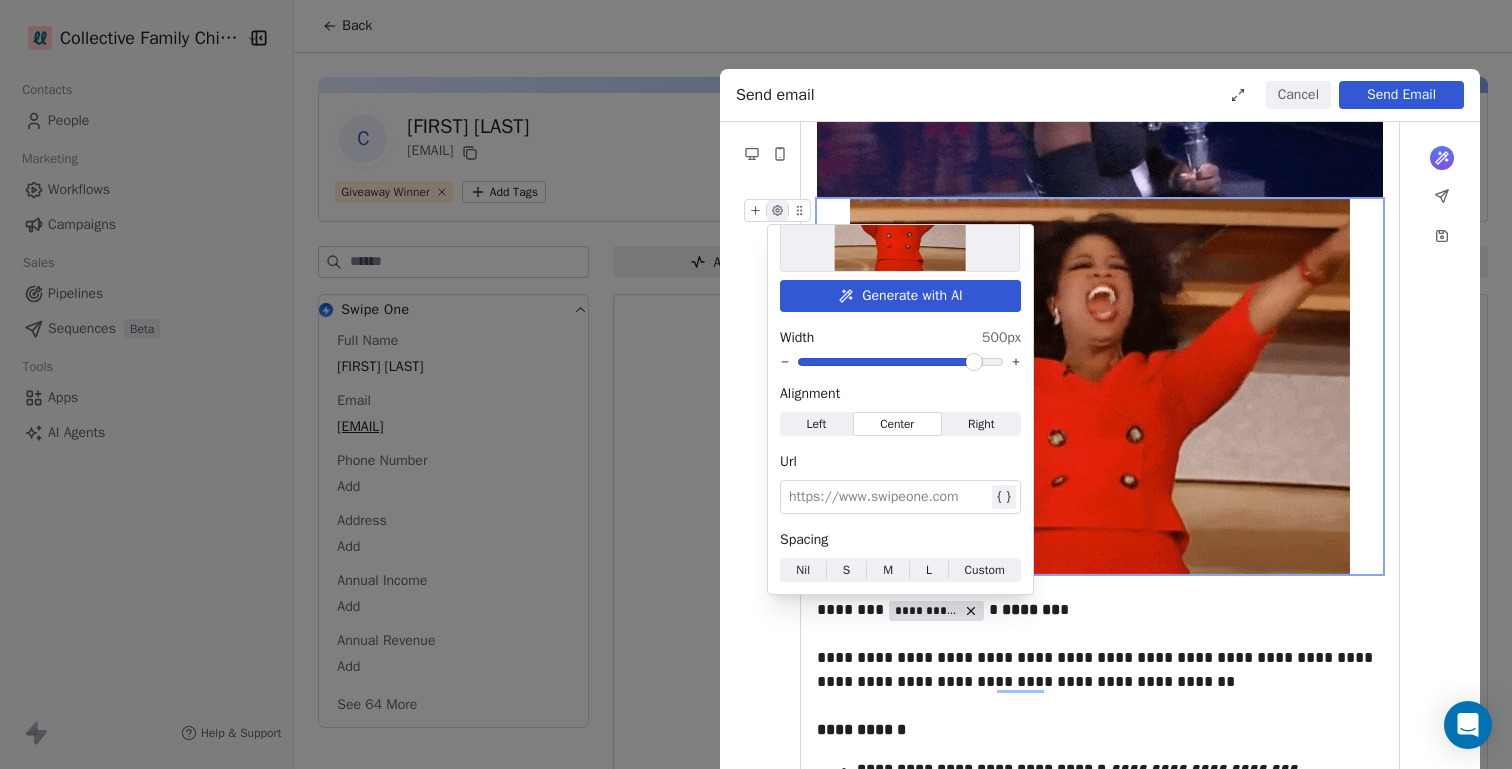 click at bounding box center (1100, 386) 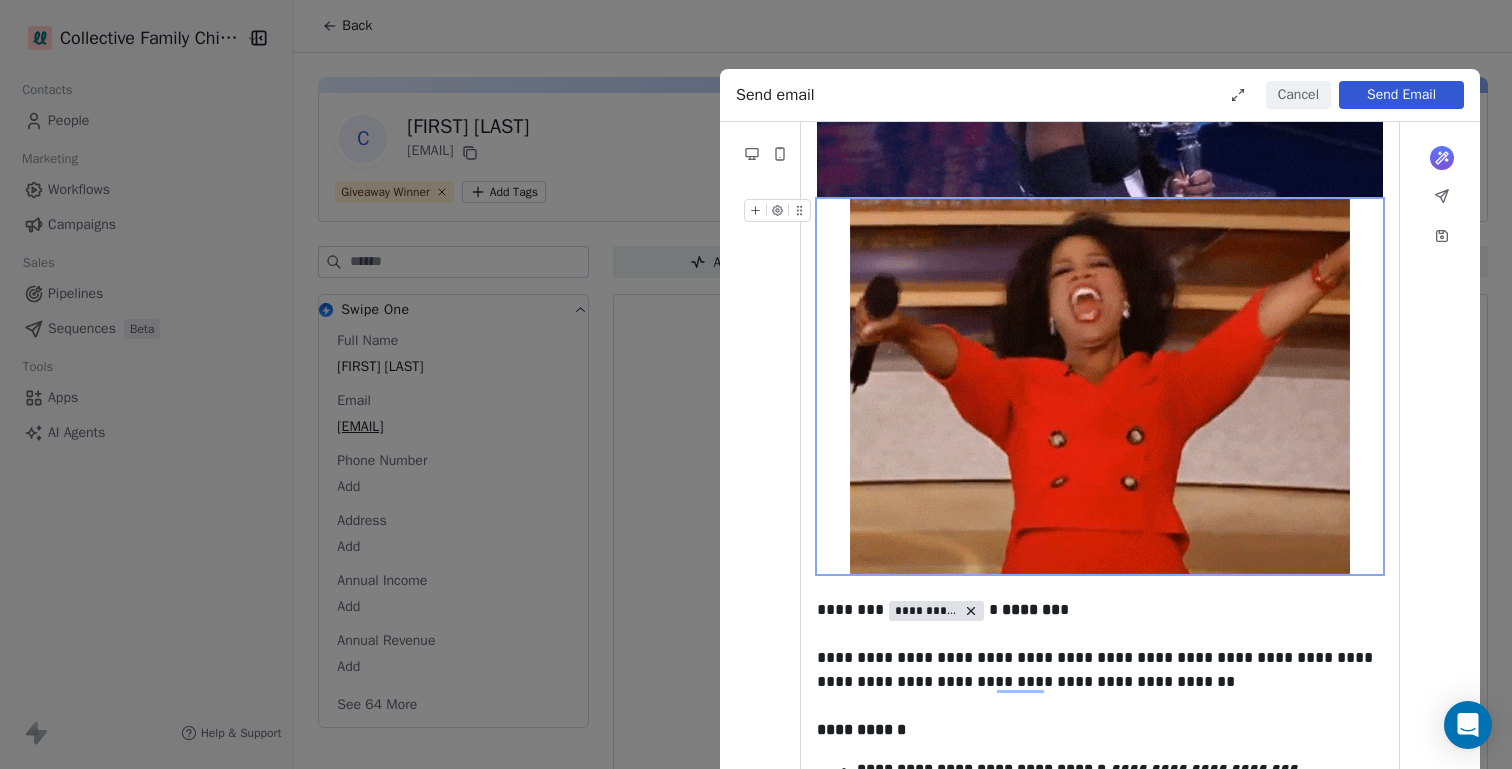 click at bounding box center [1100, 386] 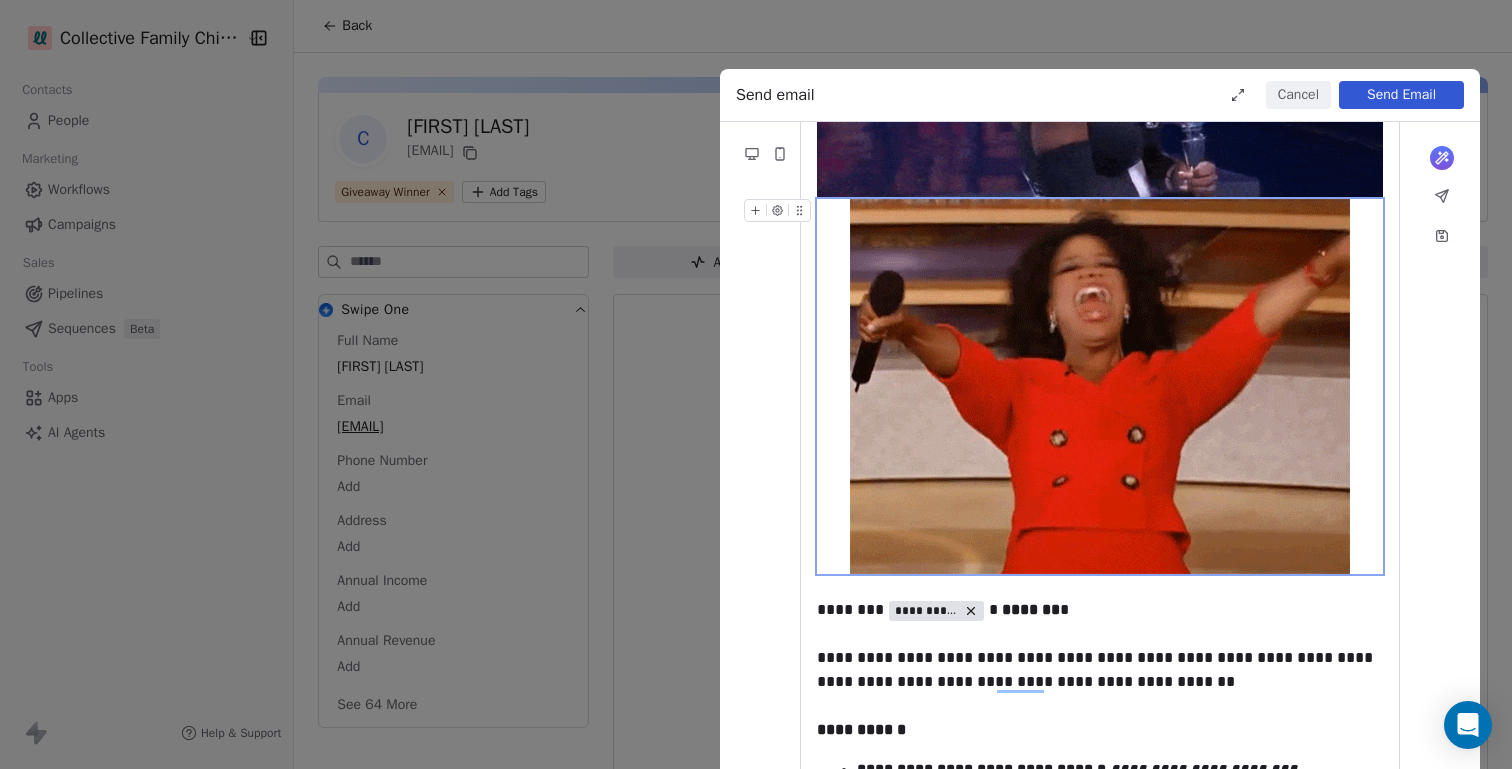 click at bounding box center [1100, 386] 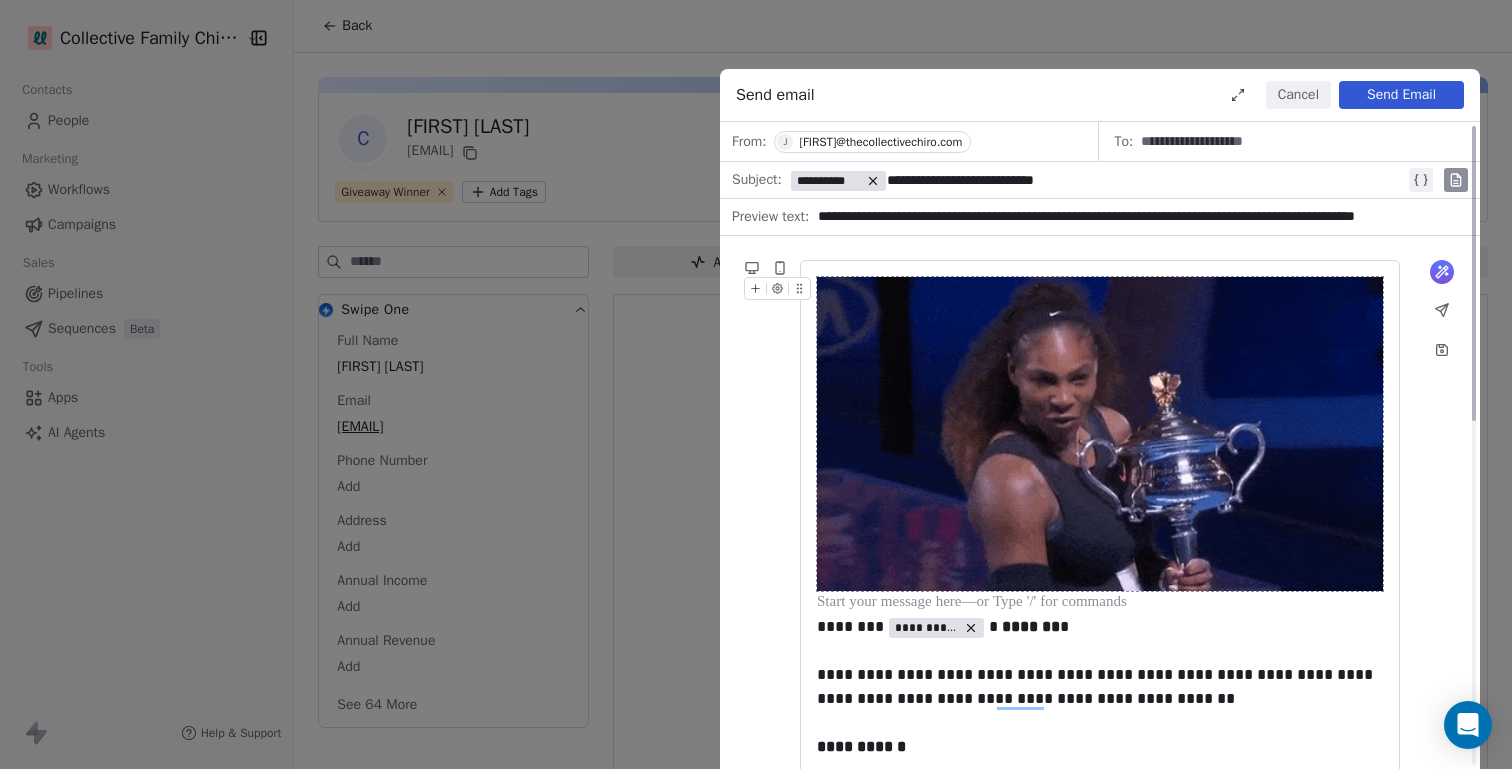 click at bounding box center (1100, 434) 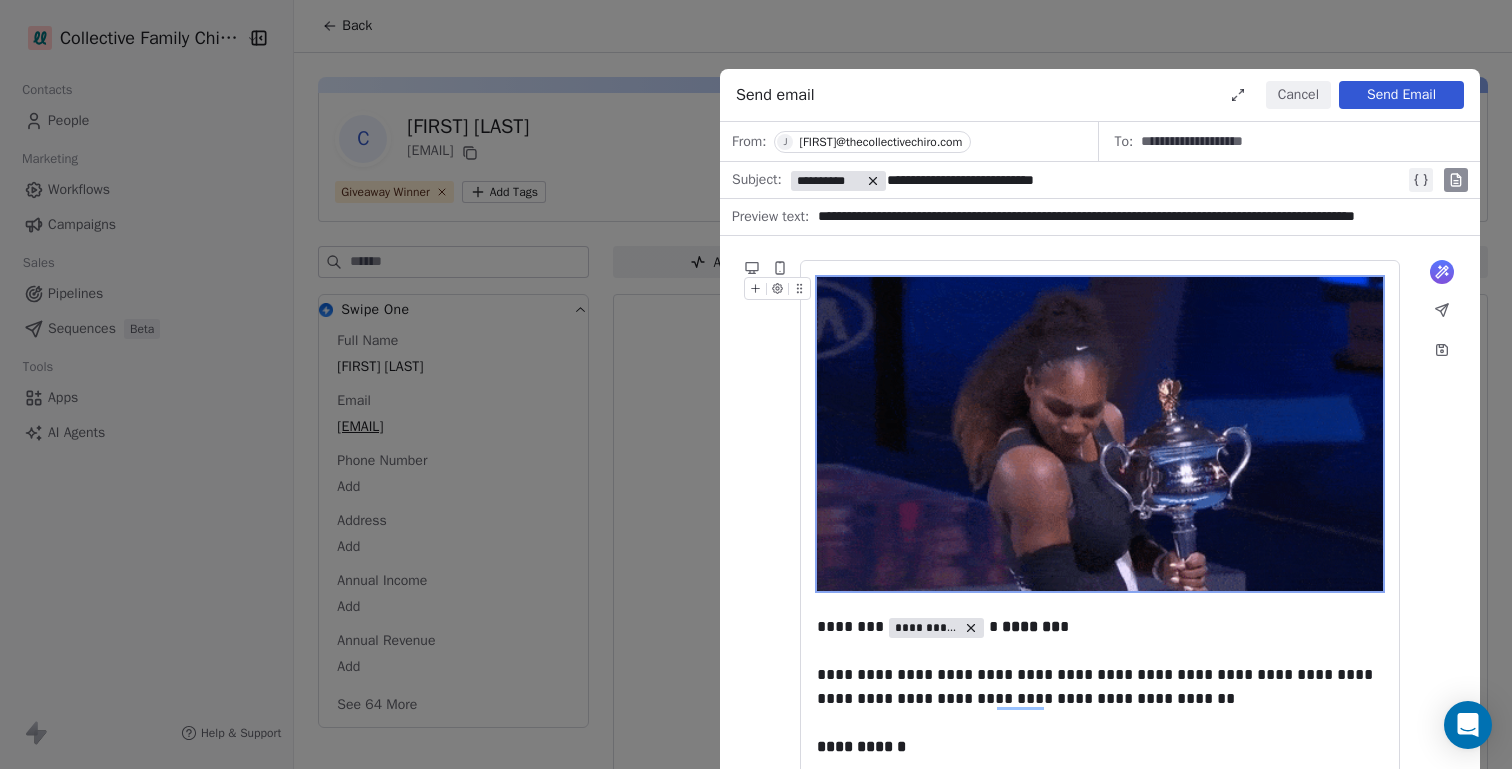 click 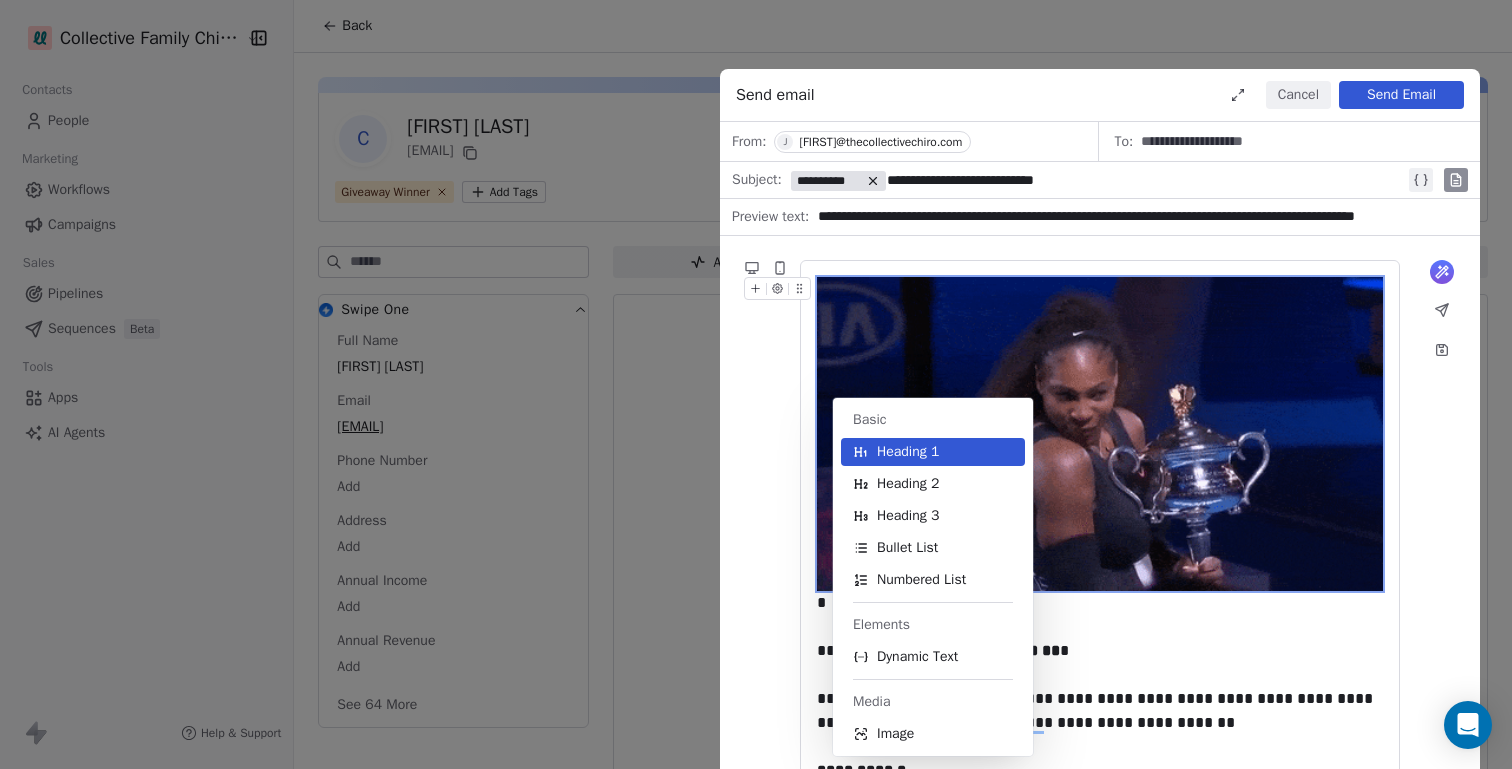 click on "Heading 1" at bounding box center (908, 452) 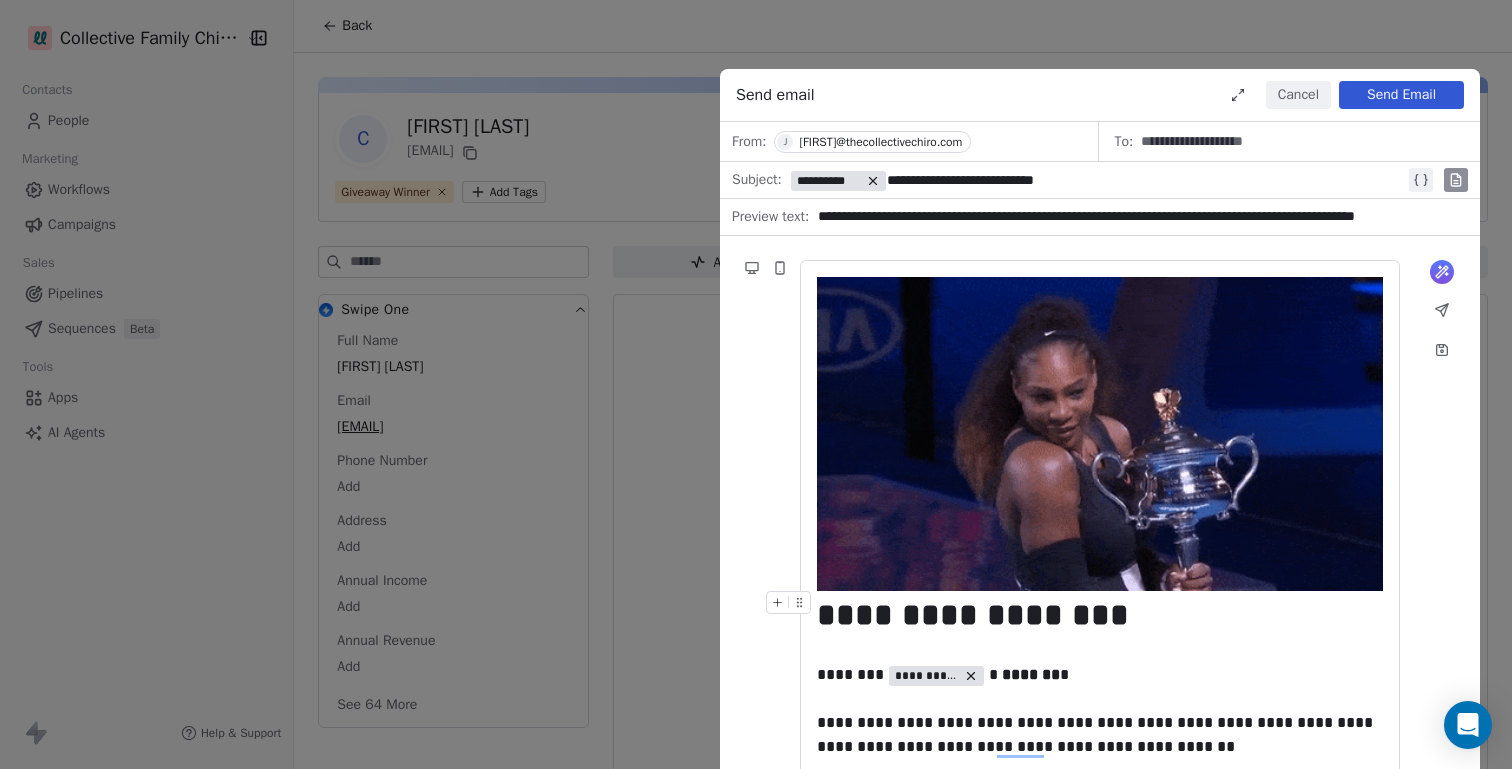 click on "**********" at bounding box center [1100, 615] 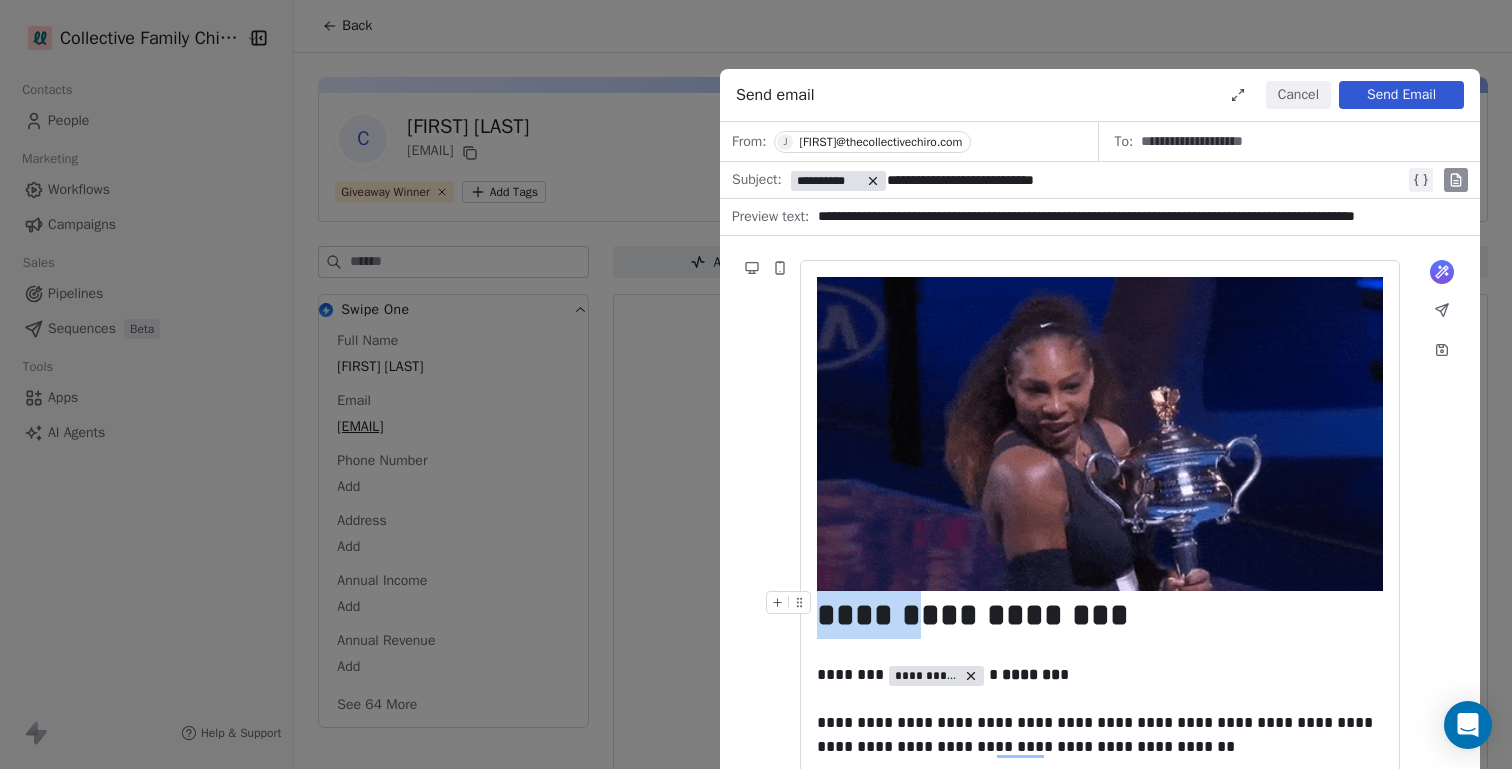click on "**********" at bounding box center [1100, 615] 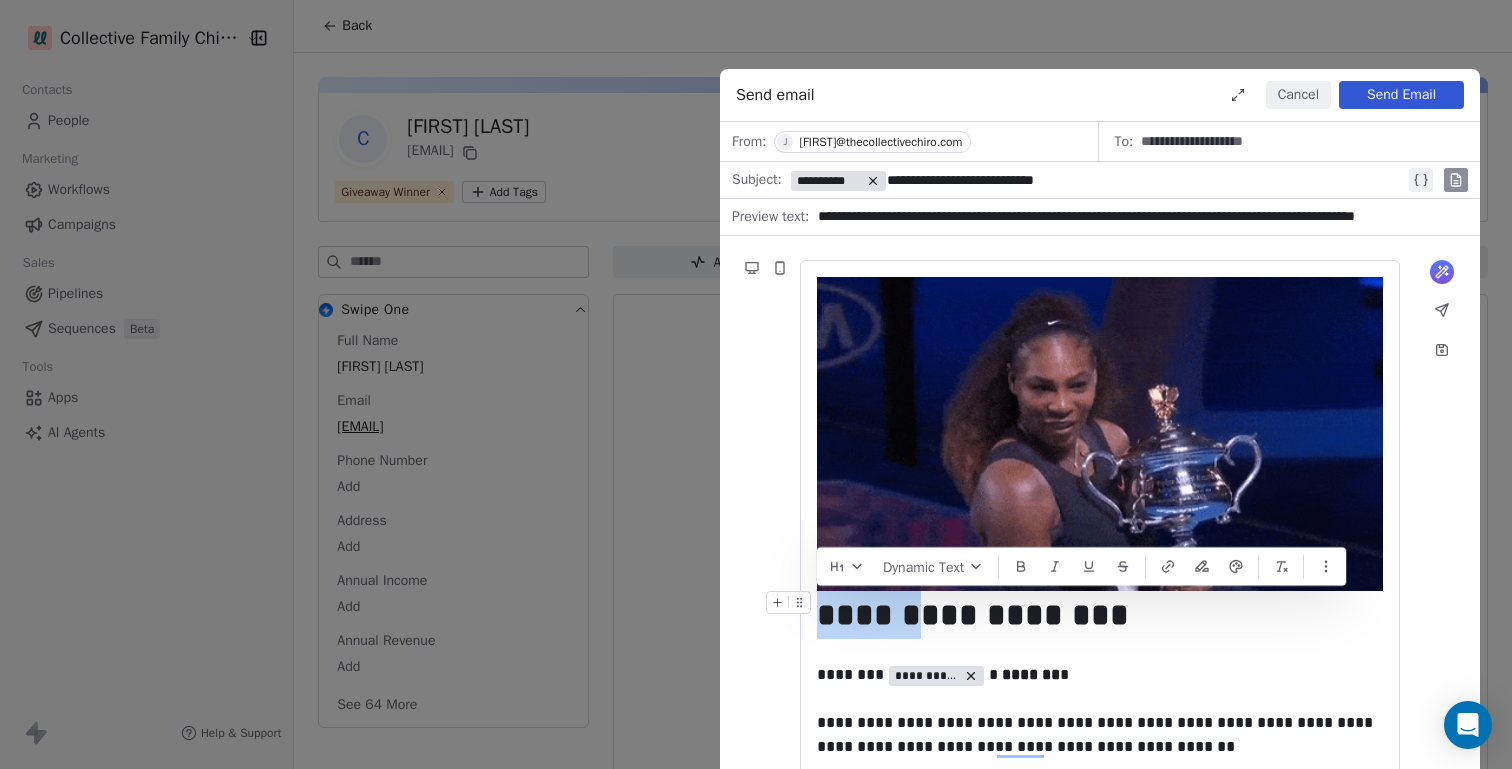 click on "**********" at bounding box center [1100, 615] 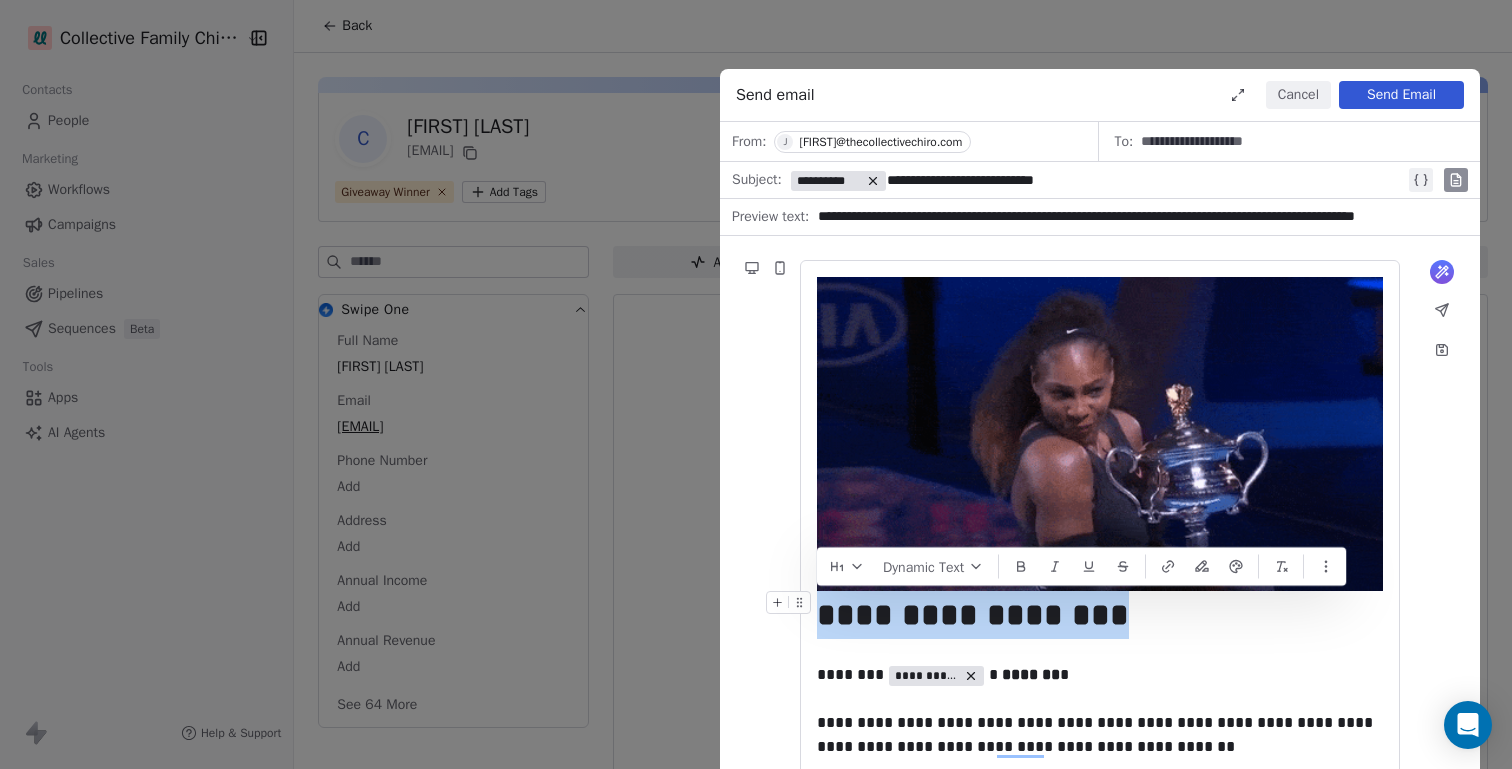 drag, startPoint x: 821, startPoint y: 614, endPoint x: 1205, endPoint y: 625, distance: 384.15753 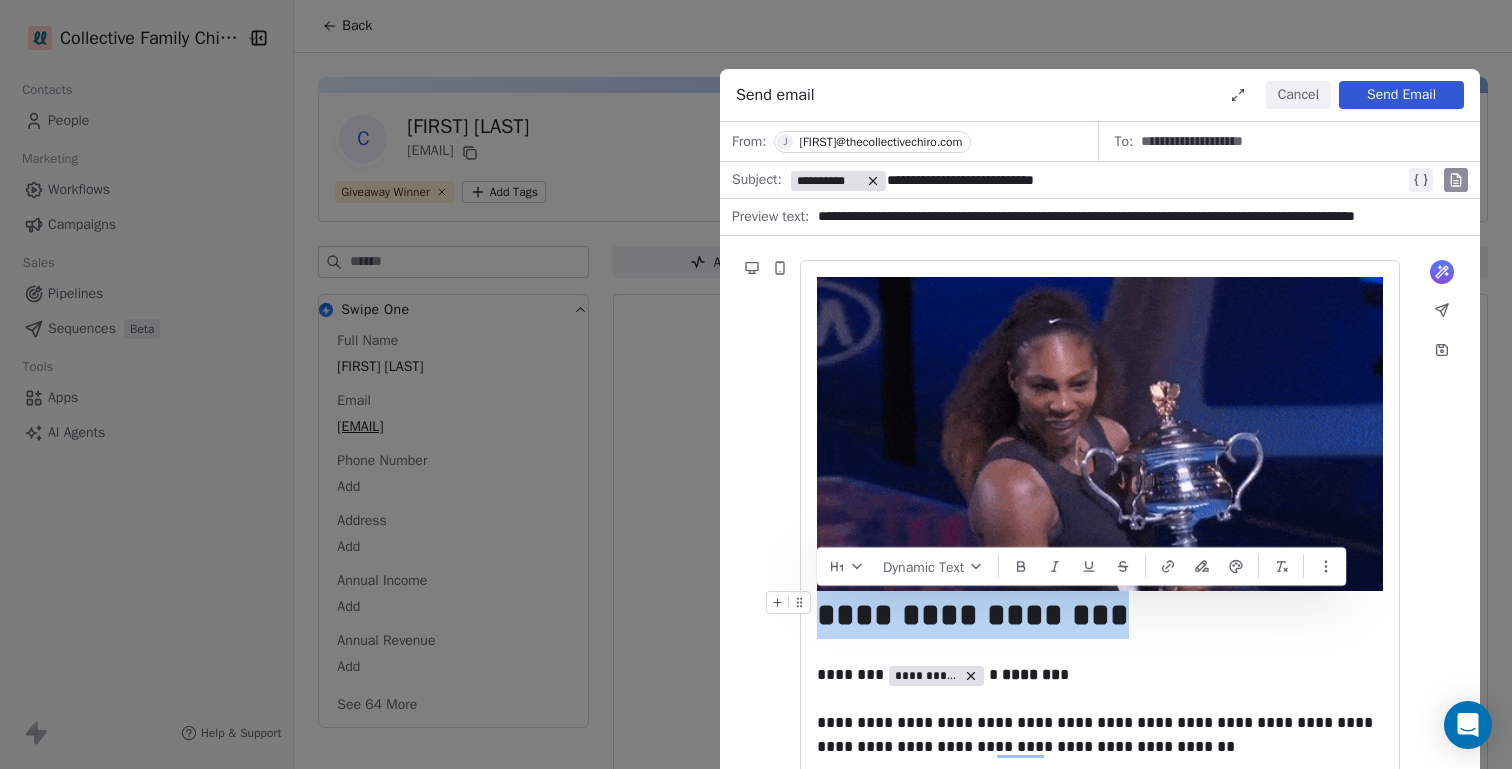 click on "**********" at bounding box center (1100, 615) 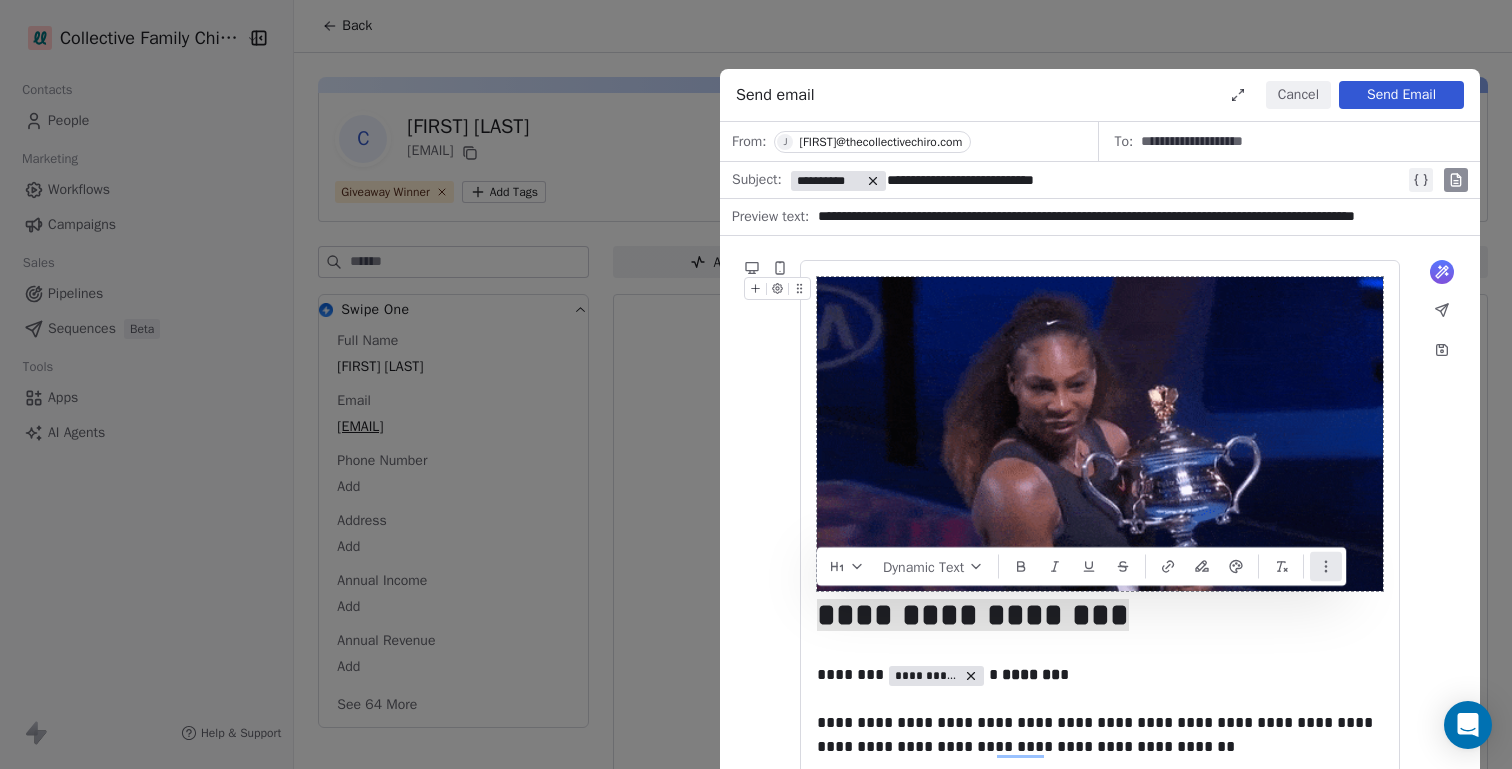 click 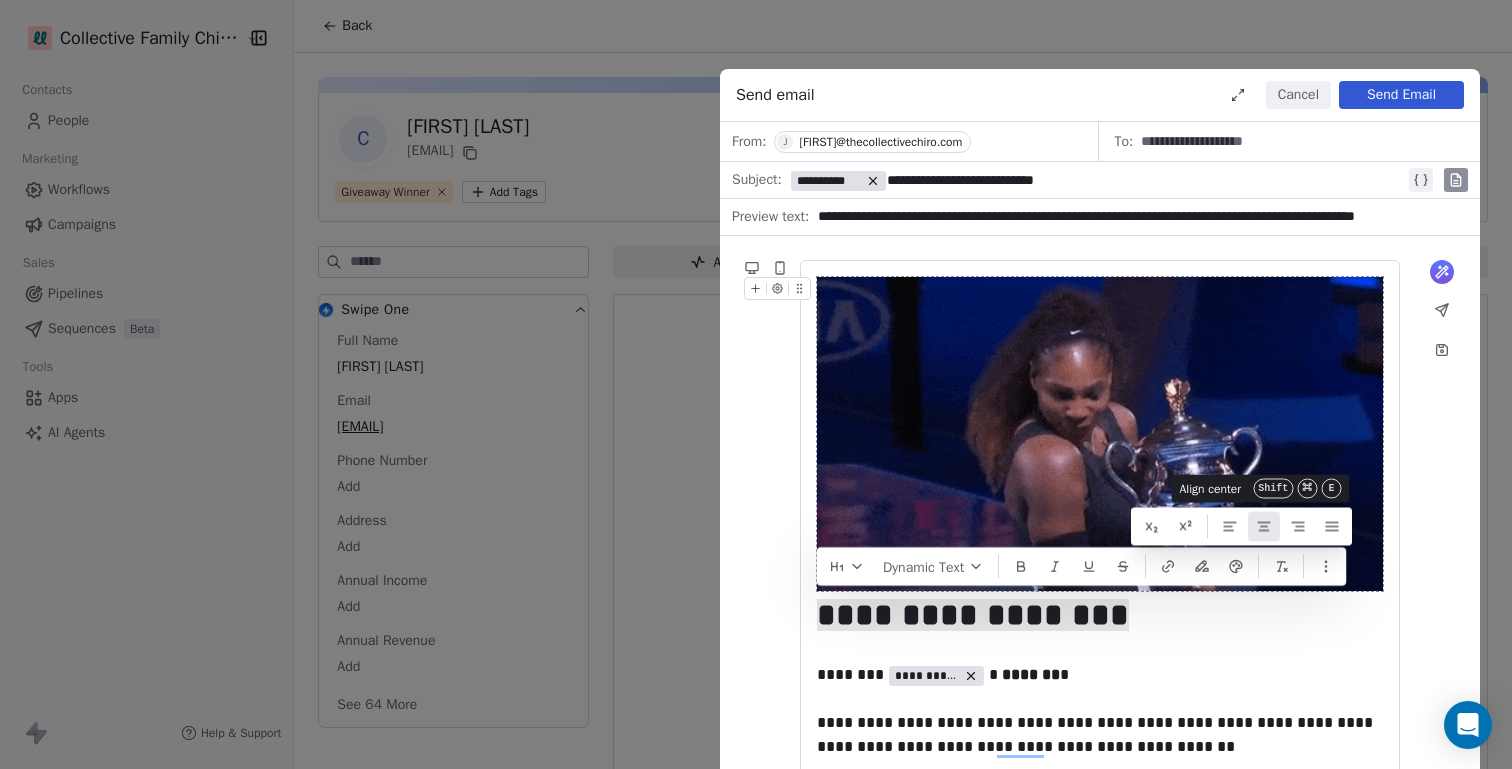 click 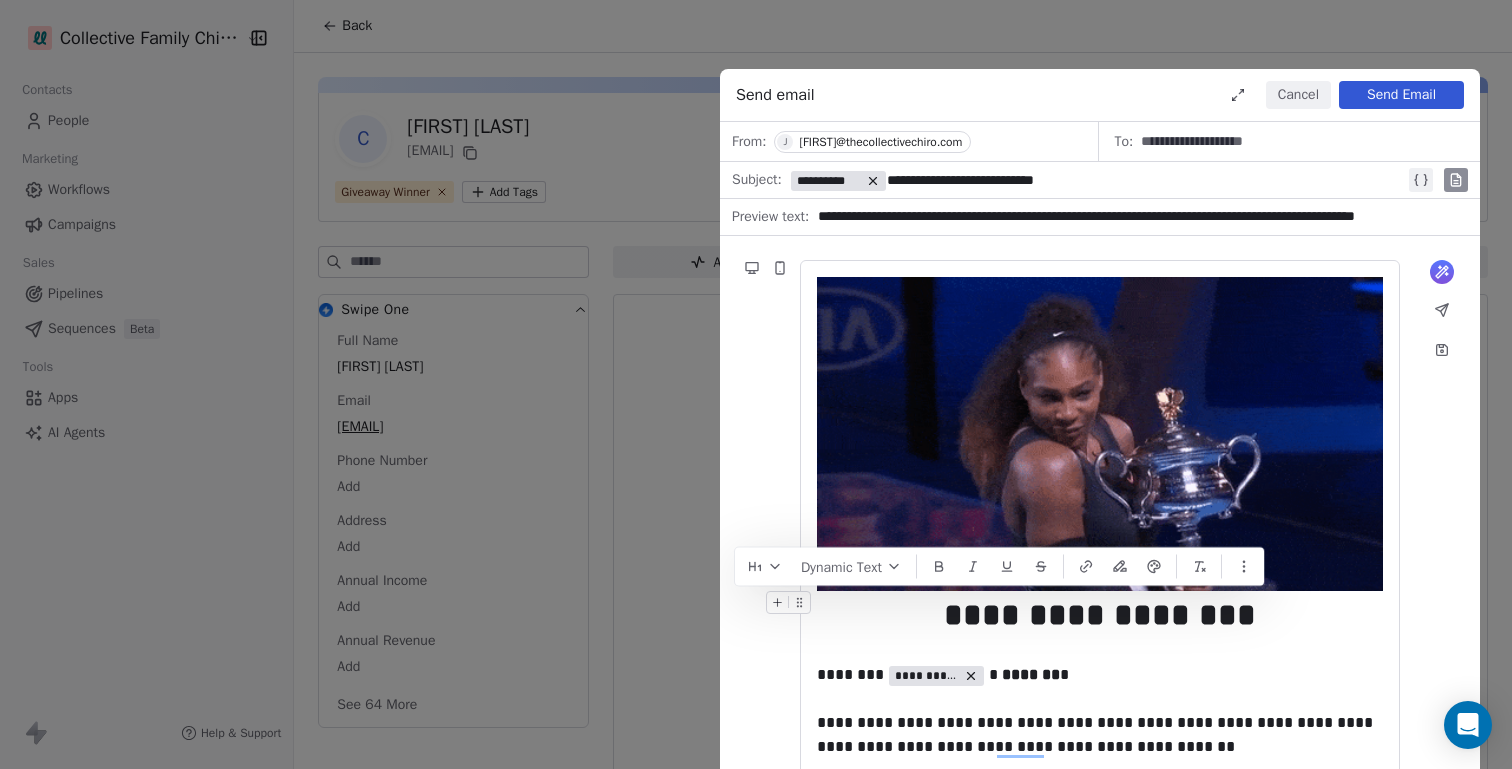 click on "**********" at bounding box center [1100, 615] 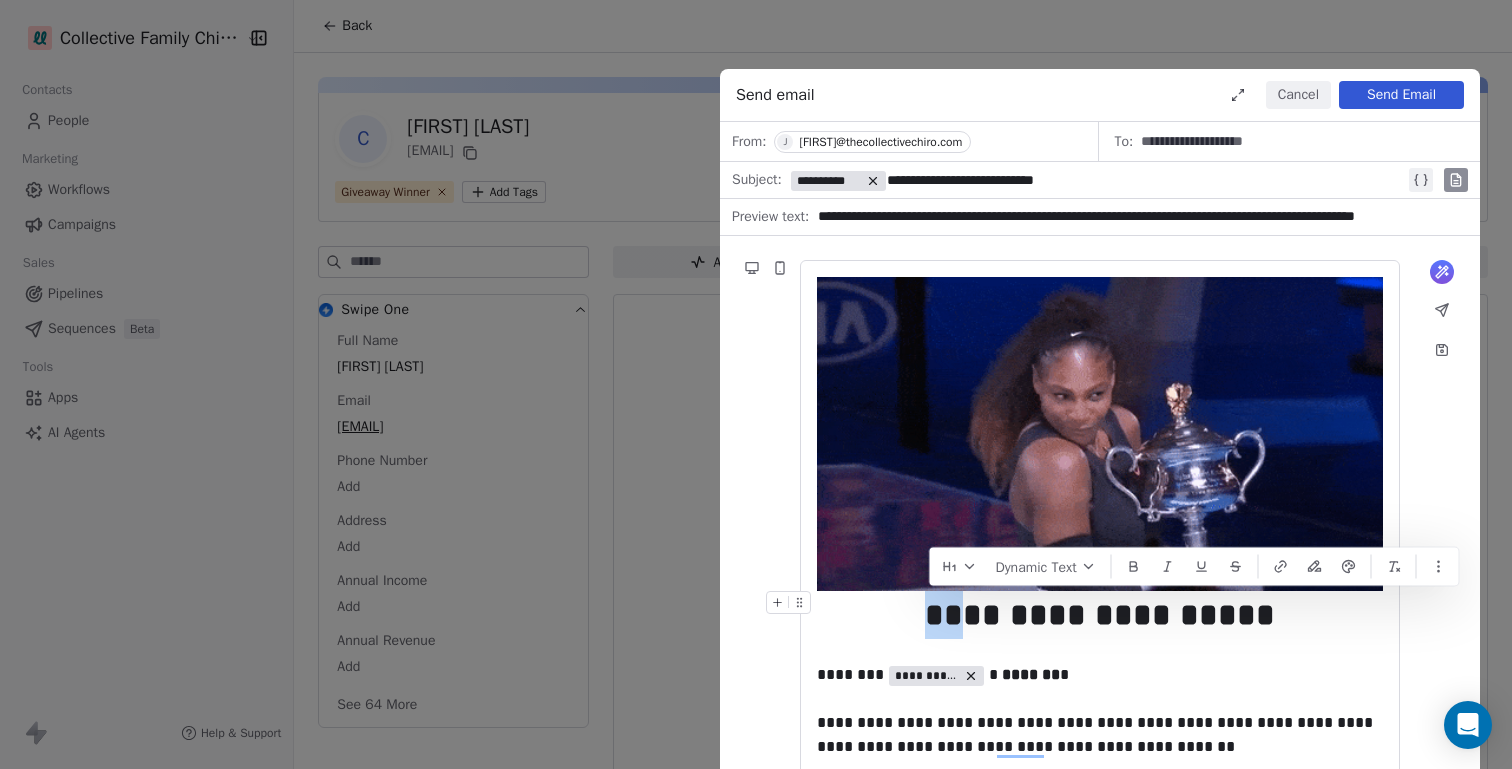 drag, startPoint x: 961, startPoint y: 623, endPoint x: 930, endPoint y: 623, distance: 31 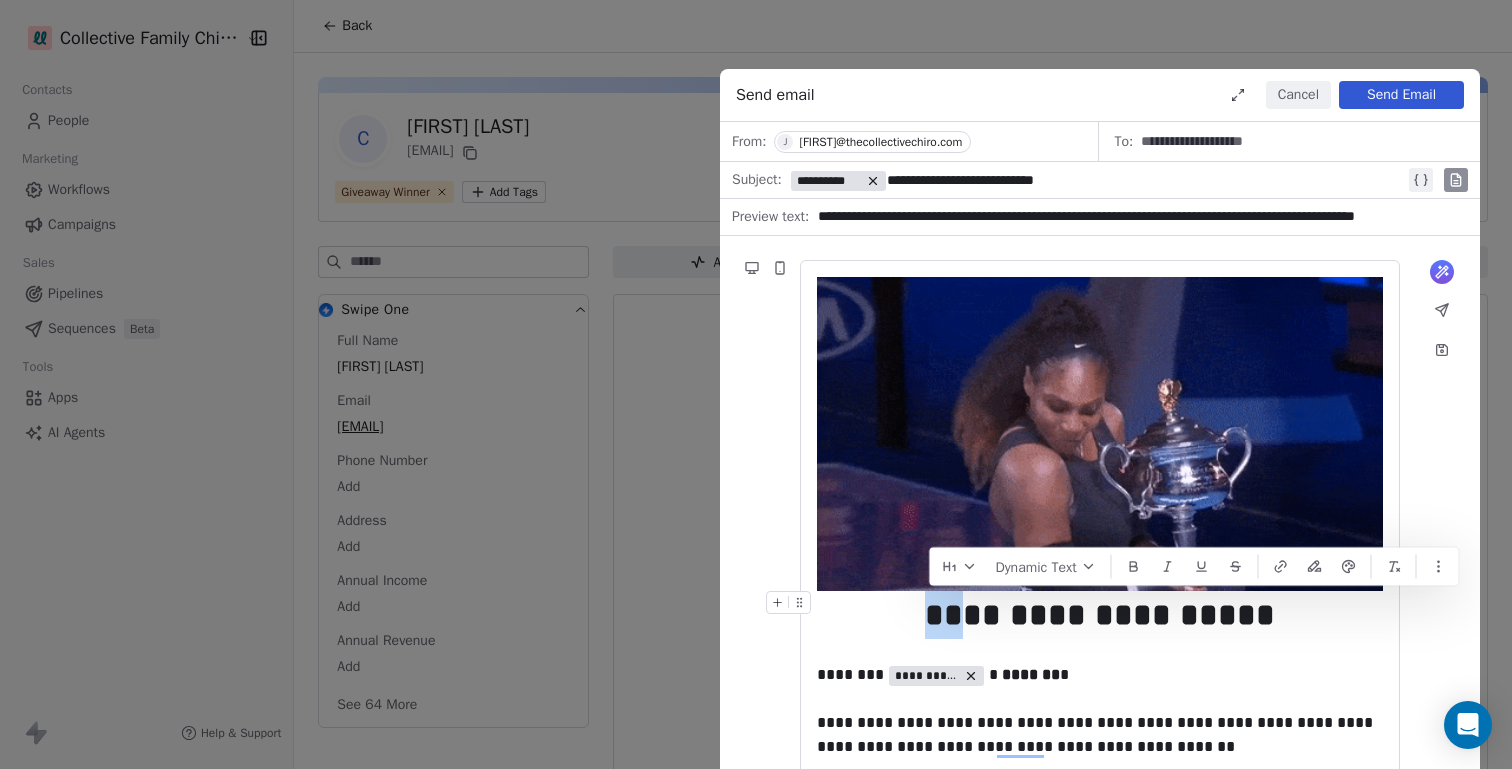 click on "**********" at bounding box center [1100, 615] 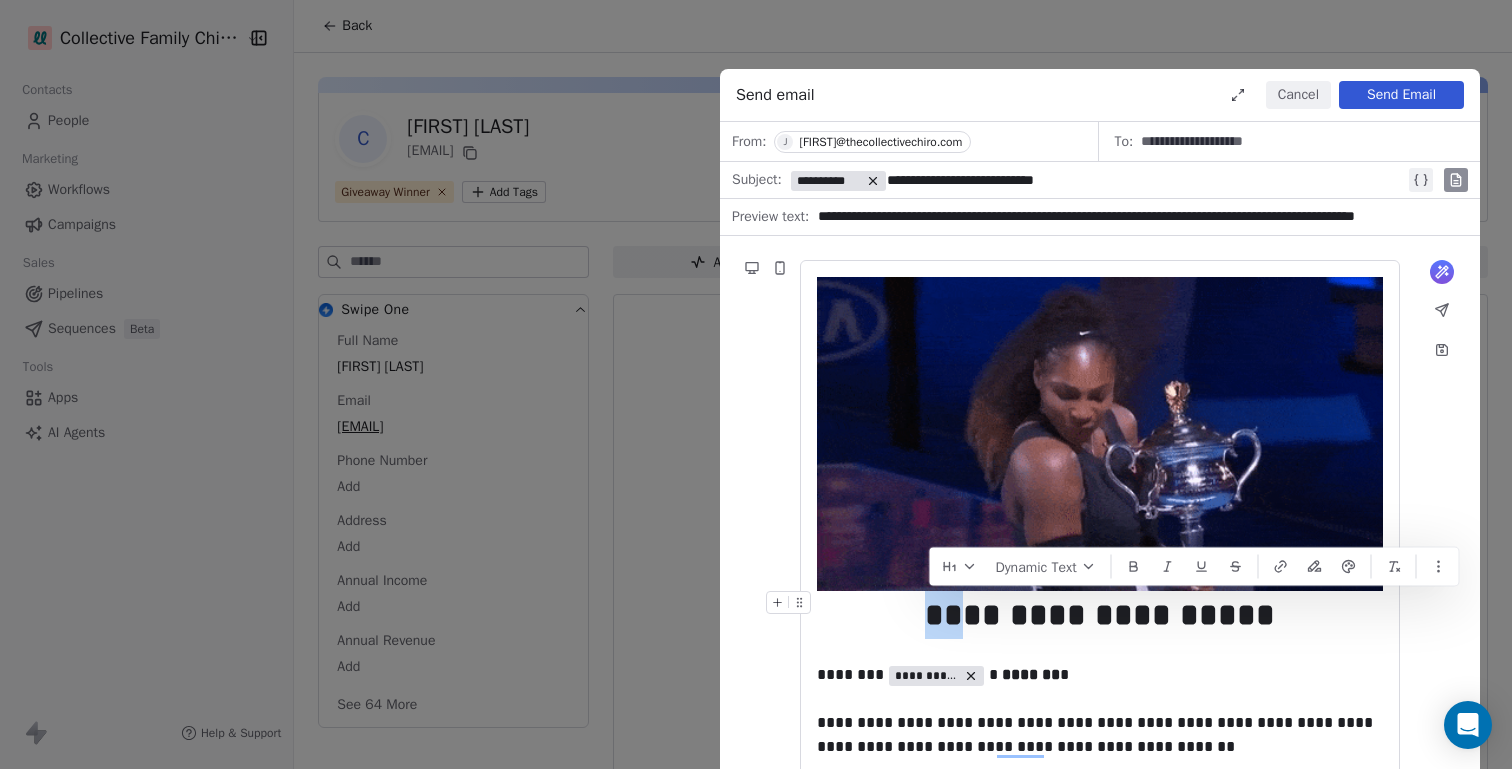 copy on "**" 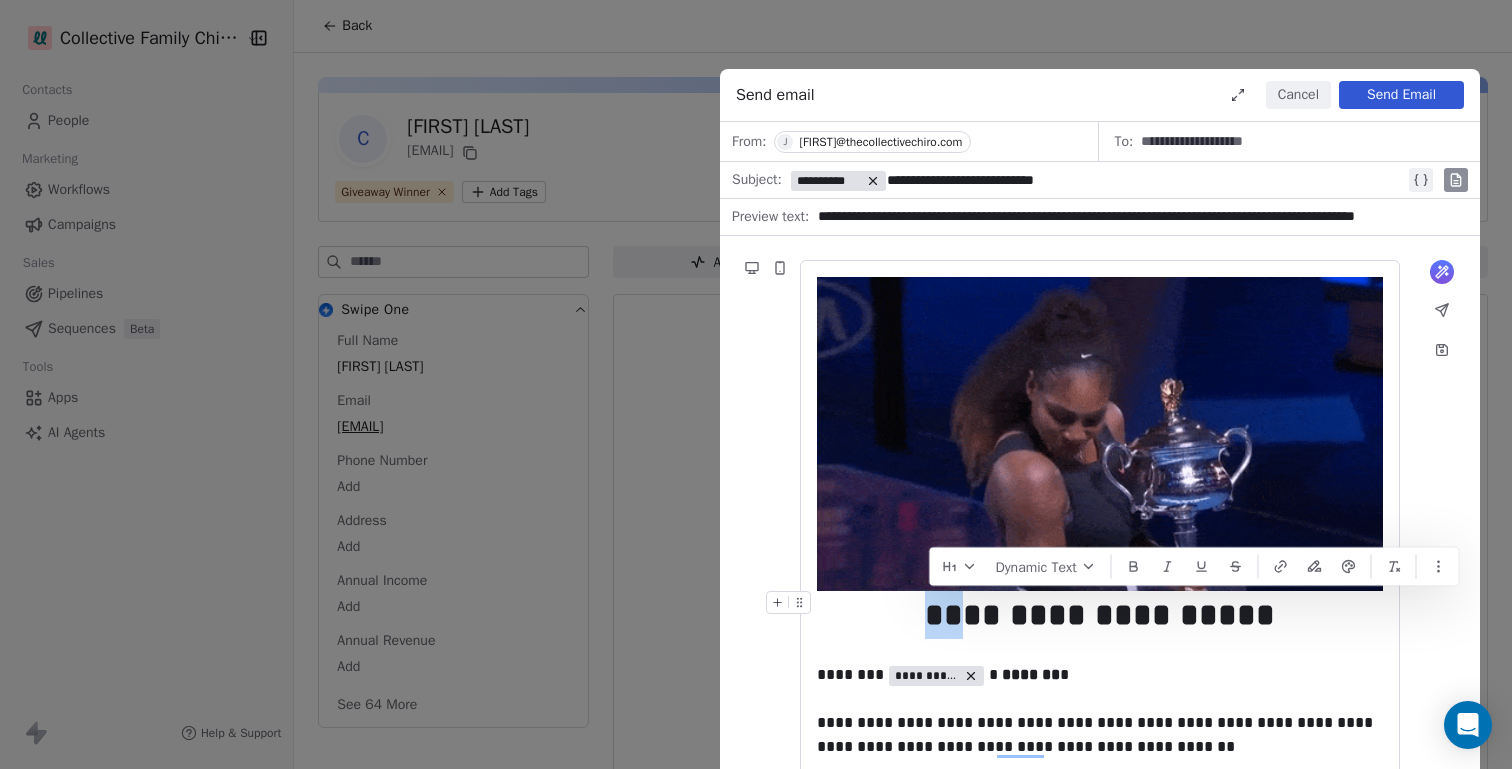 click on "**********" at bounding box center [1100, 615] 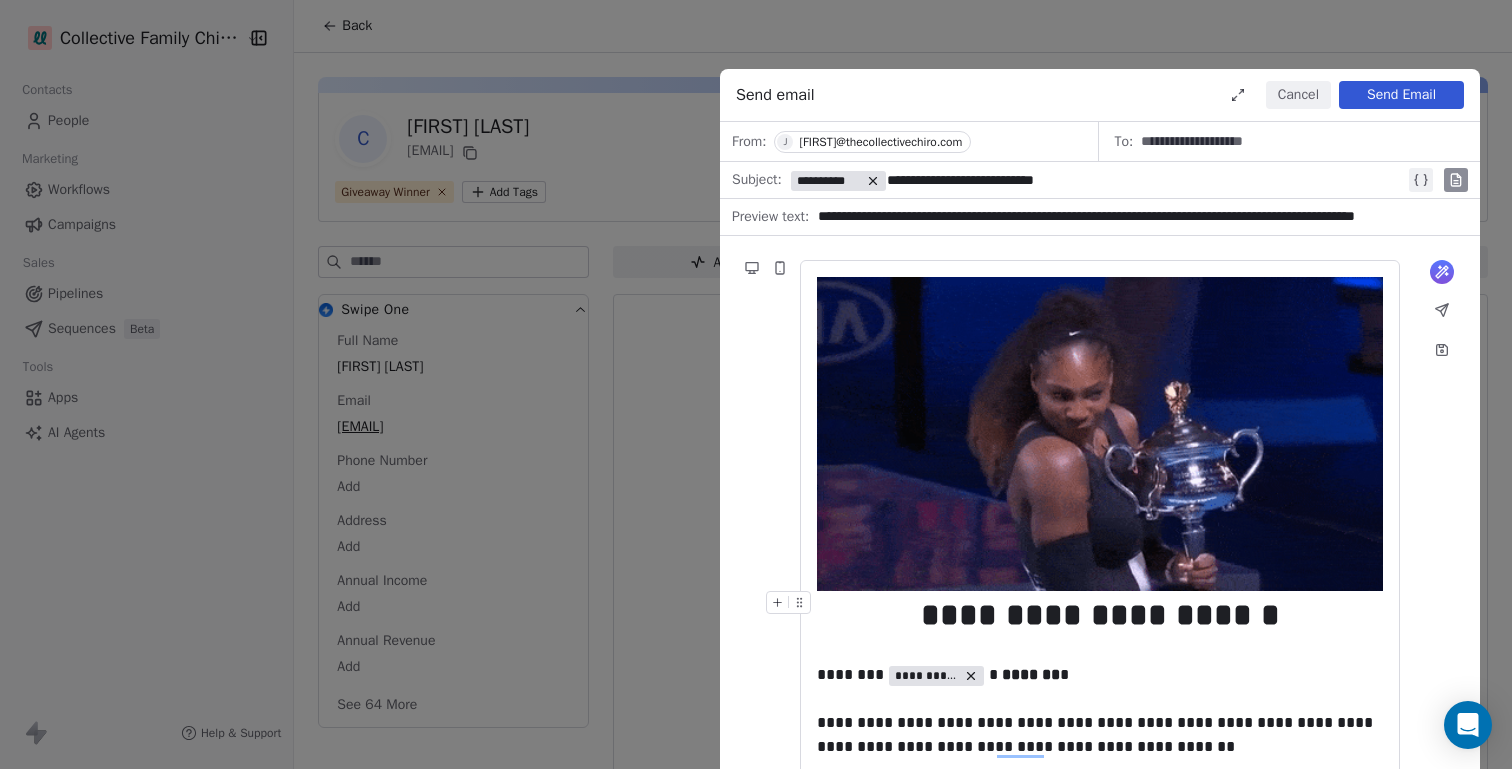 click 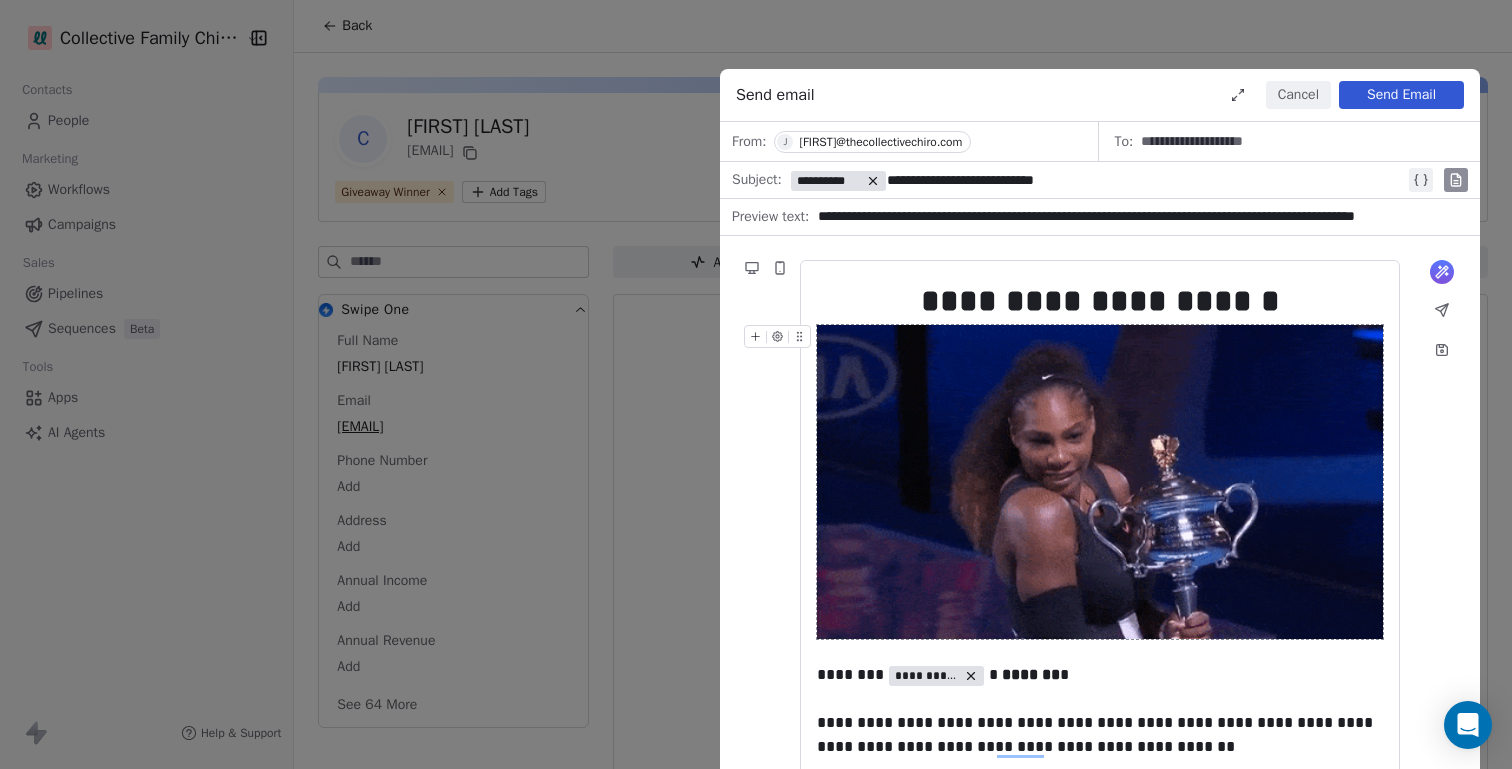 scroll, scrollTop: 89, scrollLeft: 0, axis: vertical 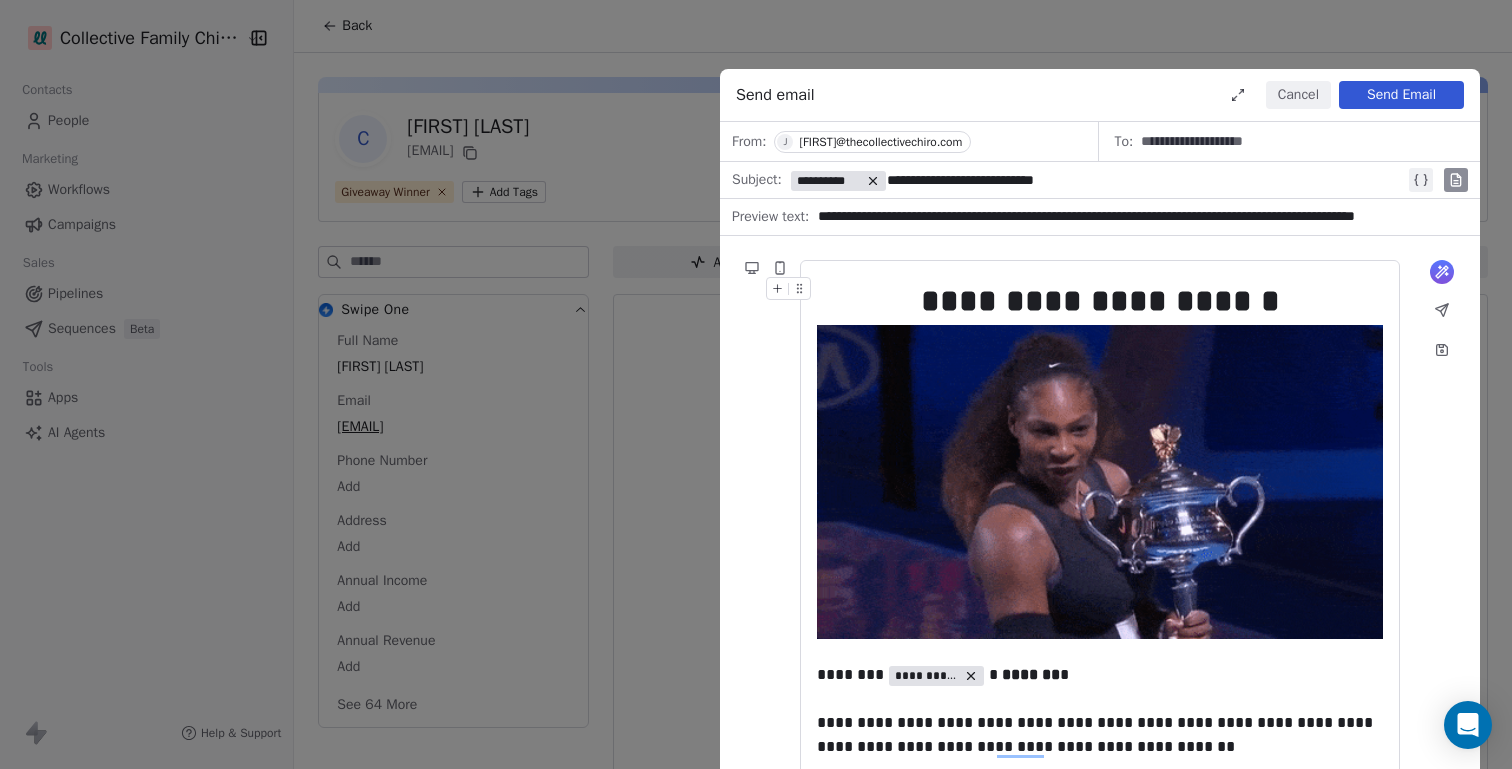 click on "**********" at bounding box center (1100, 903) 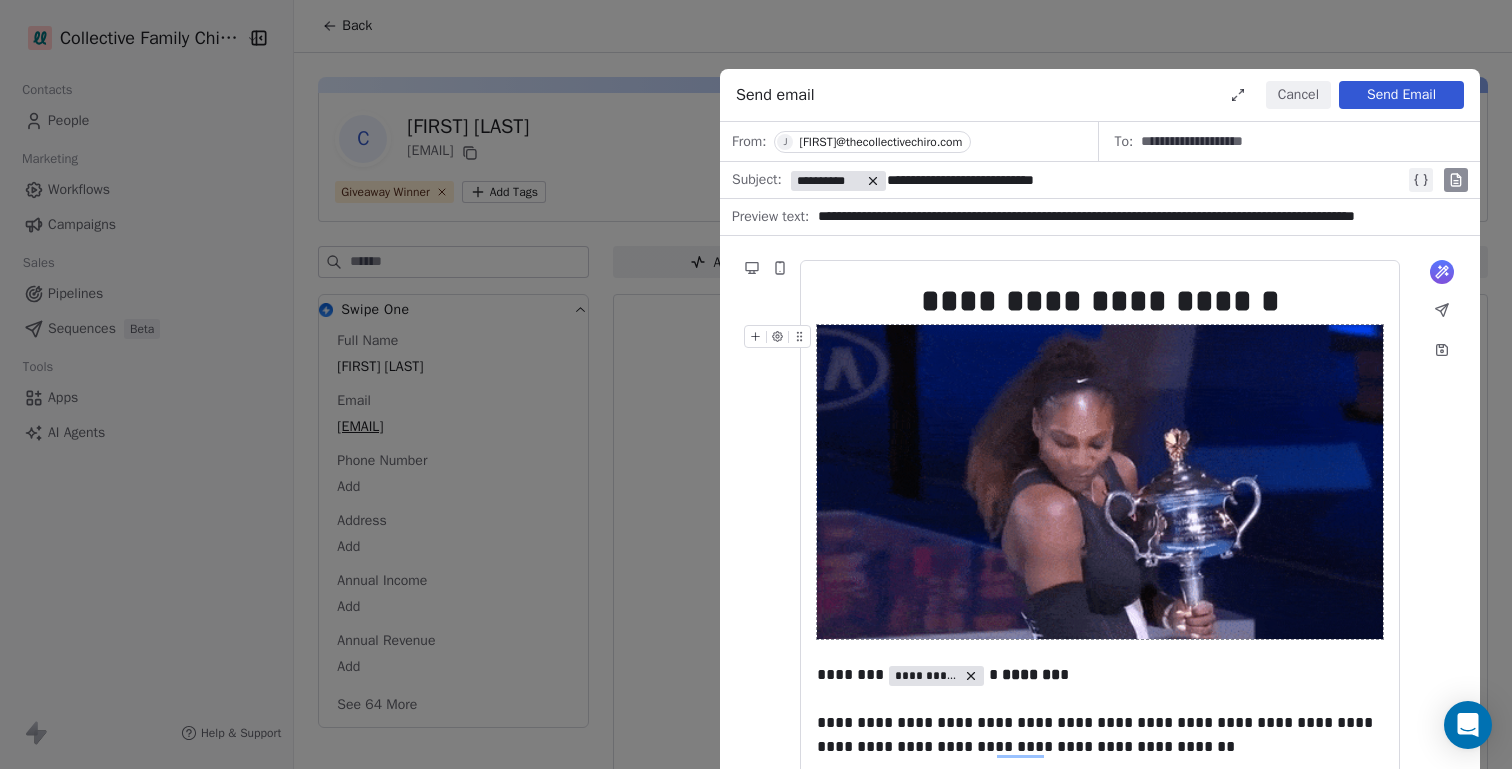 scroll, scrollTop: 513, scrollLeft: 0, axis: vertical 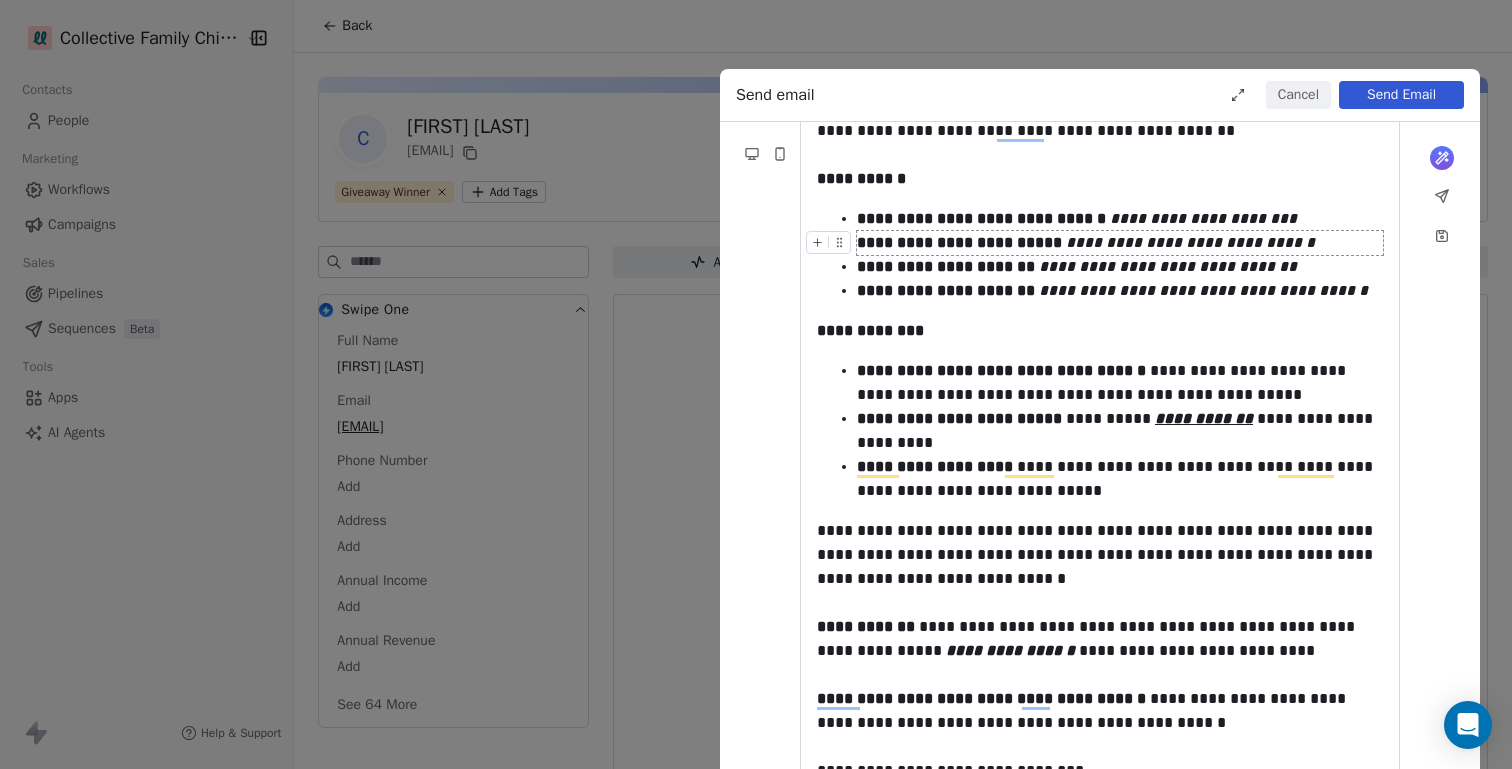 click on "**********" at bounding box center (1190, 242) 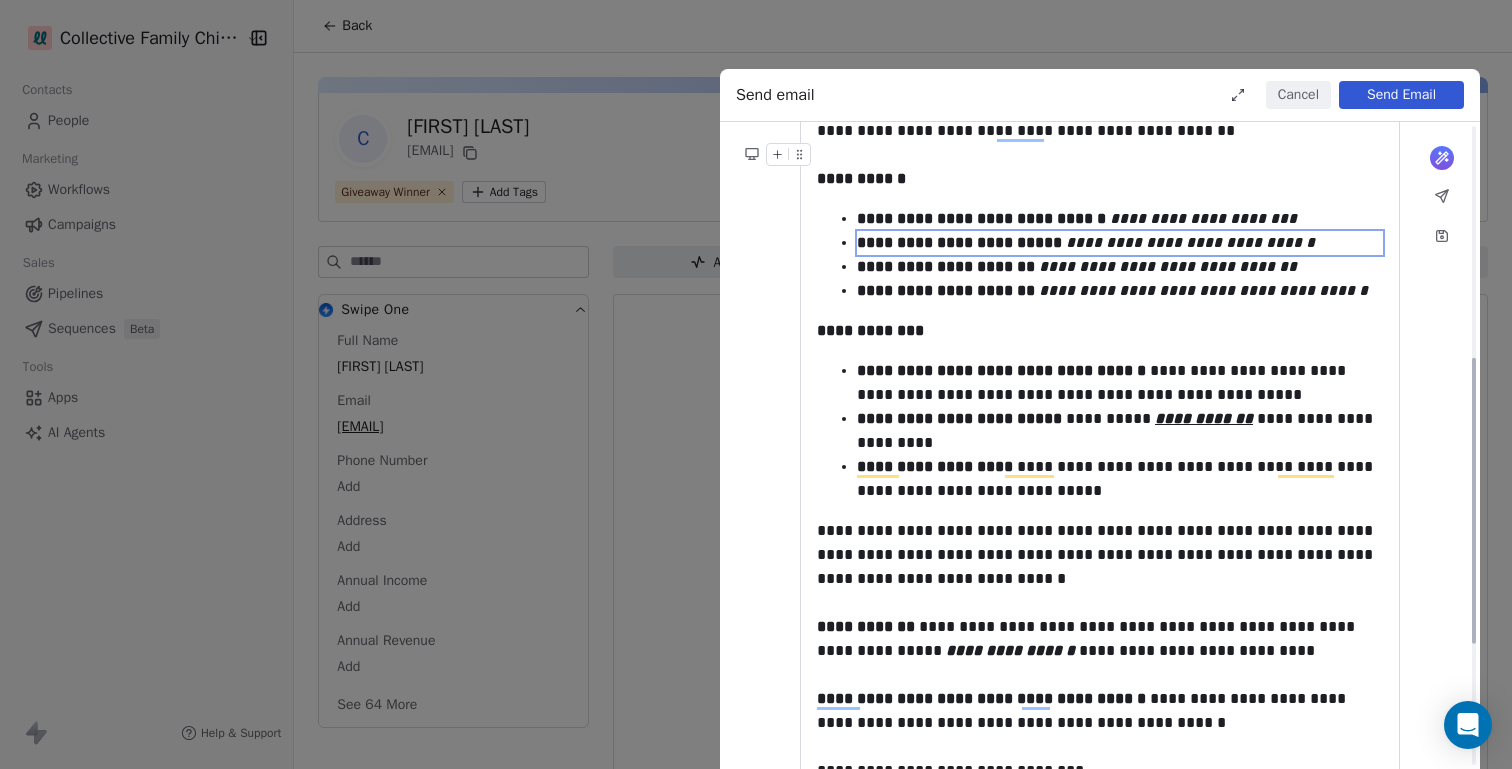 scroll, scrollTop: 9, scrollLeft: 0, axis: vertical 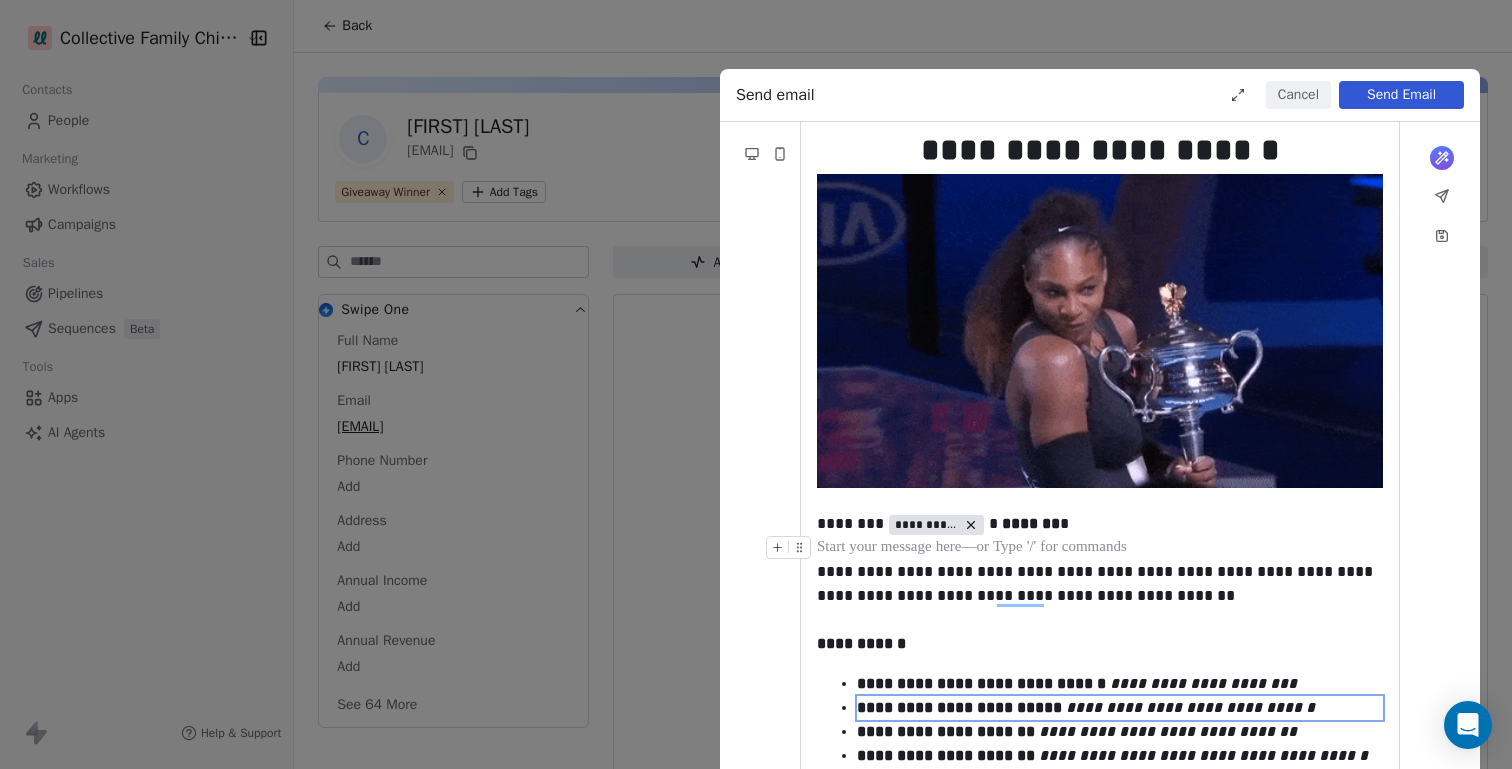 click at bounding box center [1100, 548] 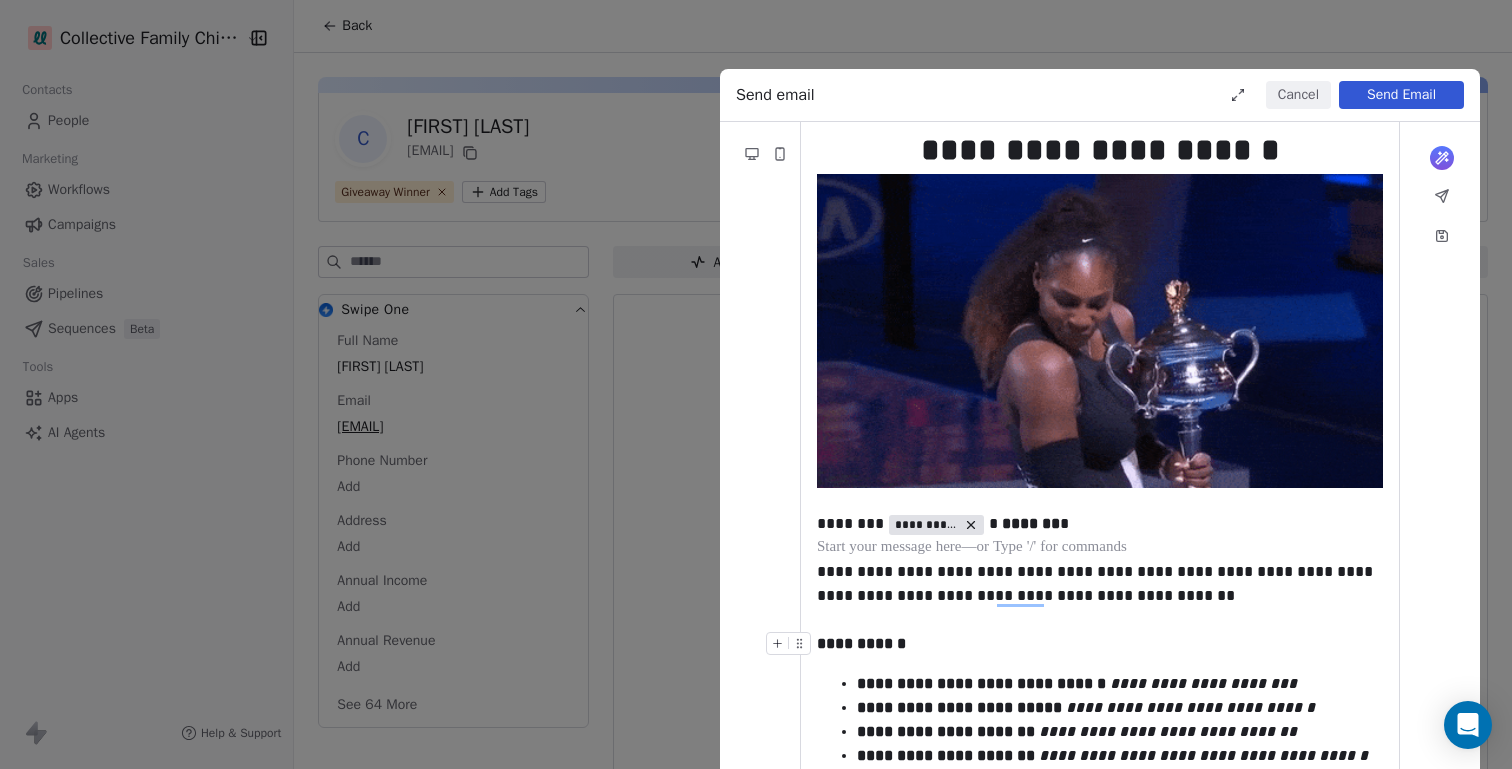 click on "**********" at bounding box center (1100, 644) 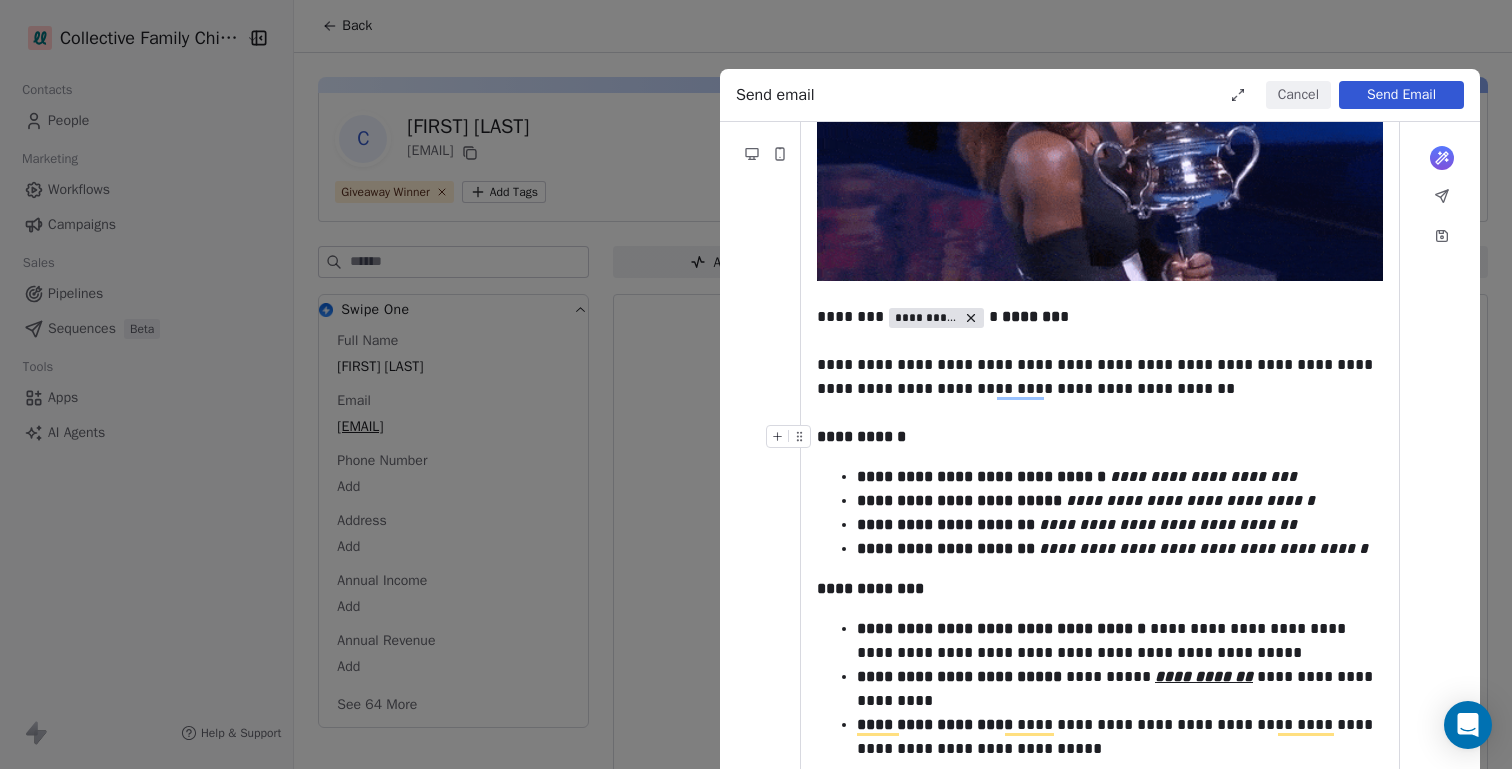click 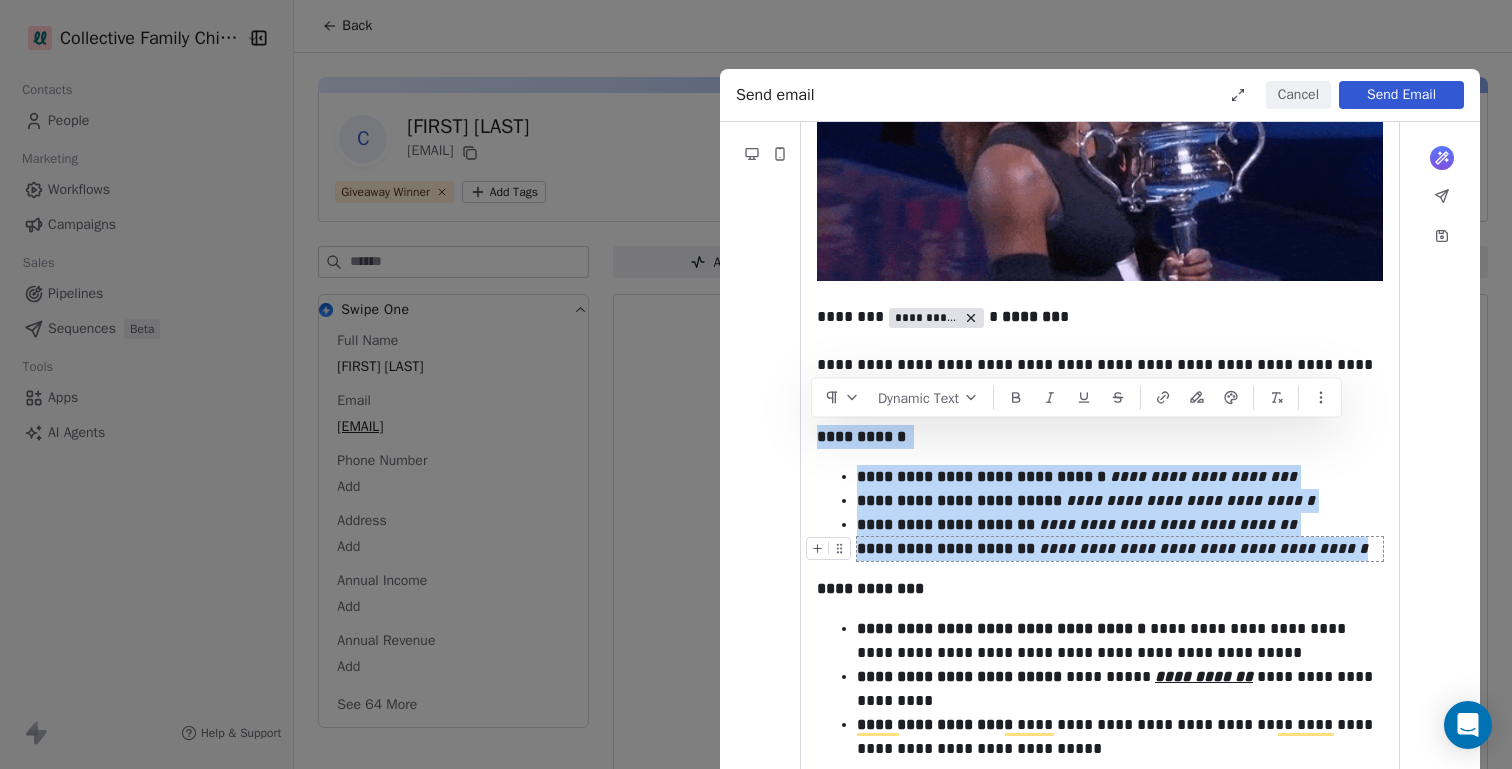 drag, startPoint x: 821, startPoint y: 437, endPoint x: 1355, endPoint y: 551, distance: 546.03296 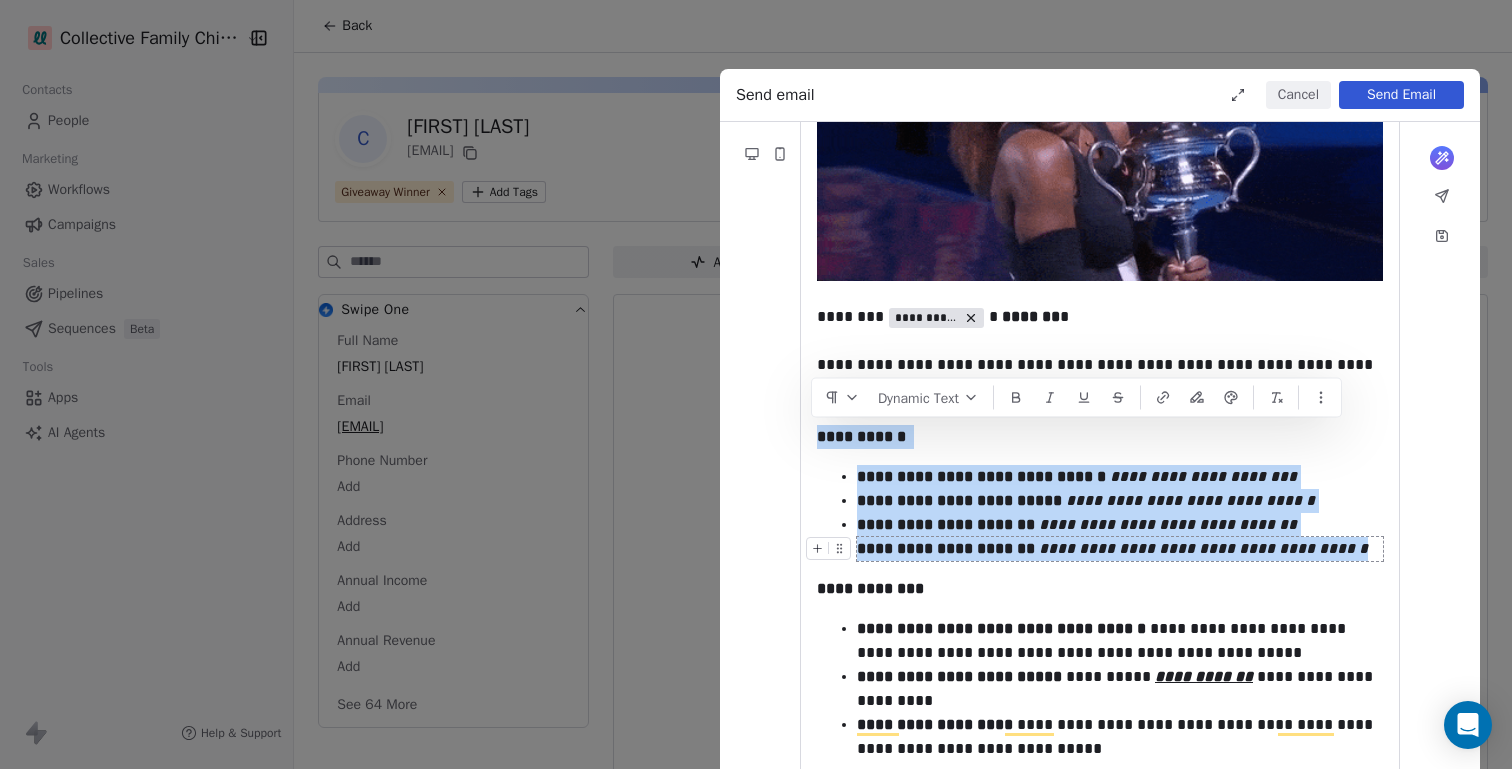 click on "**********" at bounding box center [1100, 545] 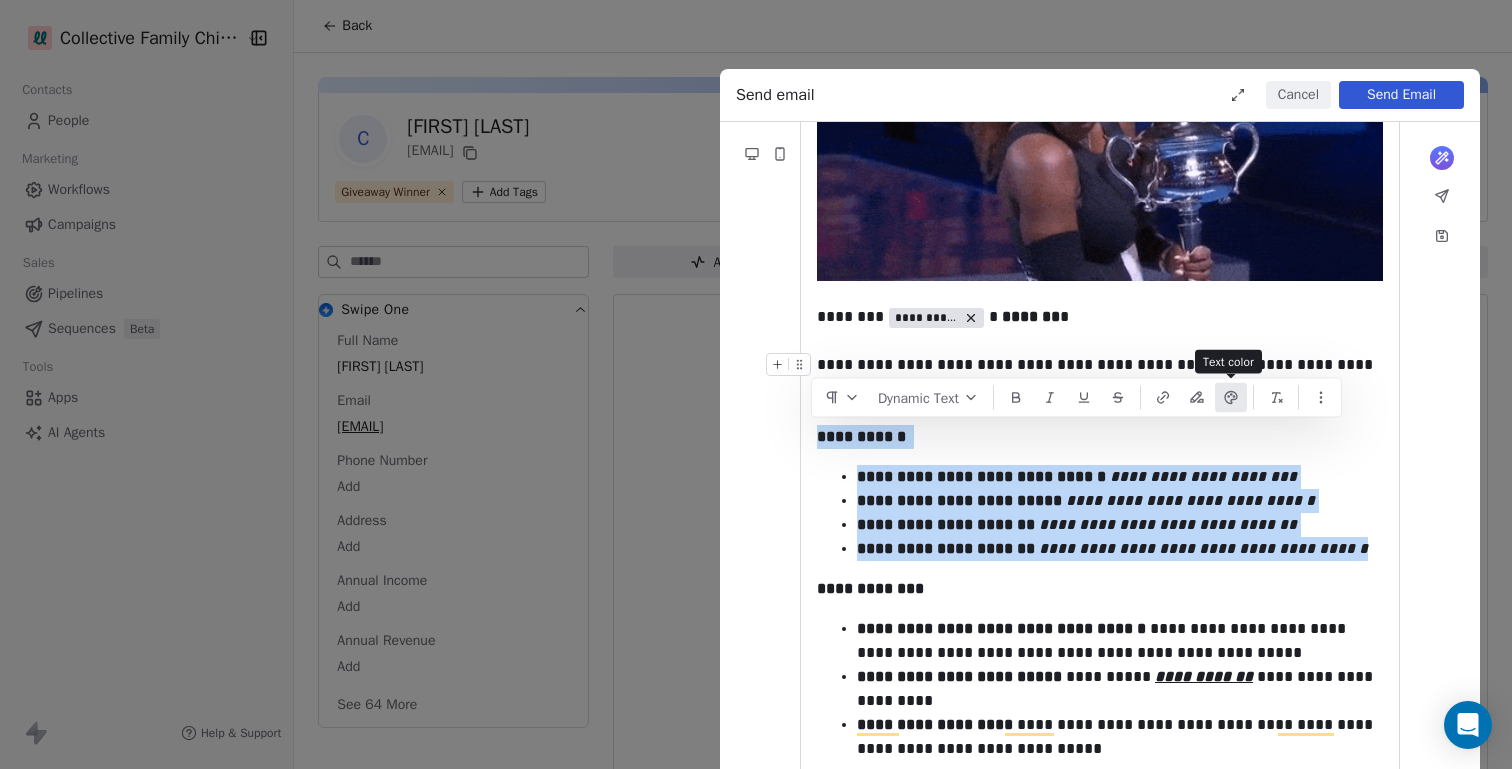 click at bounding box center (1231, 398) 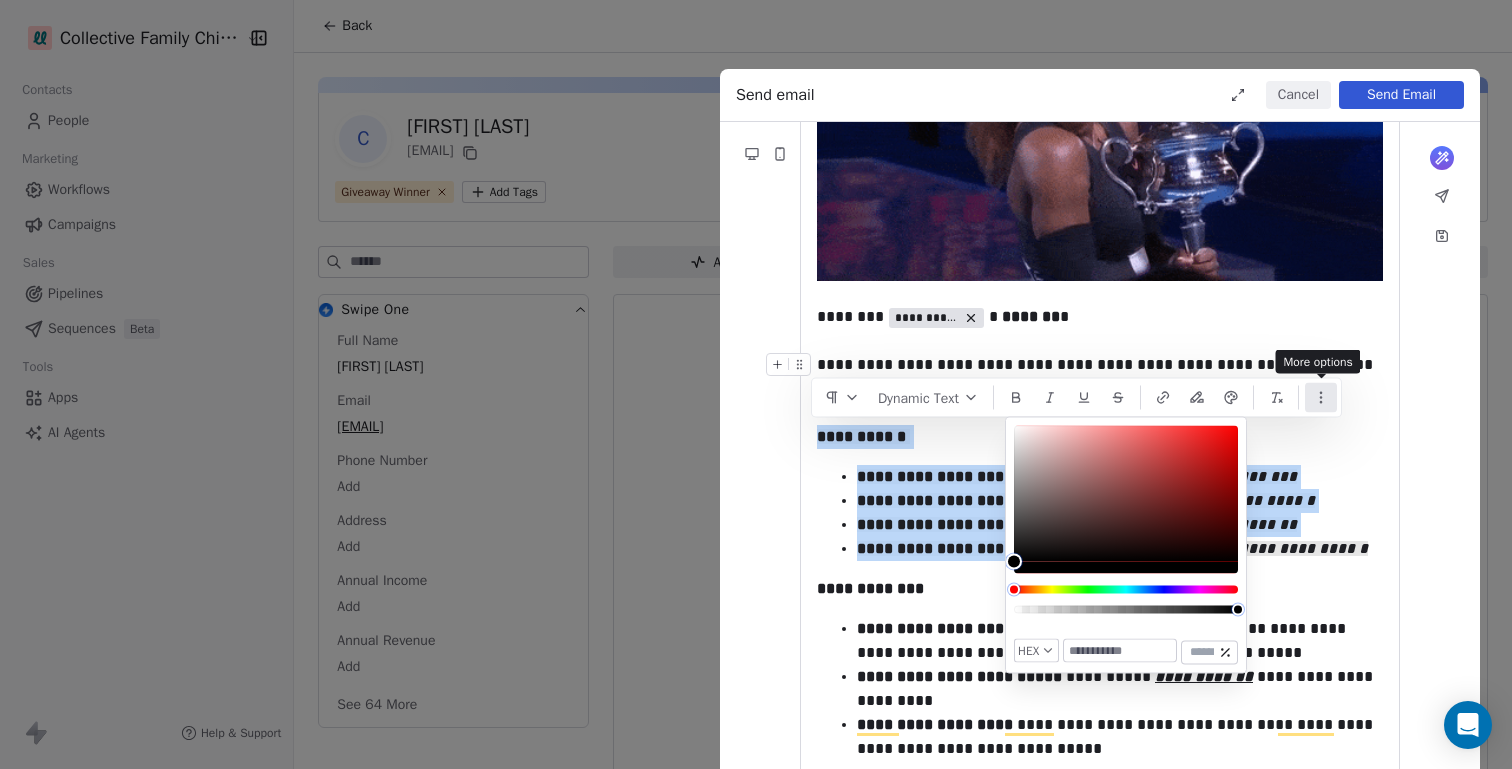 click 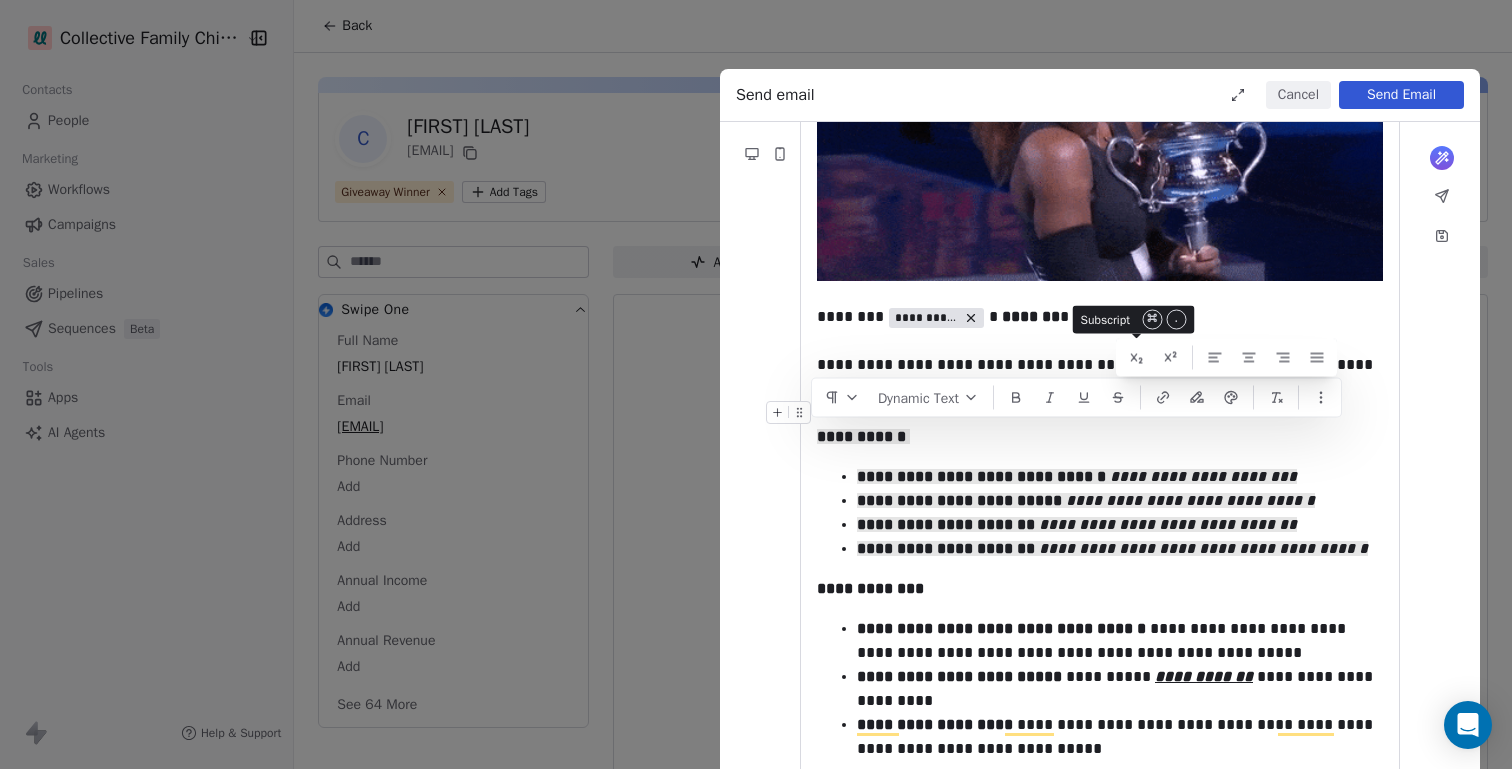 click on "**********" at bounding box center (1100, 545) 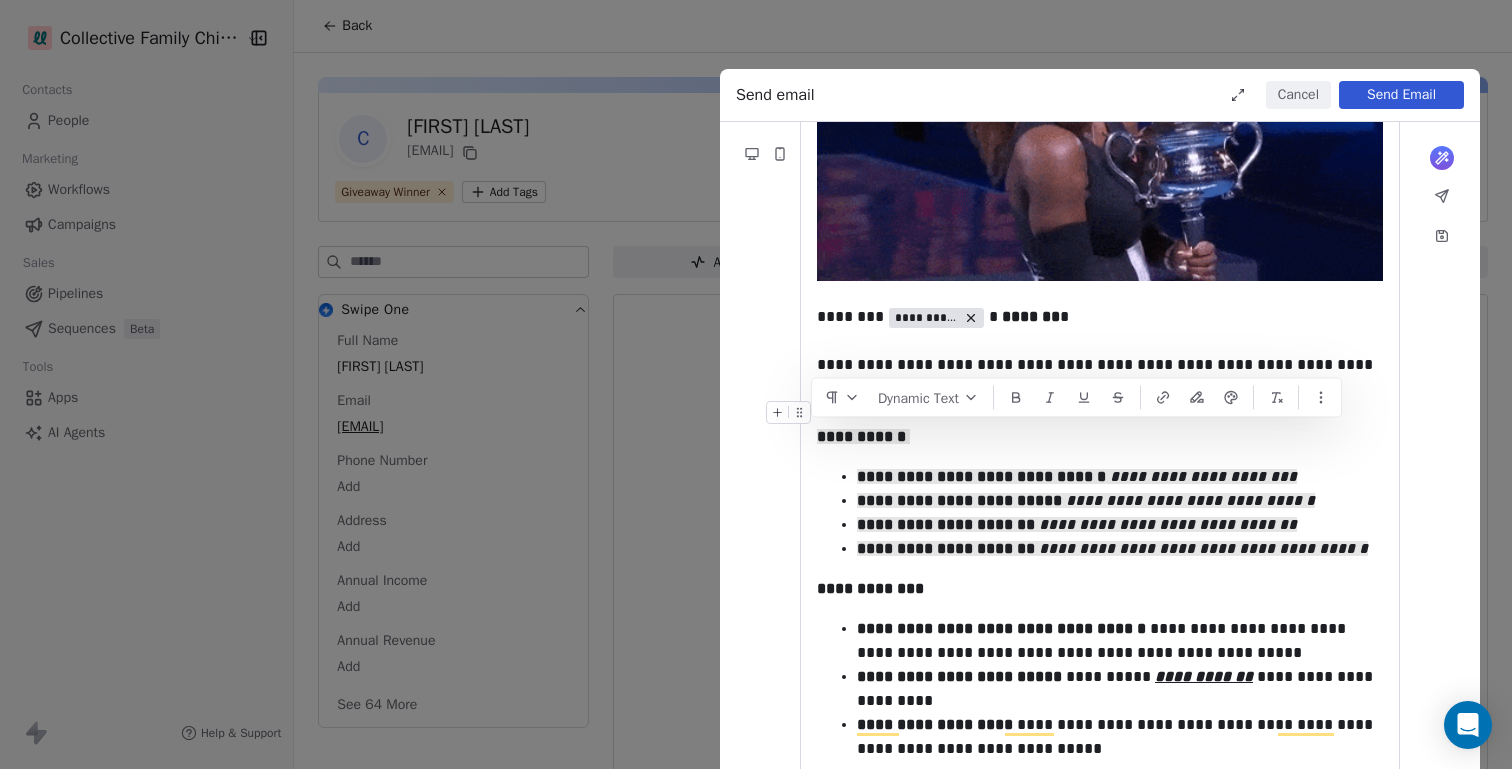 click on "**********" at bounding box center (1100, 545) 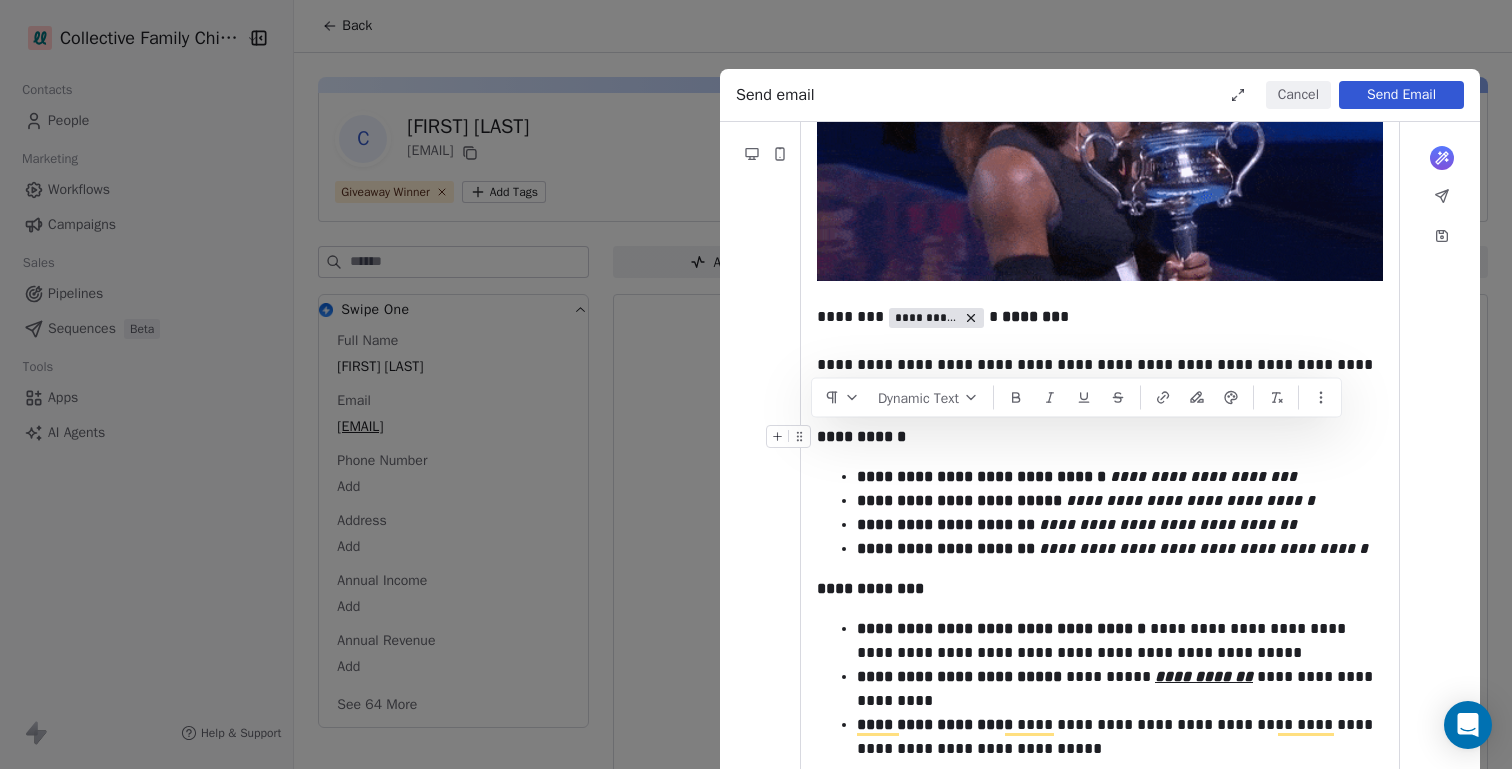 click on "**********" at bounding box center [1100, 437] 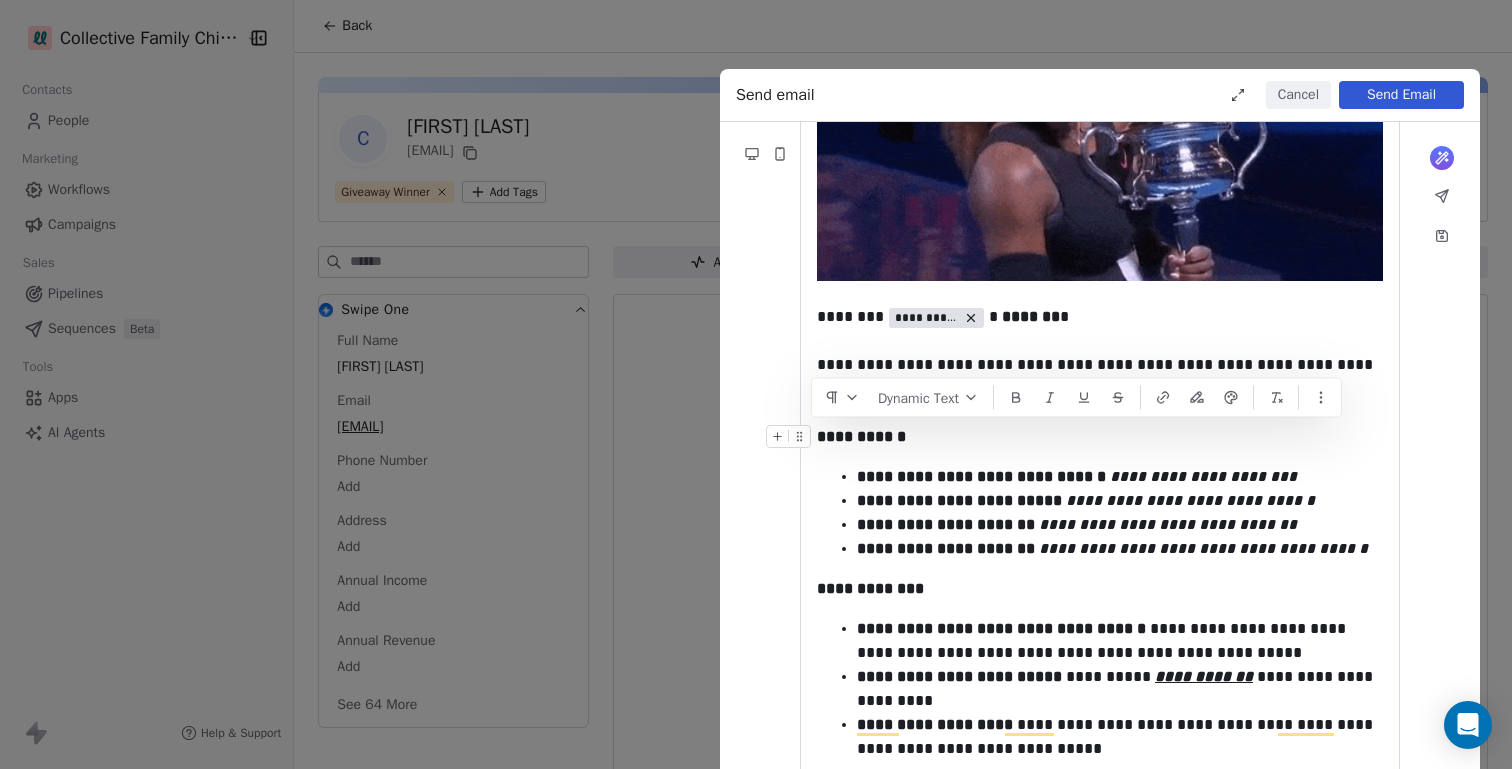 click on "**********" at bounding box center [1100, 437] 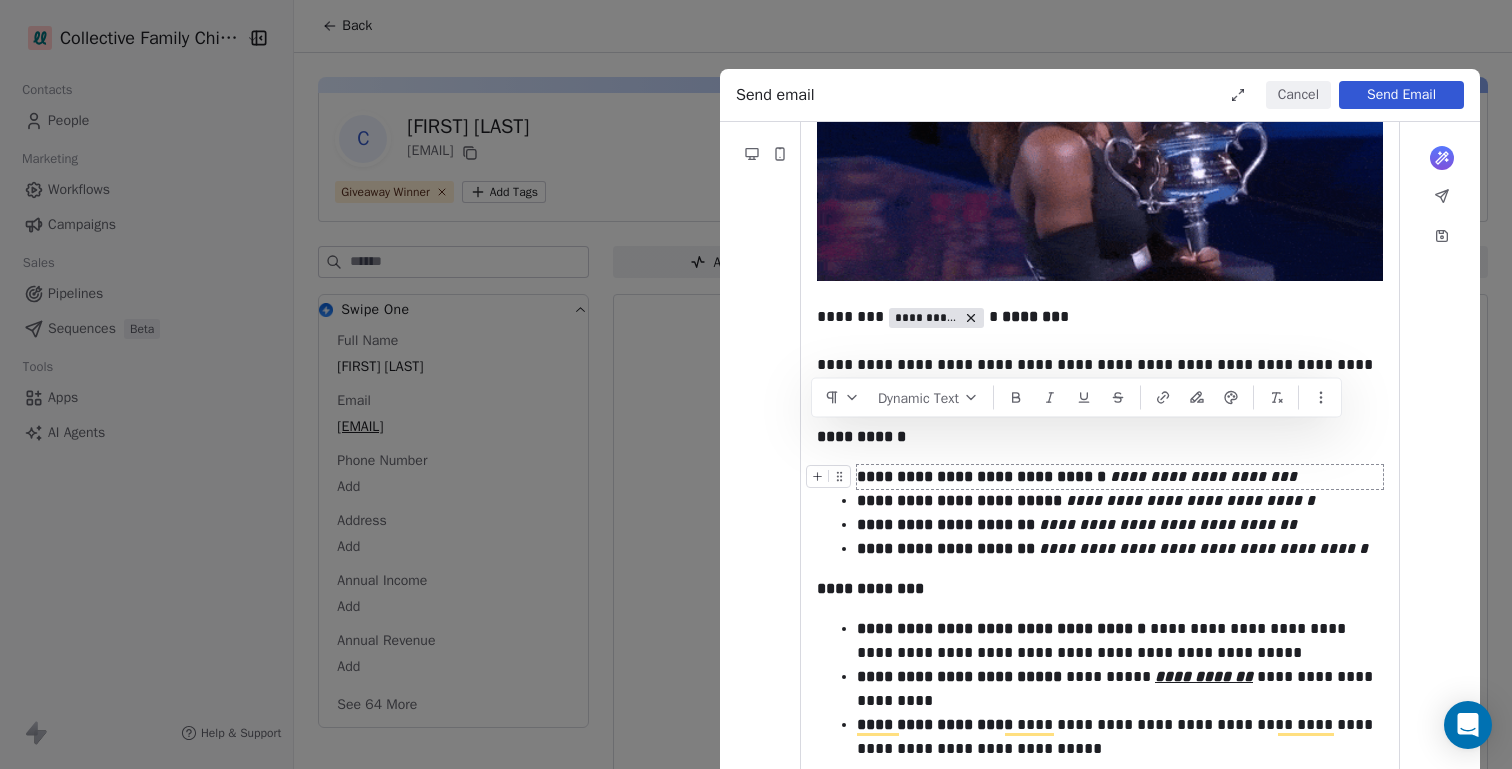 click on "**********" at bounding box center (1120, 477) 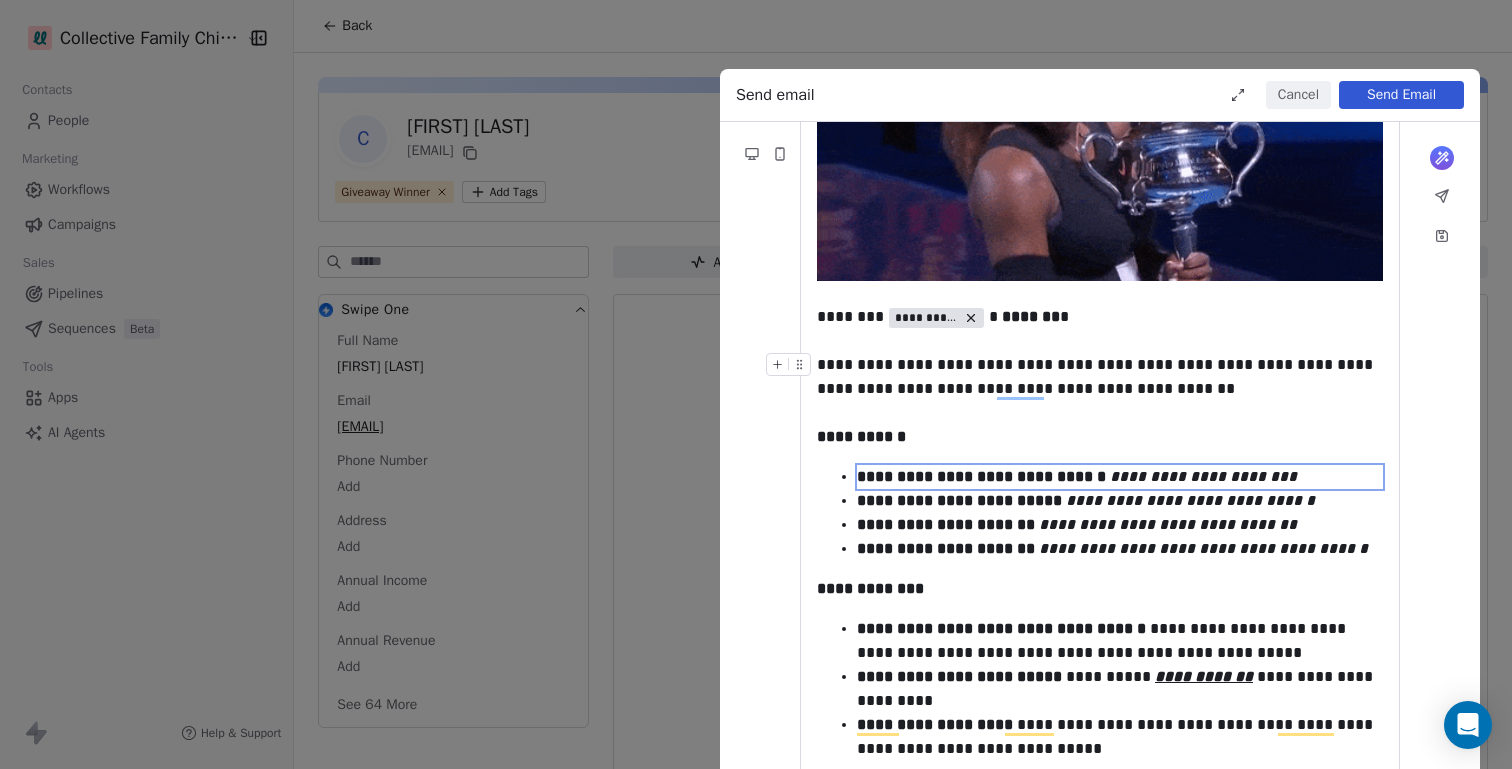 click on "**********" at bounding box center (1100, 377) 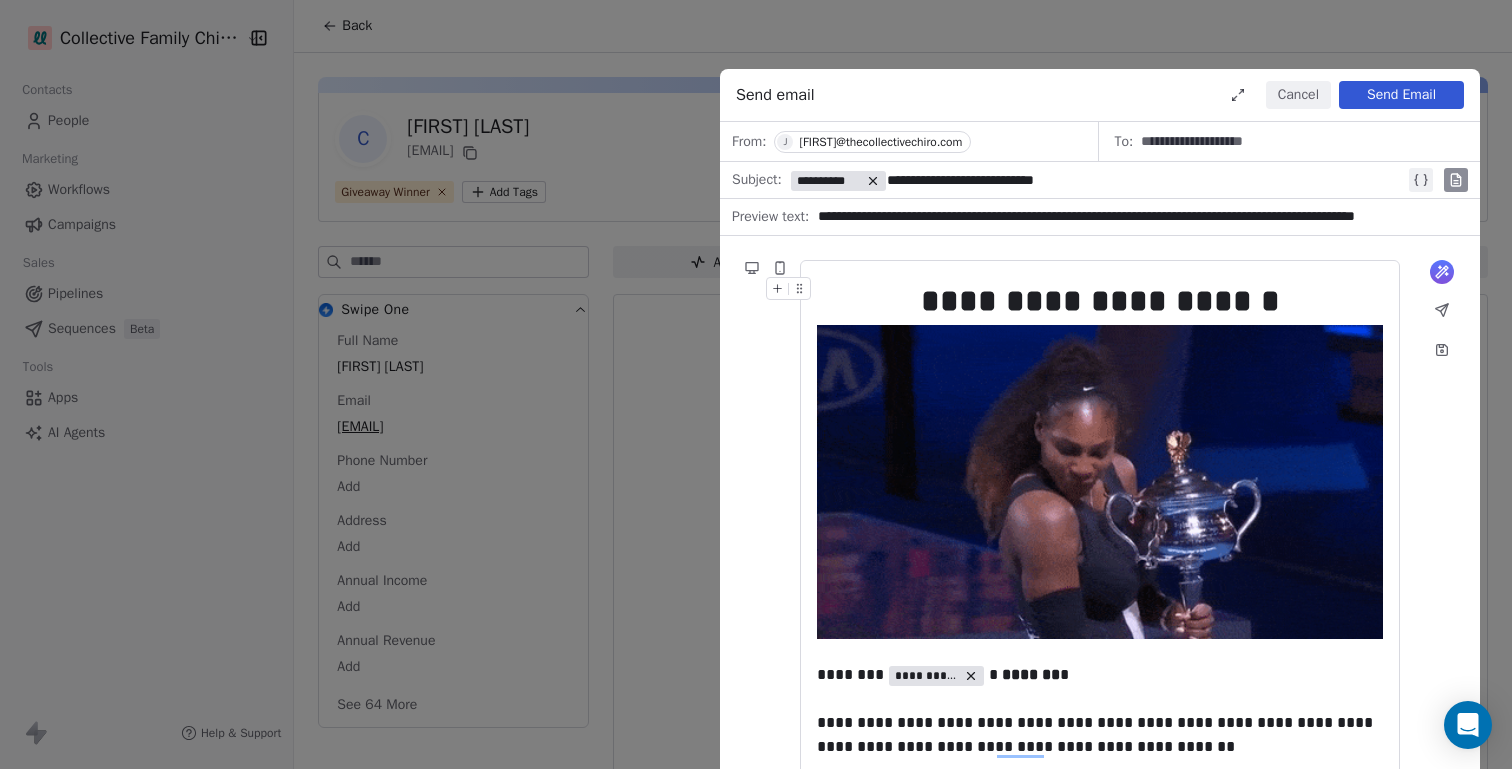 click on "**********" at bounding box center (1100, 301) 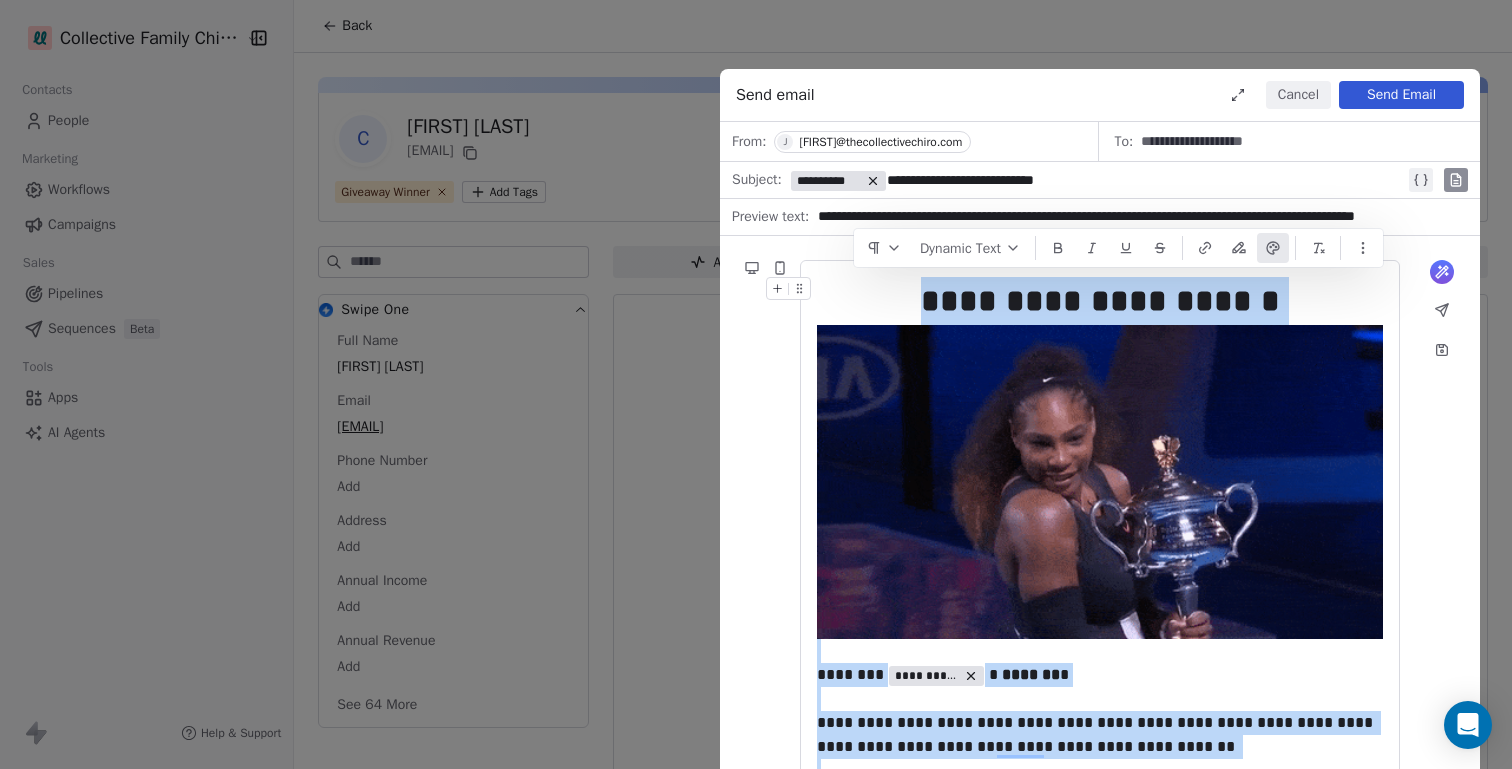 copy on "**********" 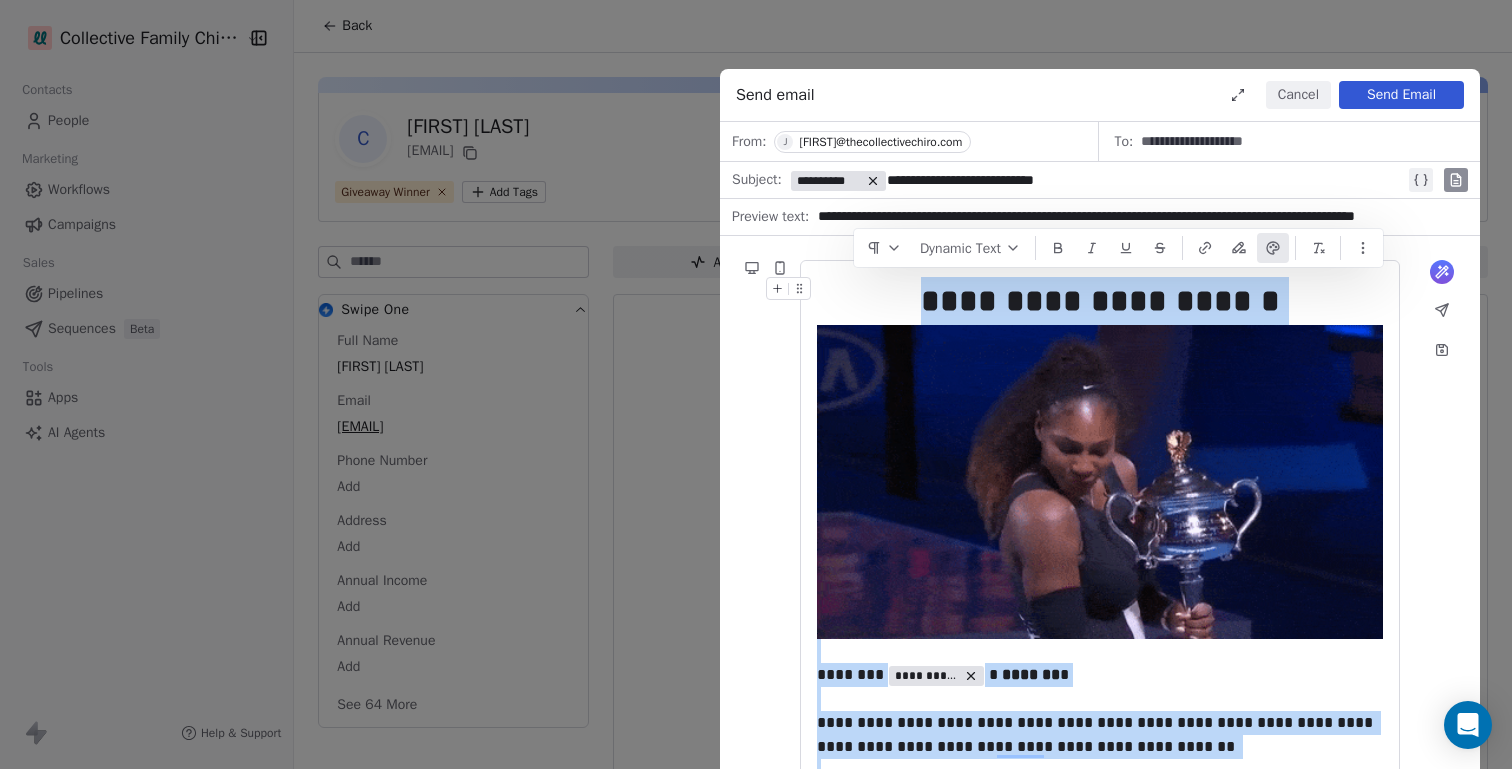 copy on "**********" 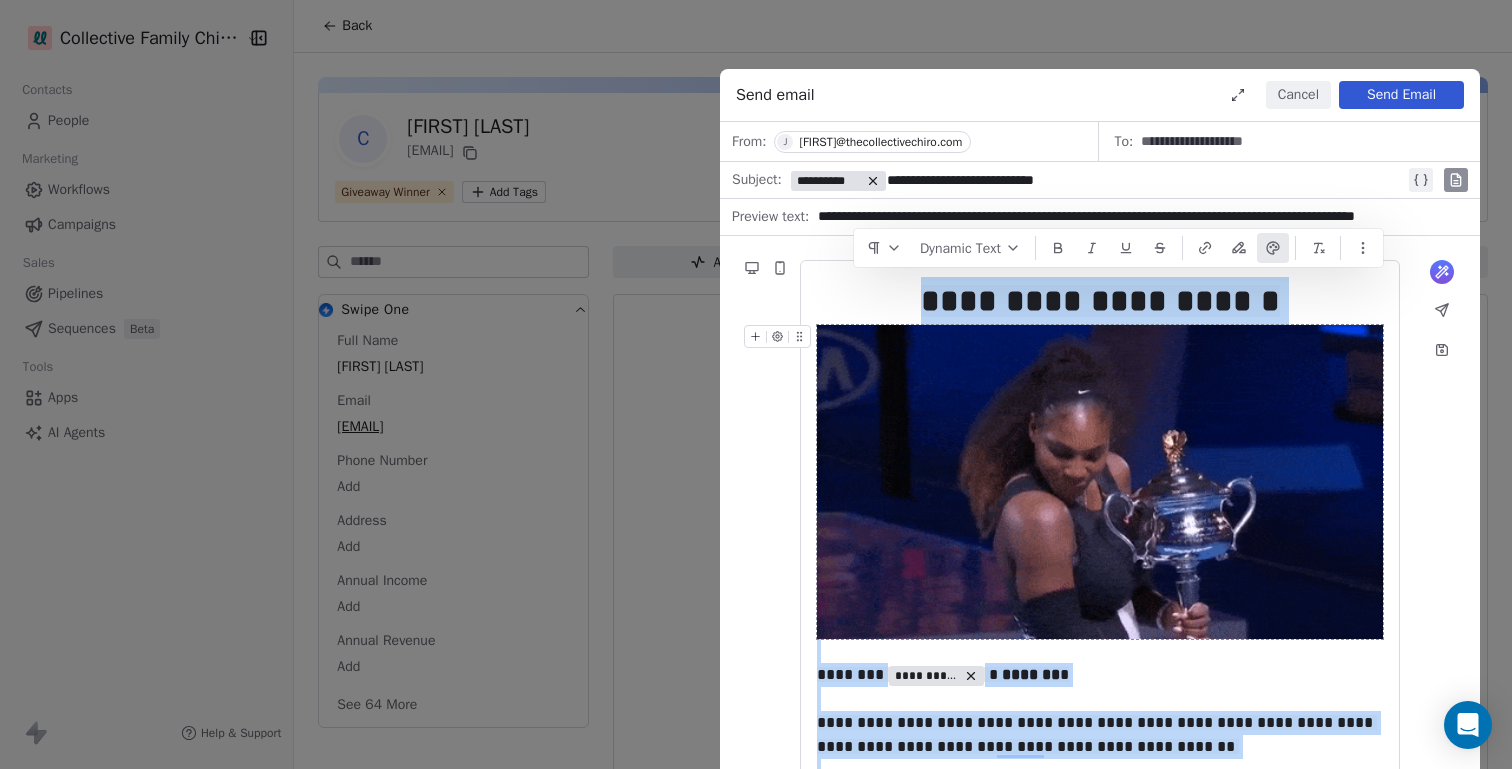 click on "Send Email" at bounding box center (1401, 95) 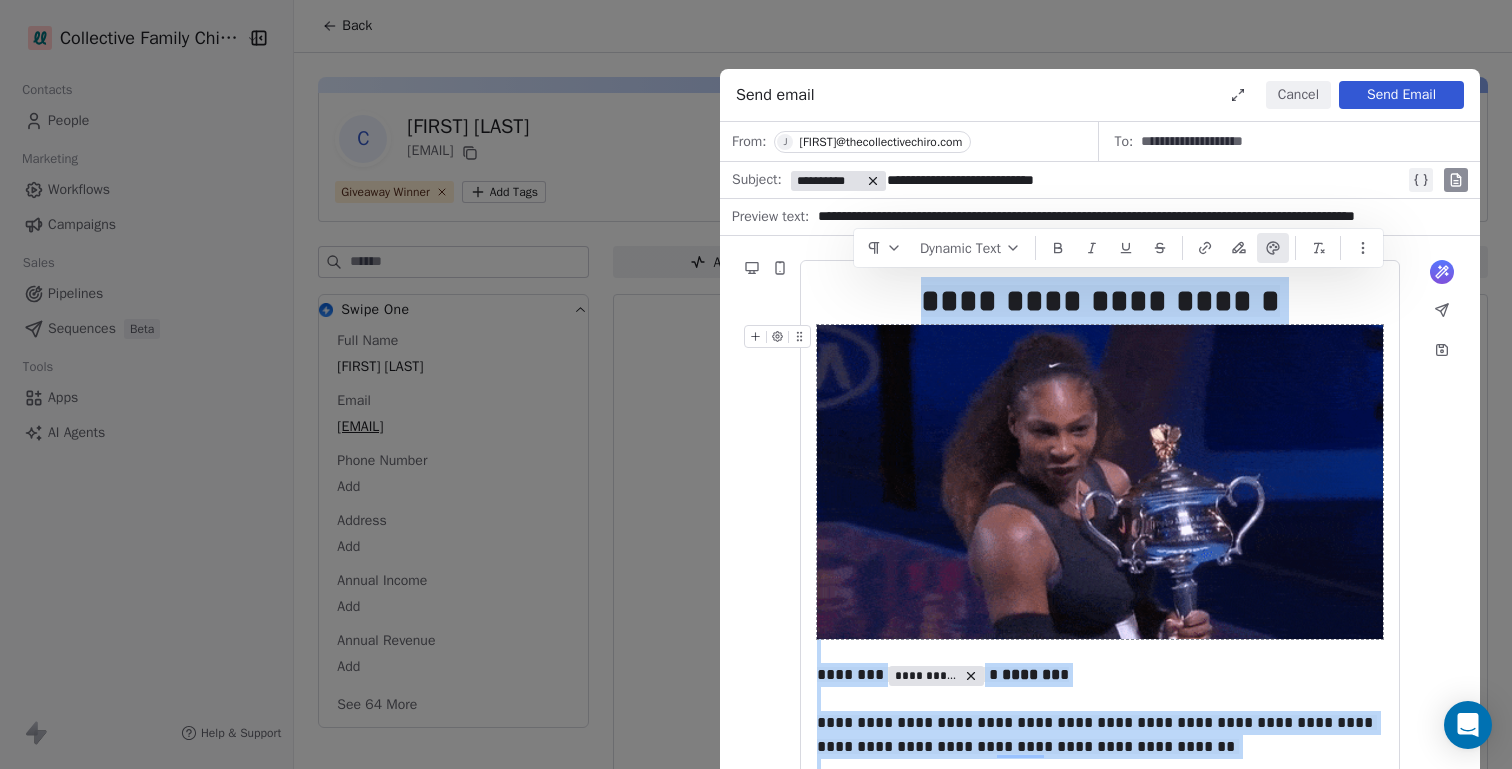 click on "Send Email" at bounding box center (1401, 95) 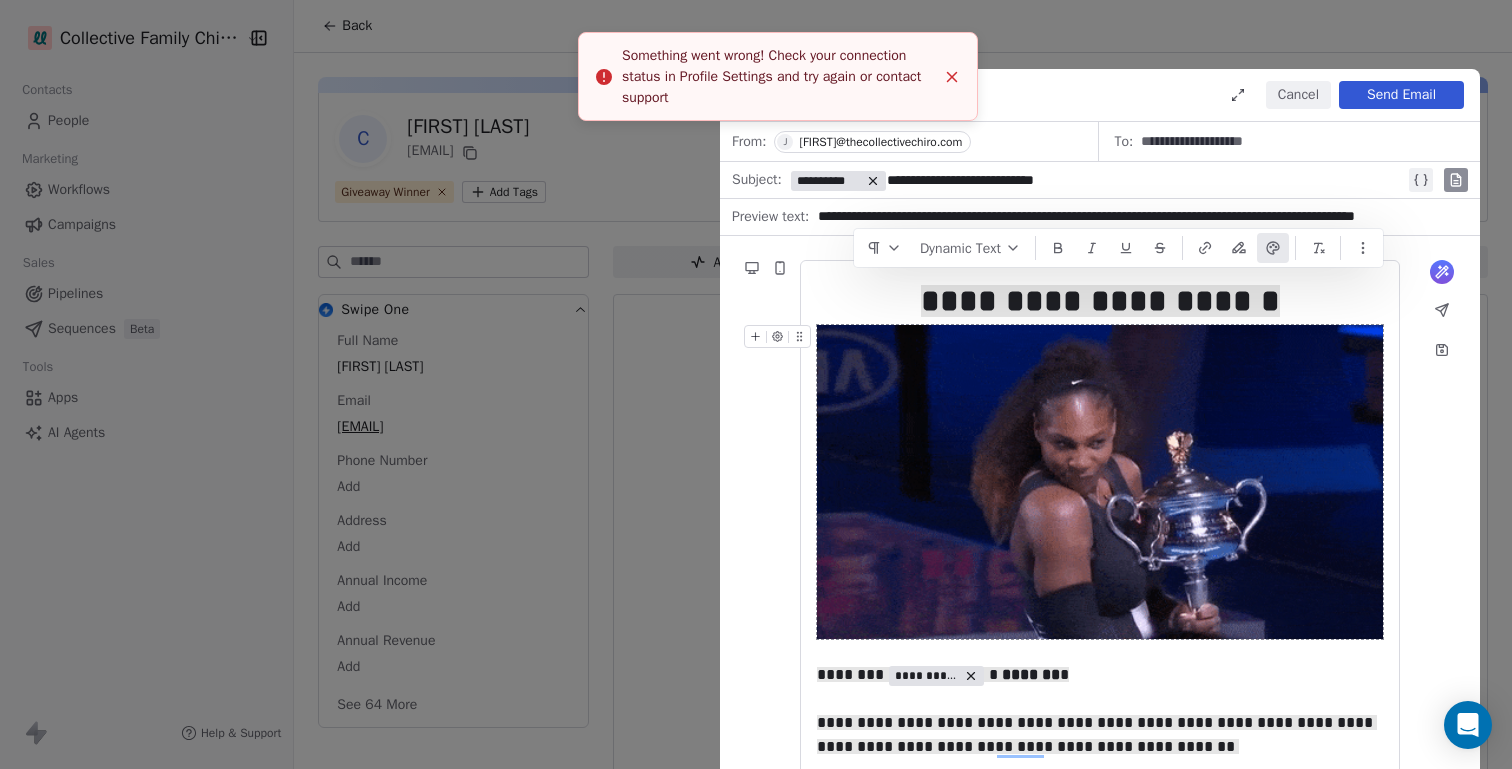 click on "**********" at bounding box center (756, 384) 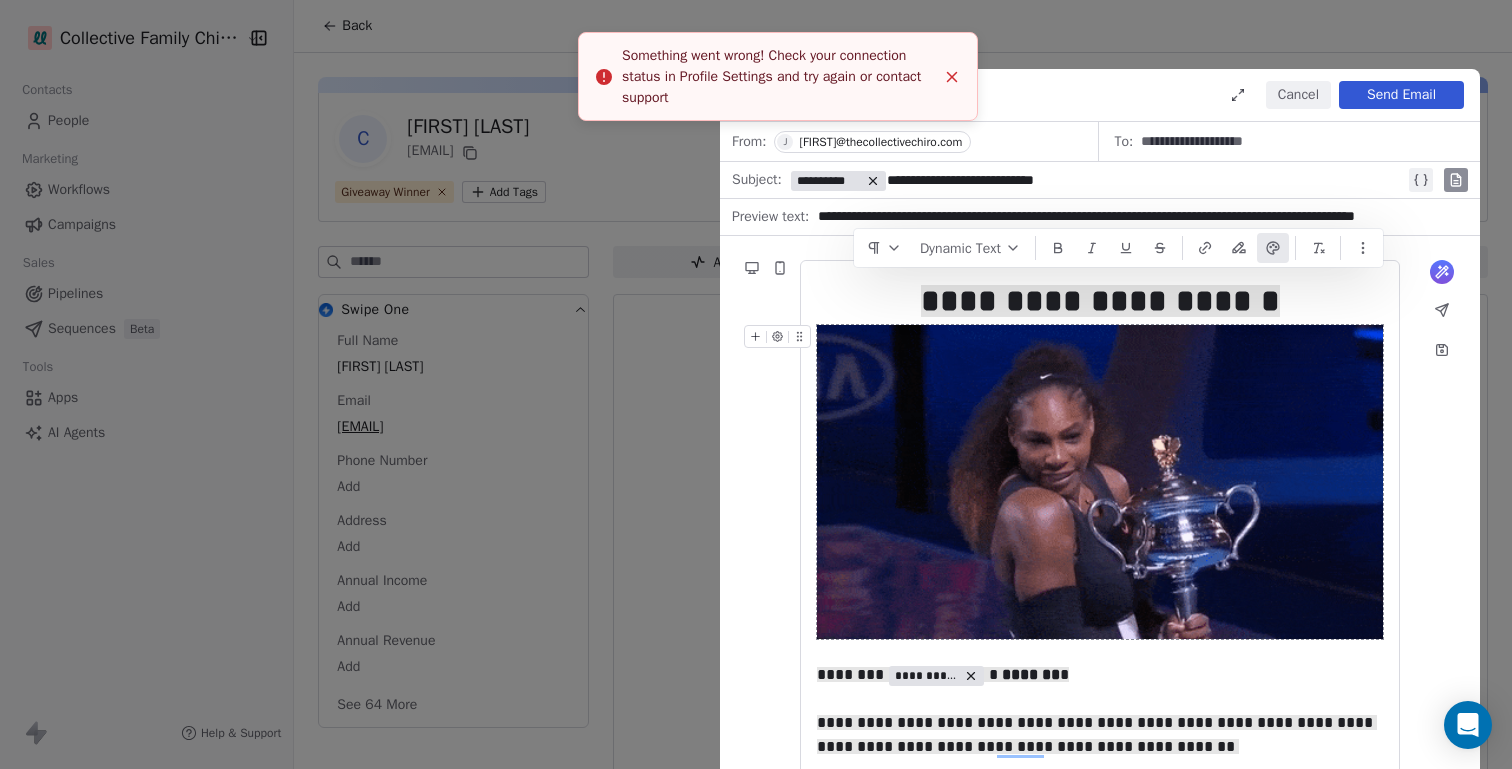 click on "**********" at bounding box center [756, 384] 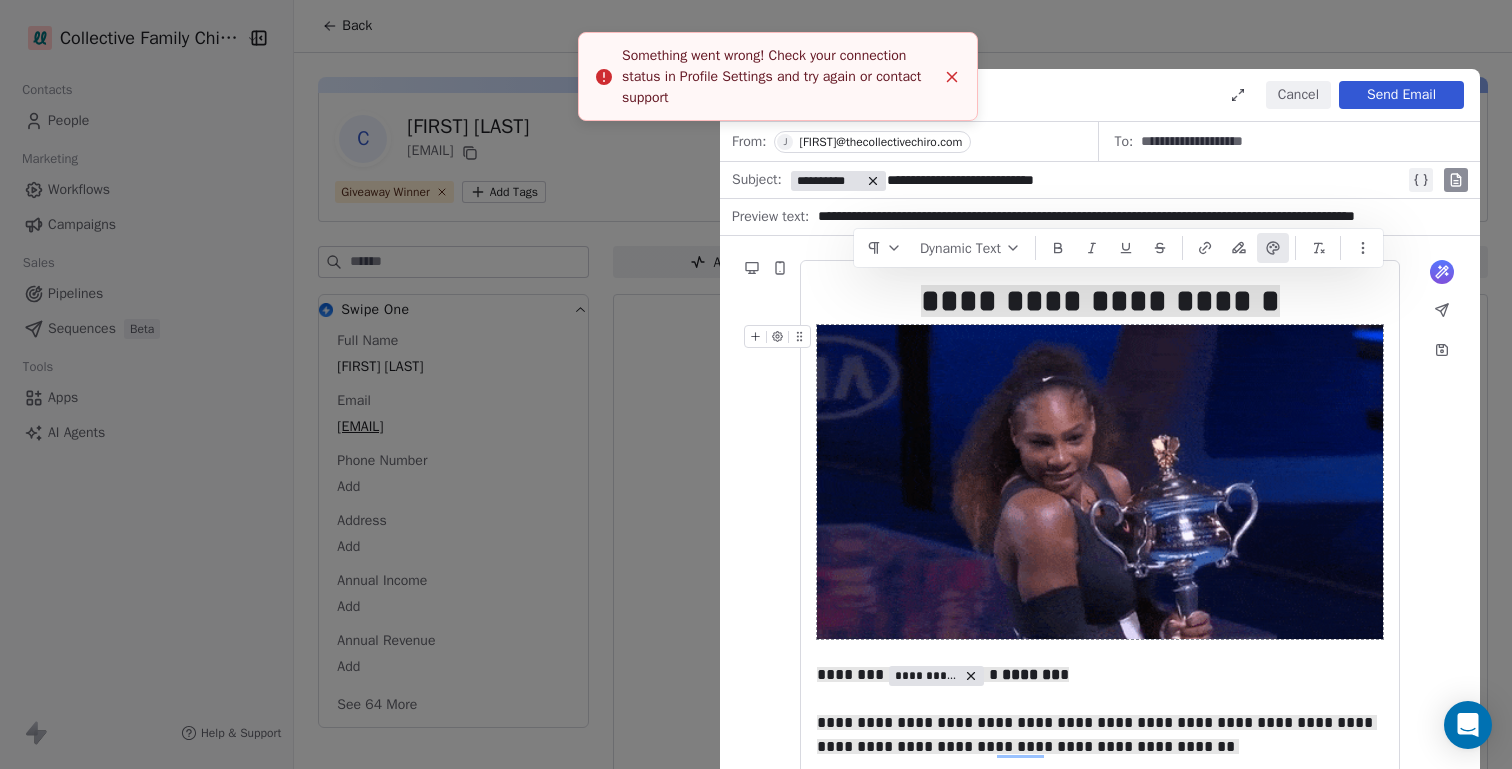 click on "Something went wrong! Check your connection status in Profile Settings and try again or contact support" at bounding box center [778, 76] 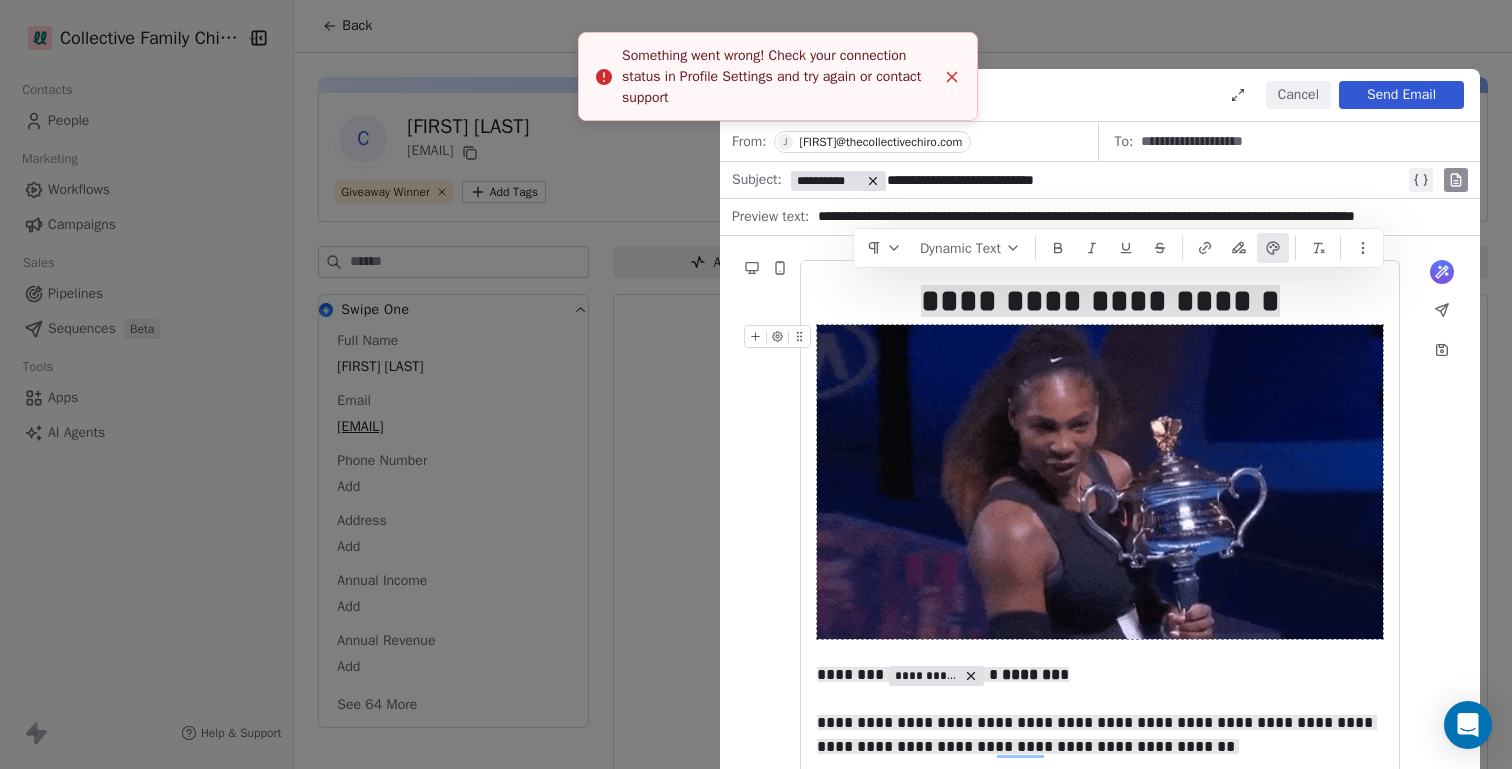 click on "Something went wrong! Check your connection status in Profile Settings and try again or contact support" at bounding box center (778, 76) 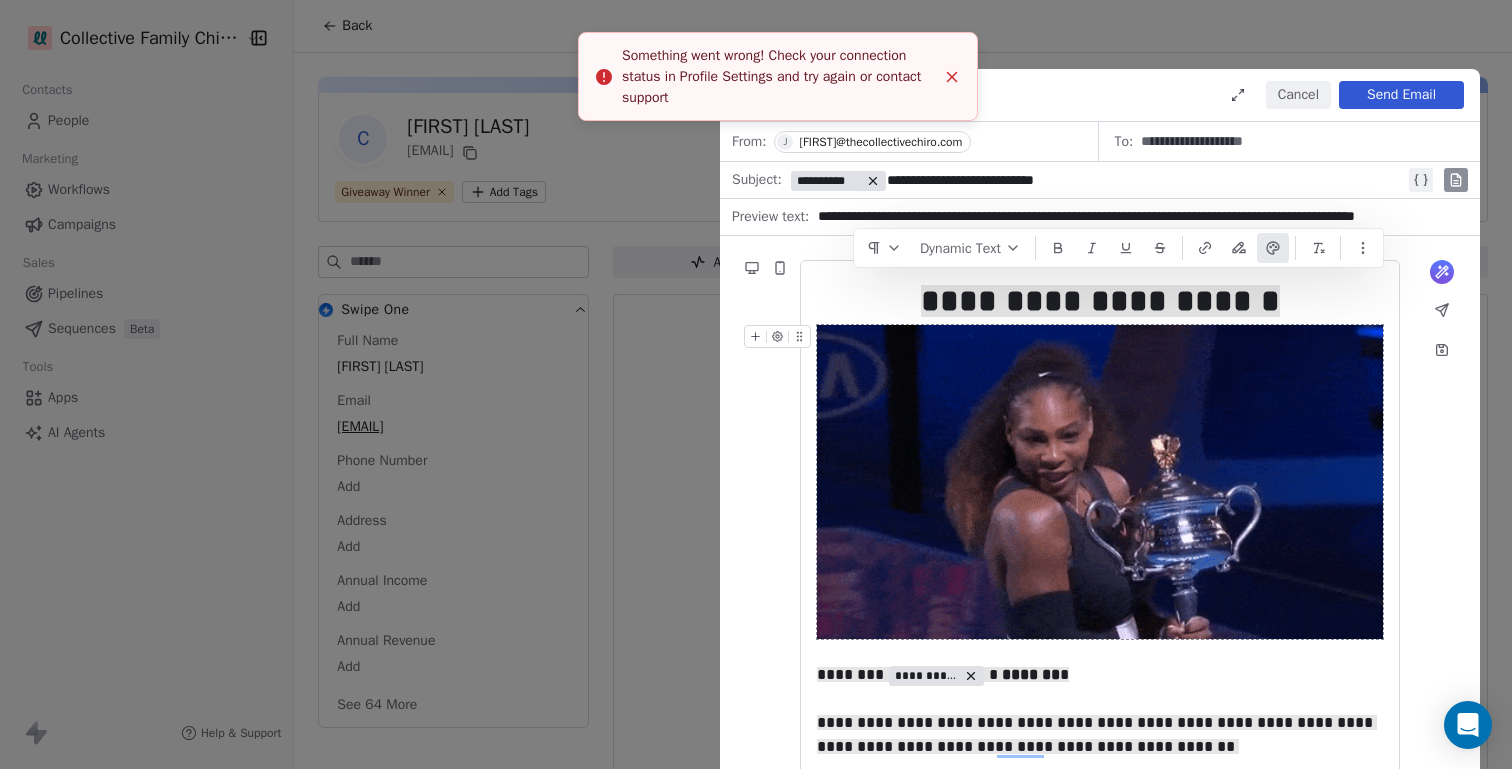 click 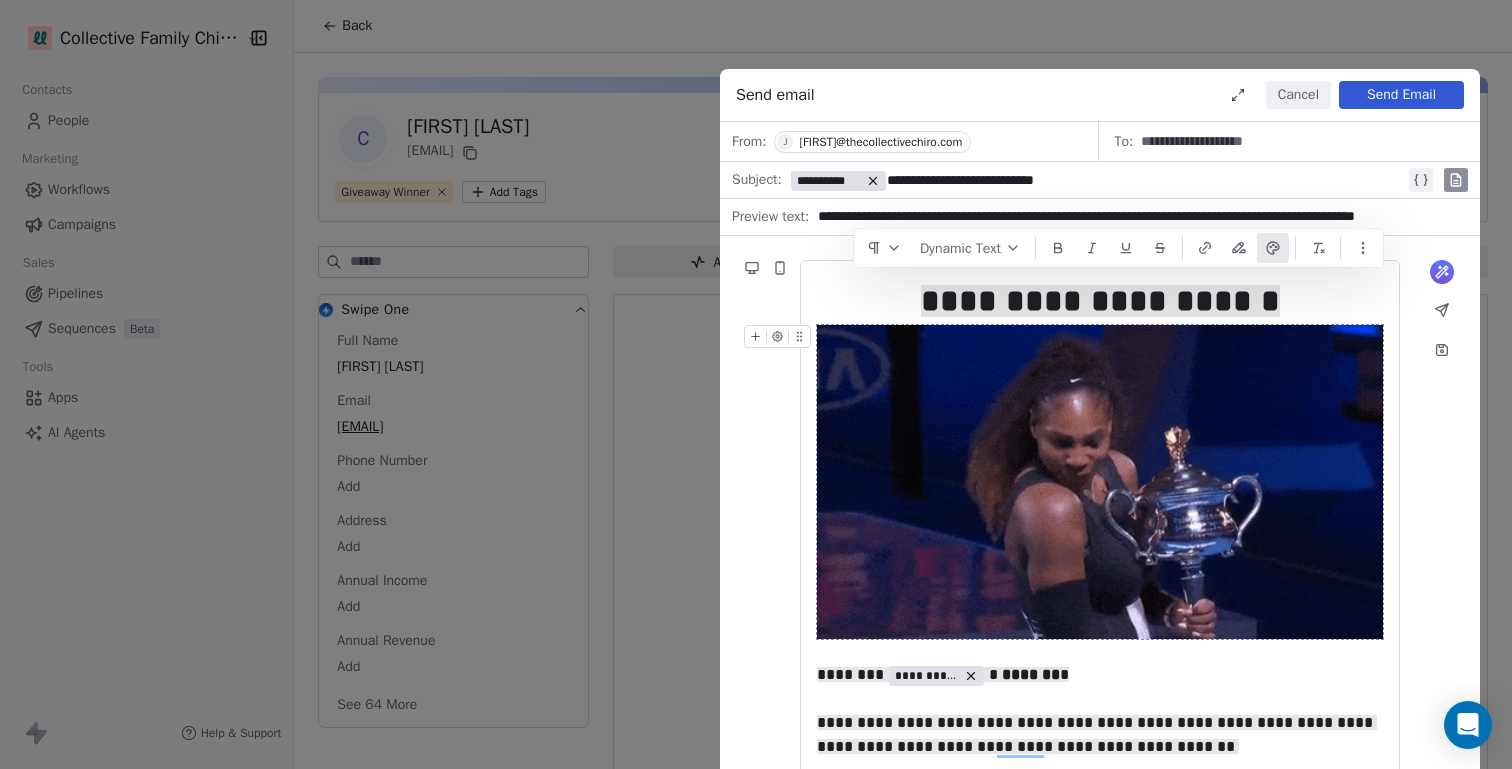 click on "**********" at bounding box center [756, 384] 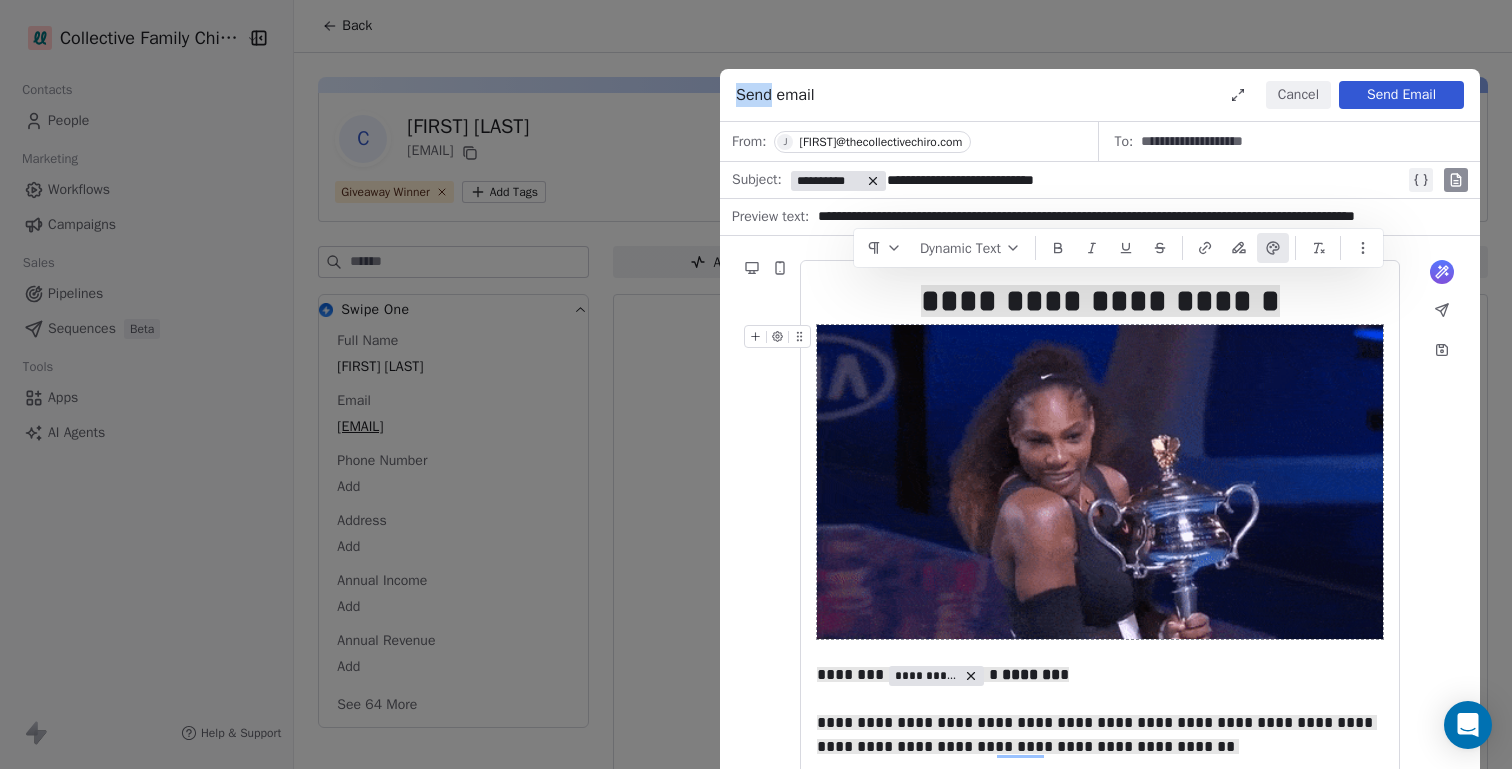 click on "**********" at bounding box center [756, 384] 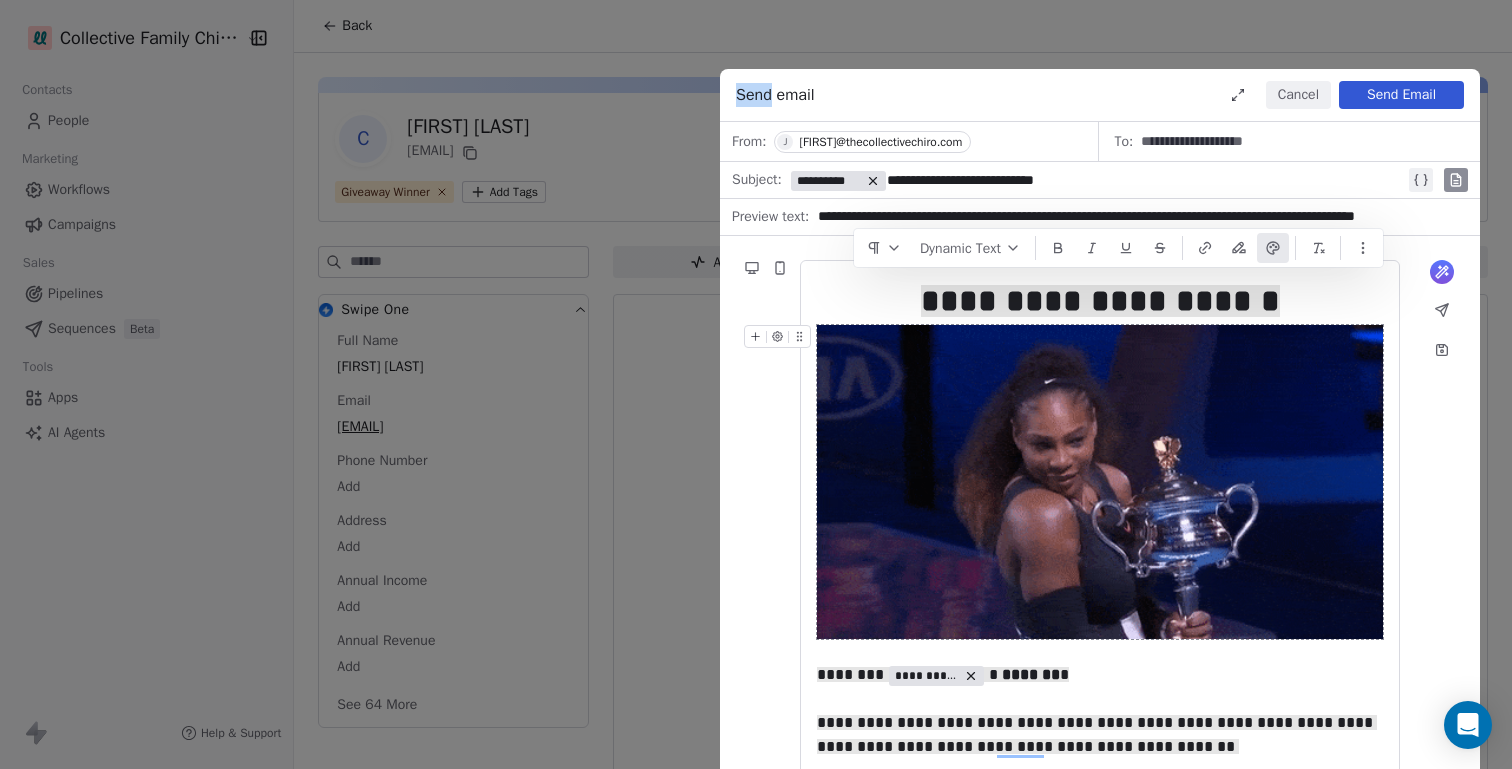 click on "Cancel" at bounding box center (1298, 95) 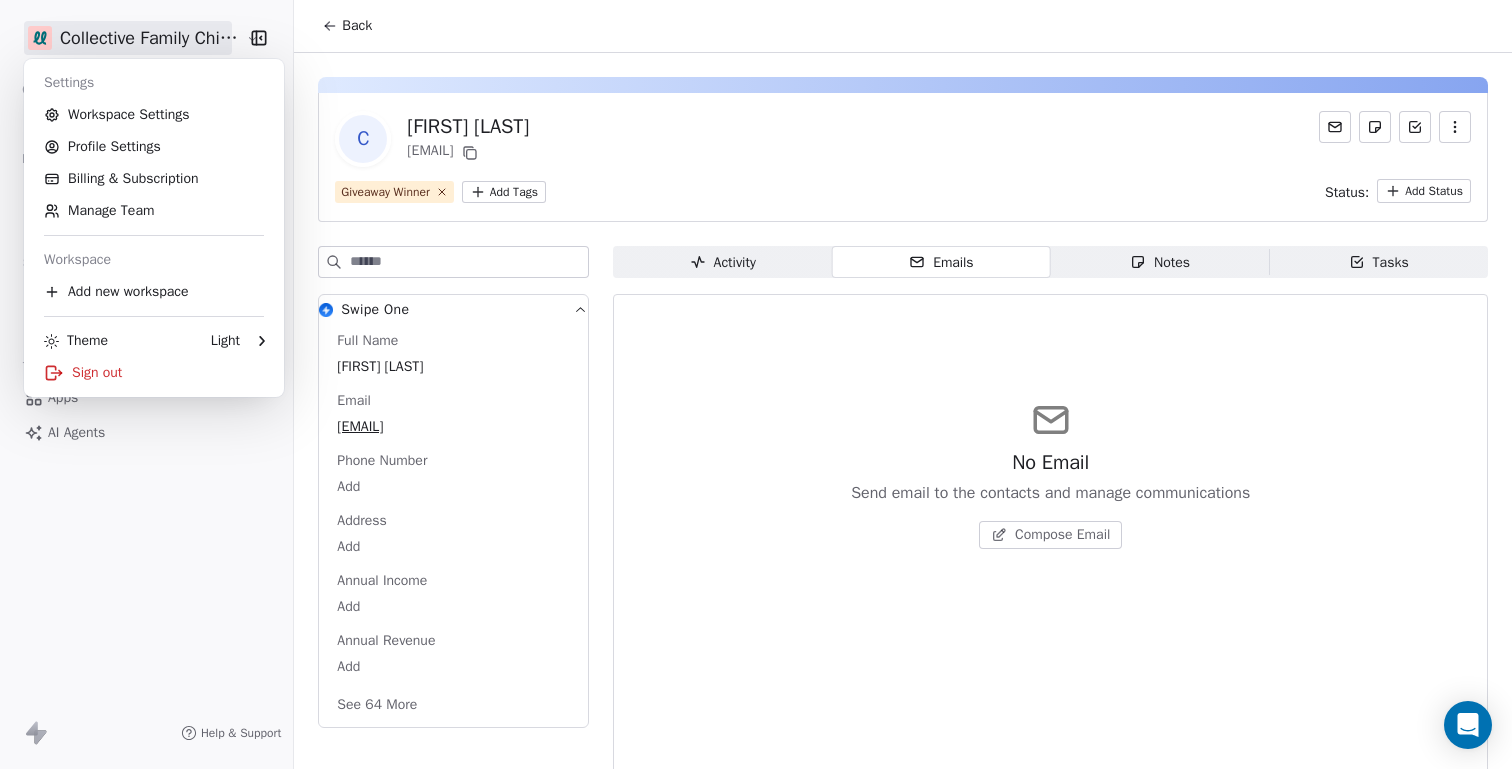 click on "Collective Family Chiropractic Contacts People Marketing Workflows Campaigns Sales Pipelines Sequences Beta Tools Apps AI Agents Help & Support Back C [FIRST] [LAST] [EMAIL] Giveaway Winner  Add Tags Status:   Add Status Swipe One Full Name [FIRST] [LAST] Email [EMAIL] Phone Number Add Address Add Annual Income Add Annual Revenue Add See   64   More   Activity Activity Emails Emails   Notes   Notes Tasks Tasks No Email Send email to the contacts and manage communications   Compose Email
Settings Workspace Settings Profile Settings Billing & Subscription Manage Team   Workspace Add new workspace Theme Light Sign out" at bounding box center [756, 459] 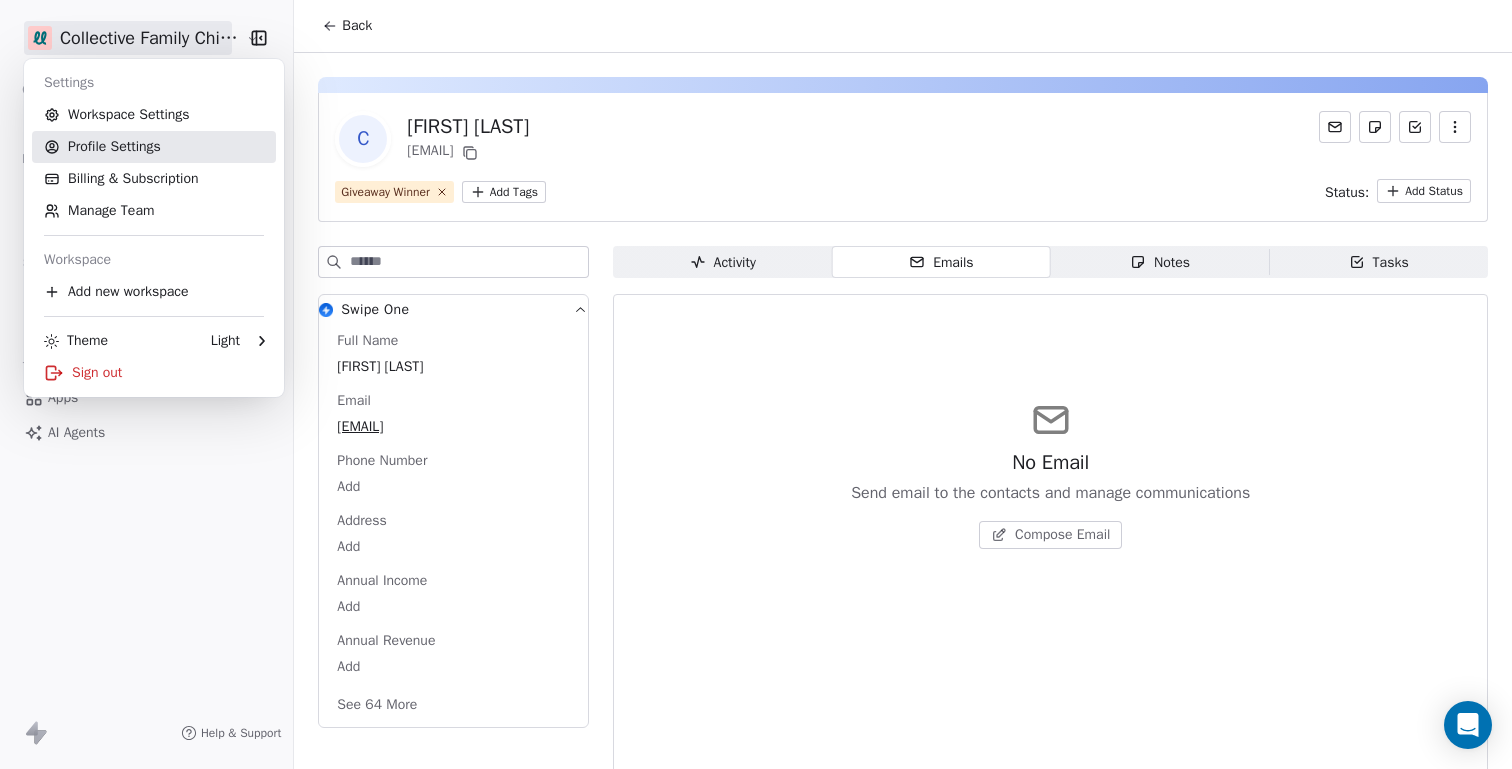 click on "Profile Settings" at bounding box center (154, 147) 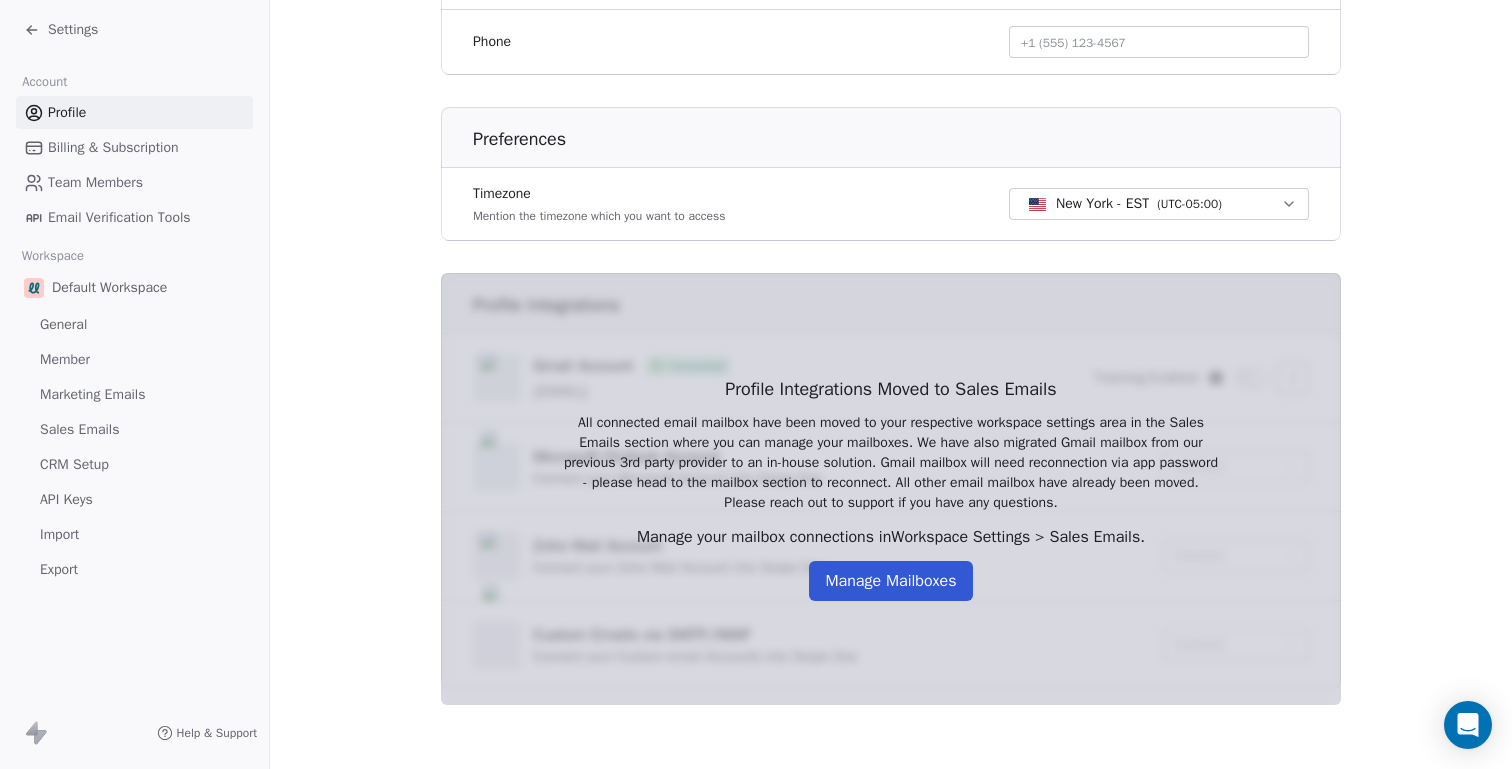 click on "Manage Mailboxes" at bounding box center [890, 581] 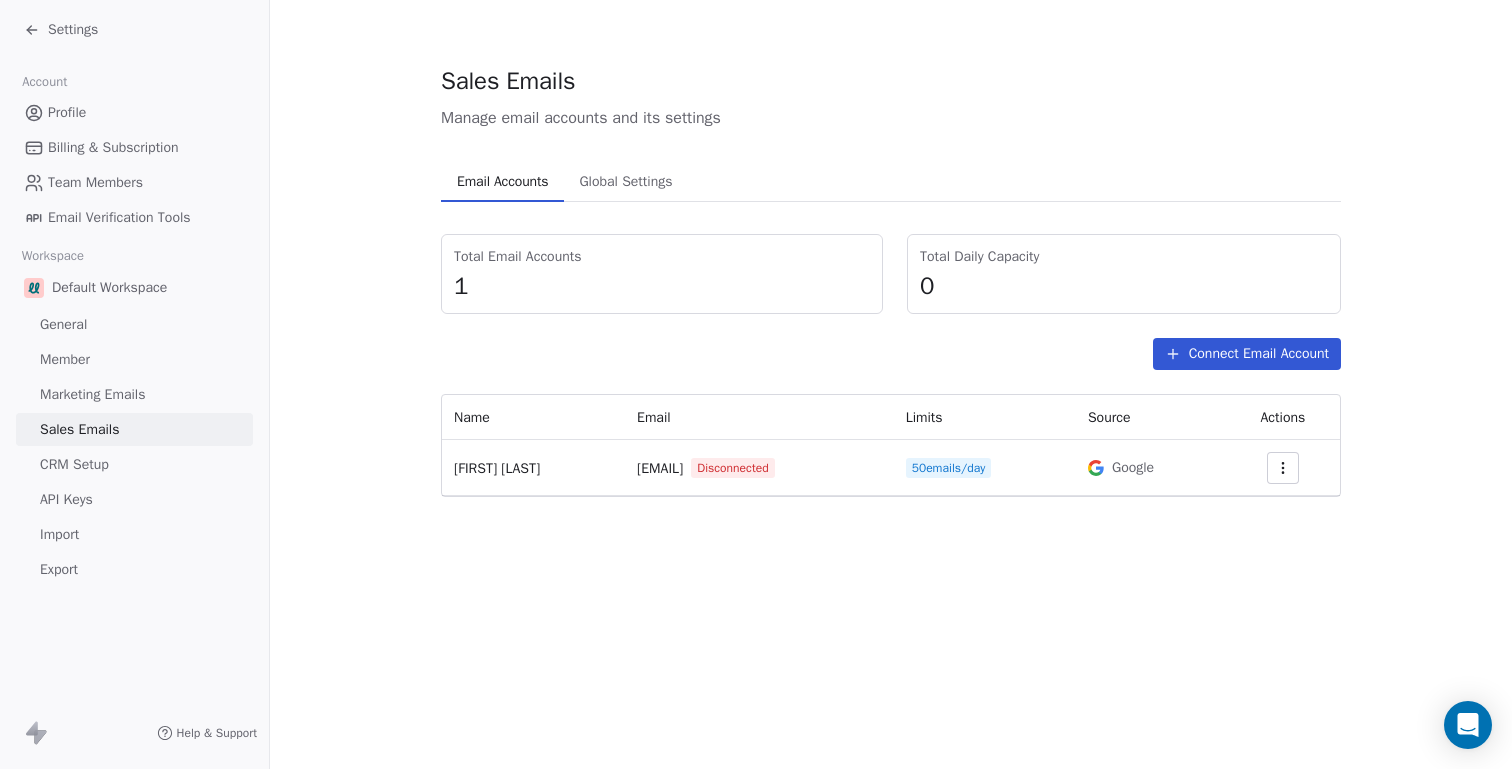 click at bounding box center (1283, 468) 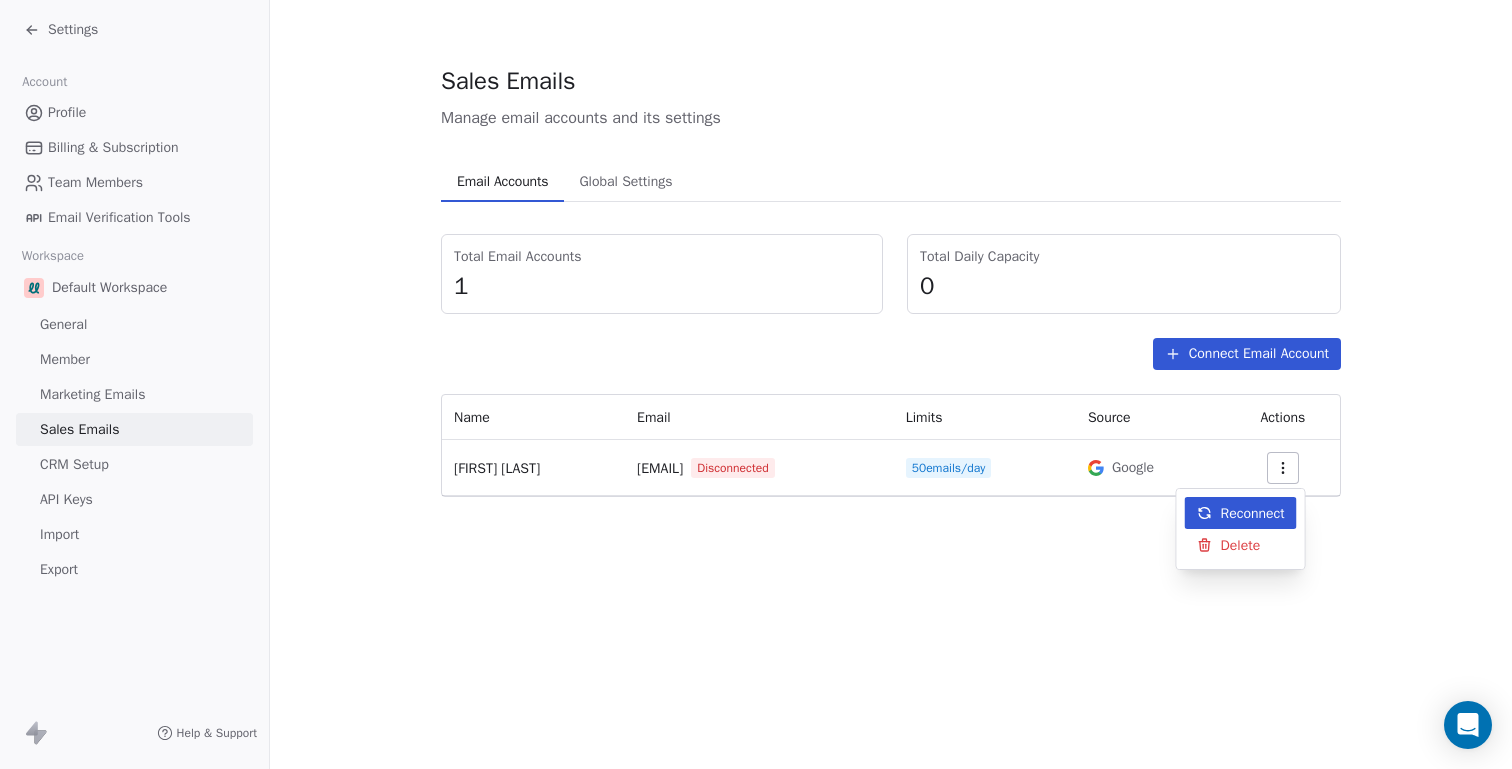 click on "Reconnect" at bounding box center (1253, 513) 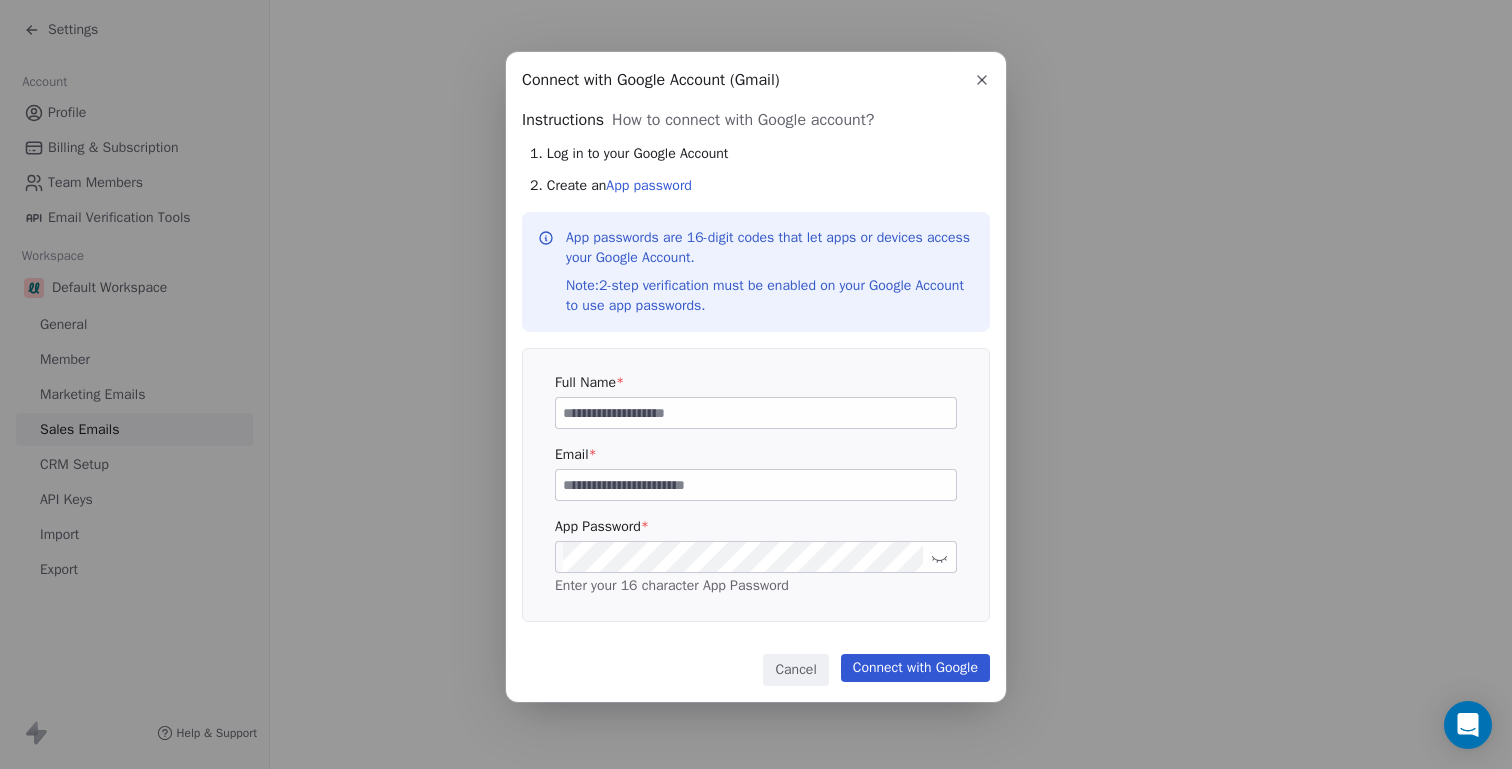 click at bounding box center [756, 413] 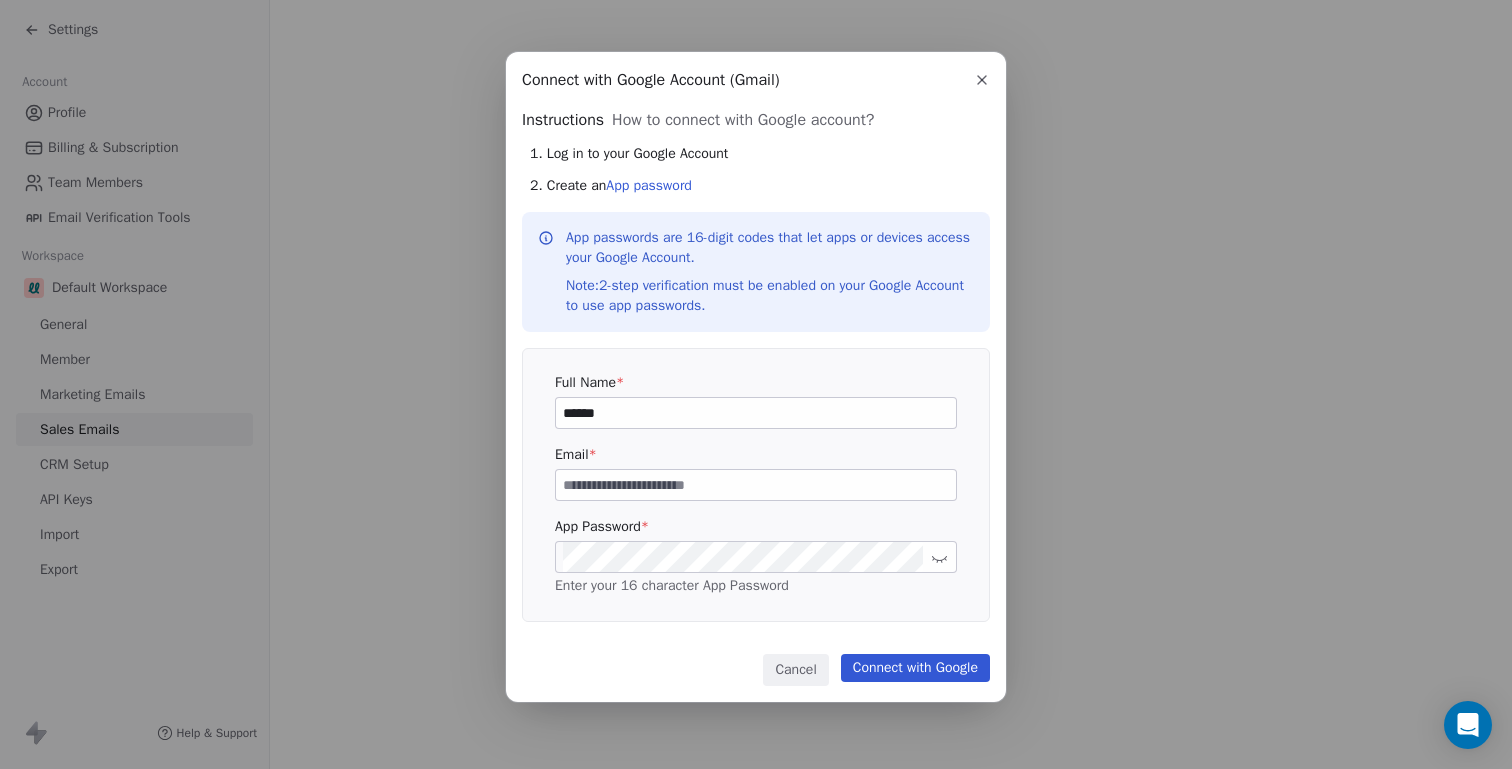 click on "******" at bounding box center [756, 413] 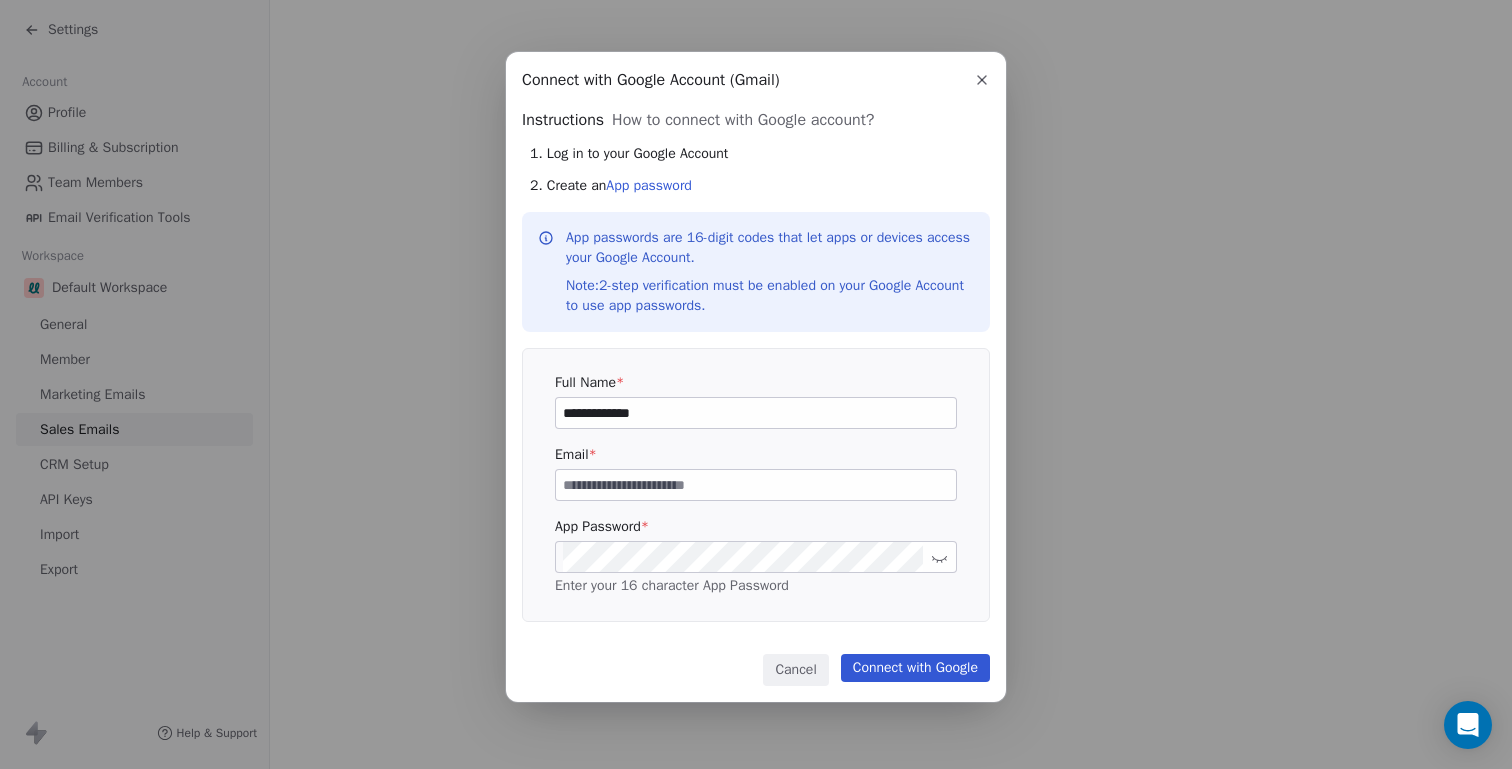 type on "**********" 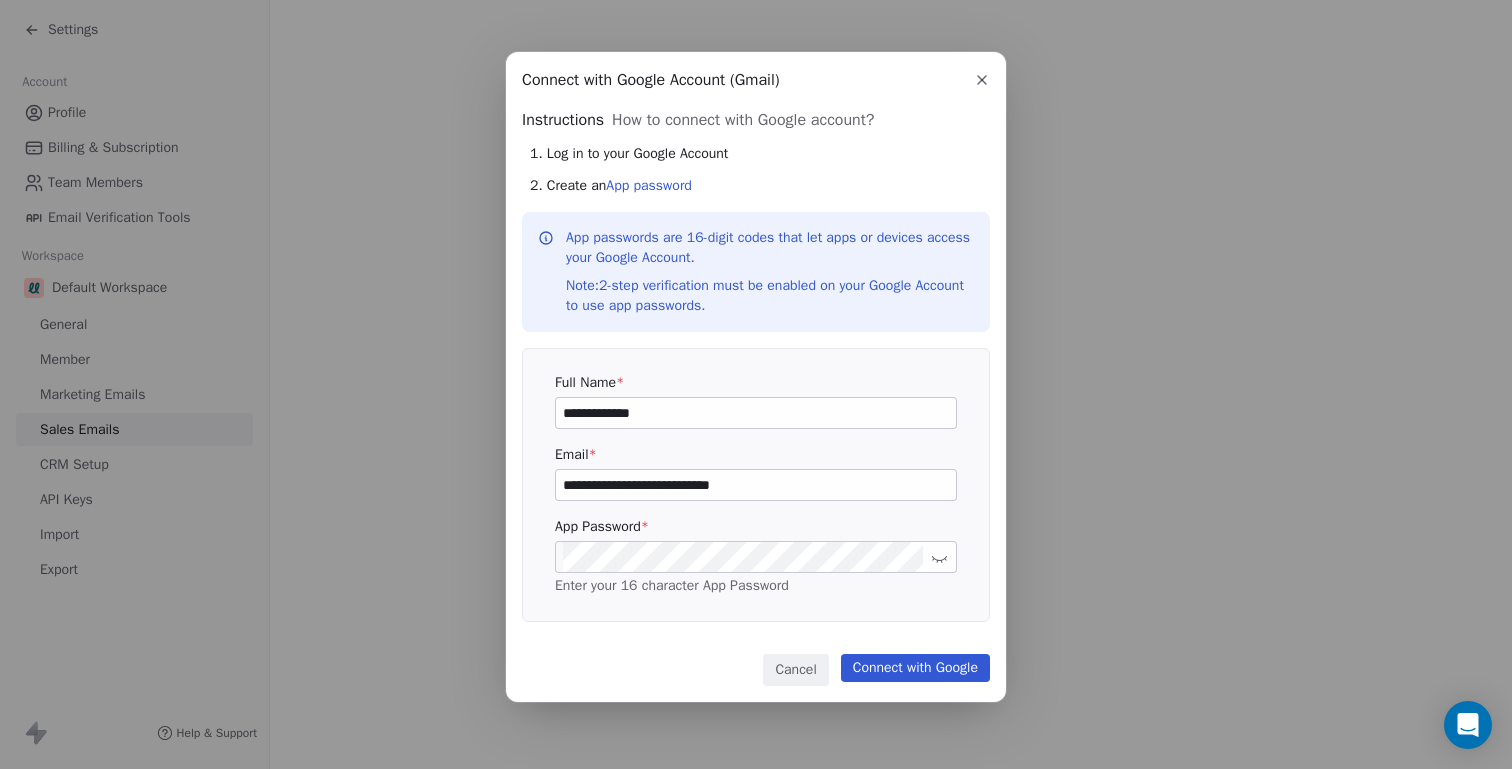 type on "**********" 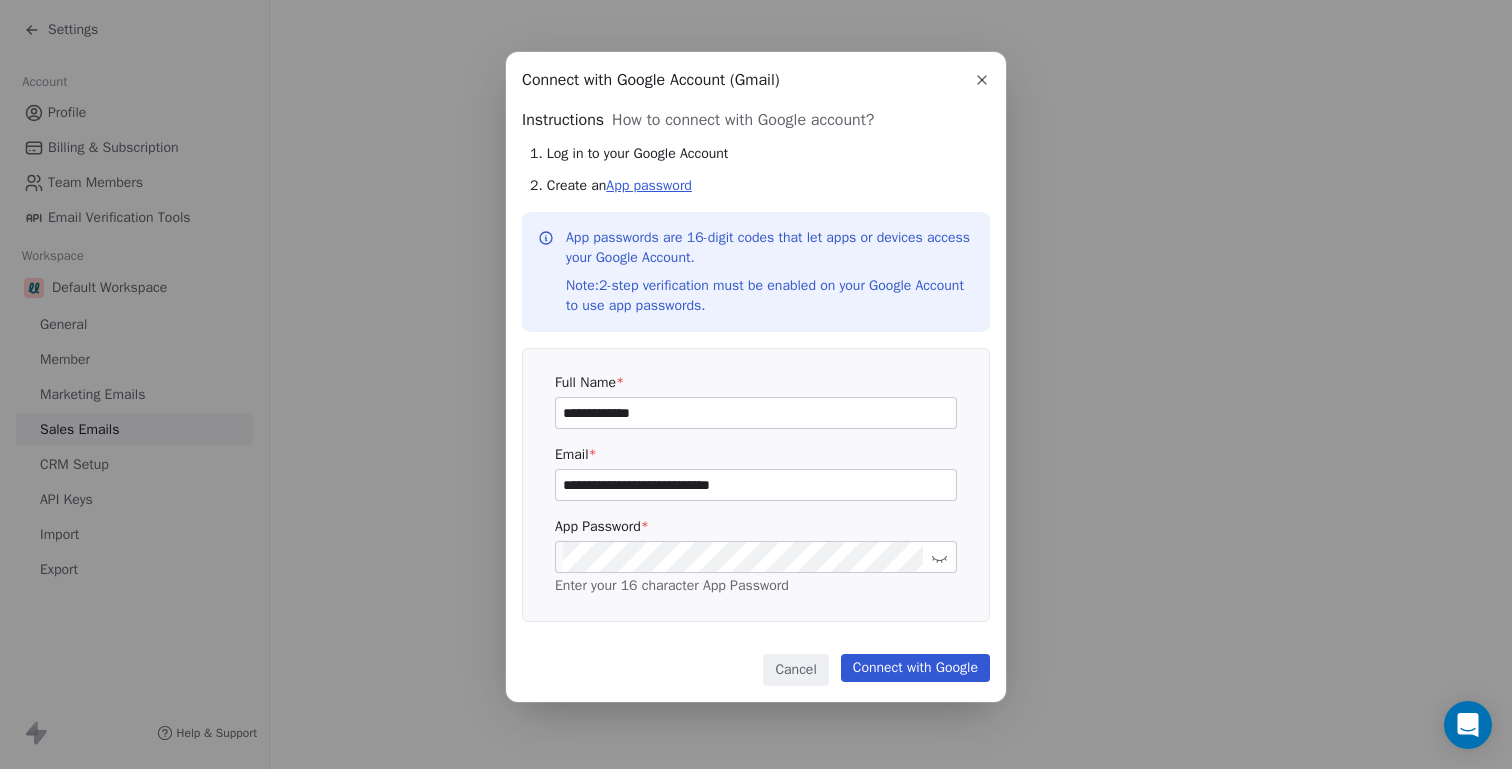 click on "App password" at bounding box center (649, 185) 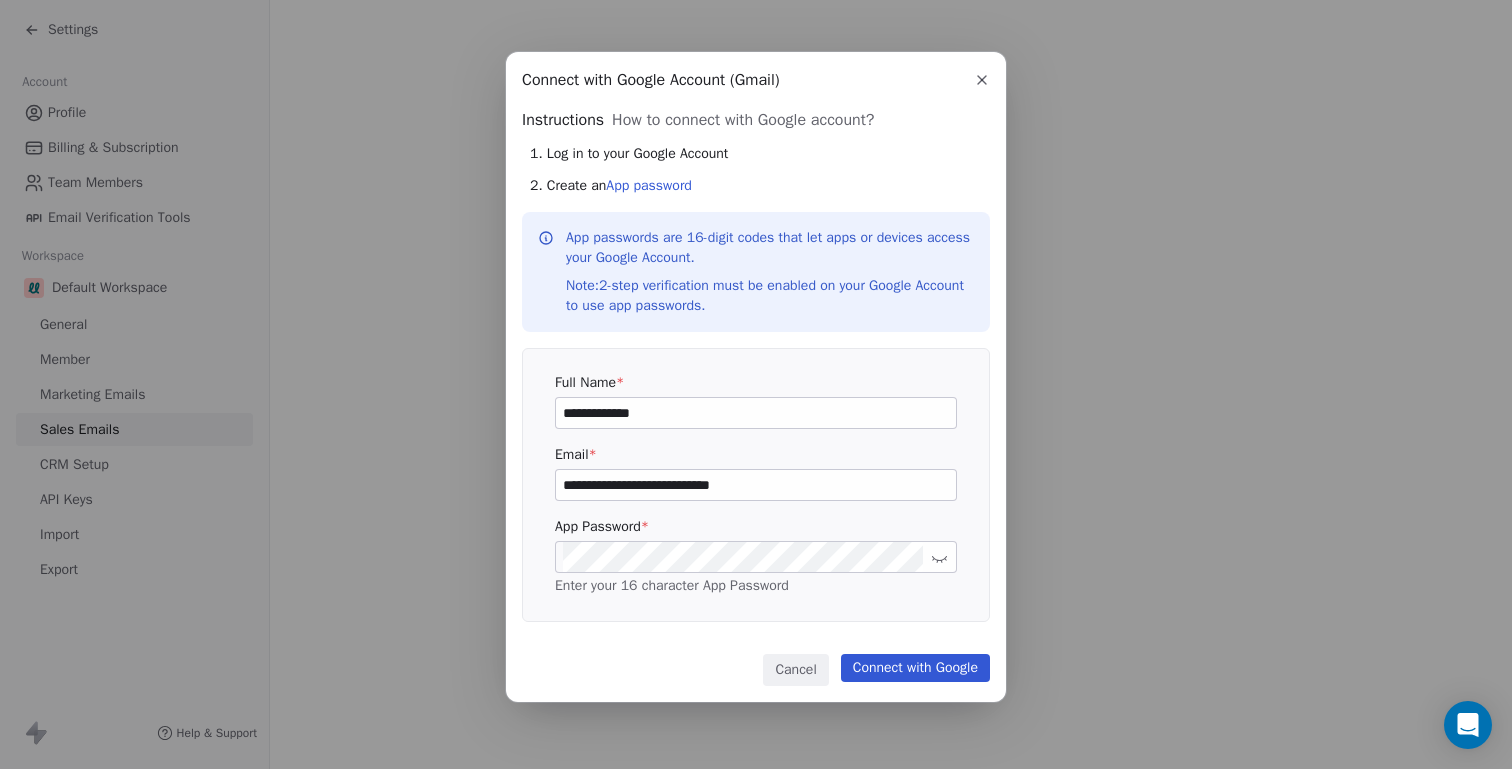 click 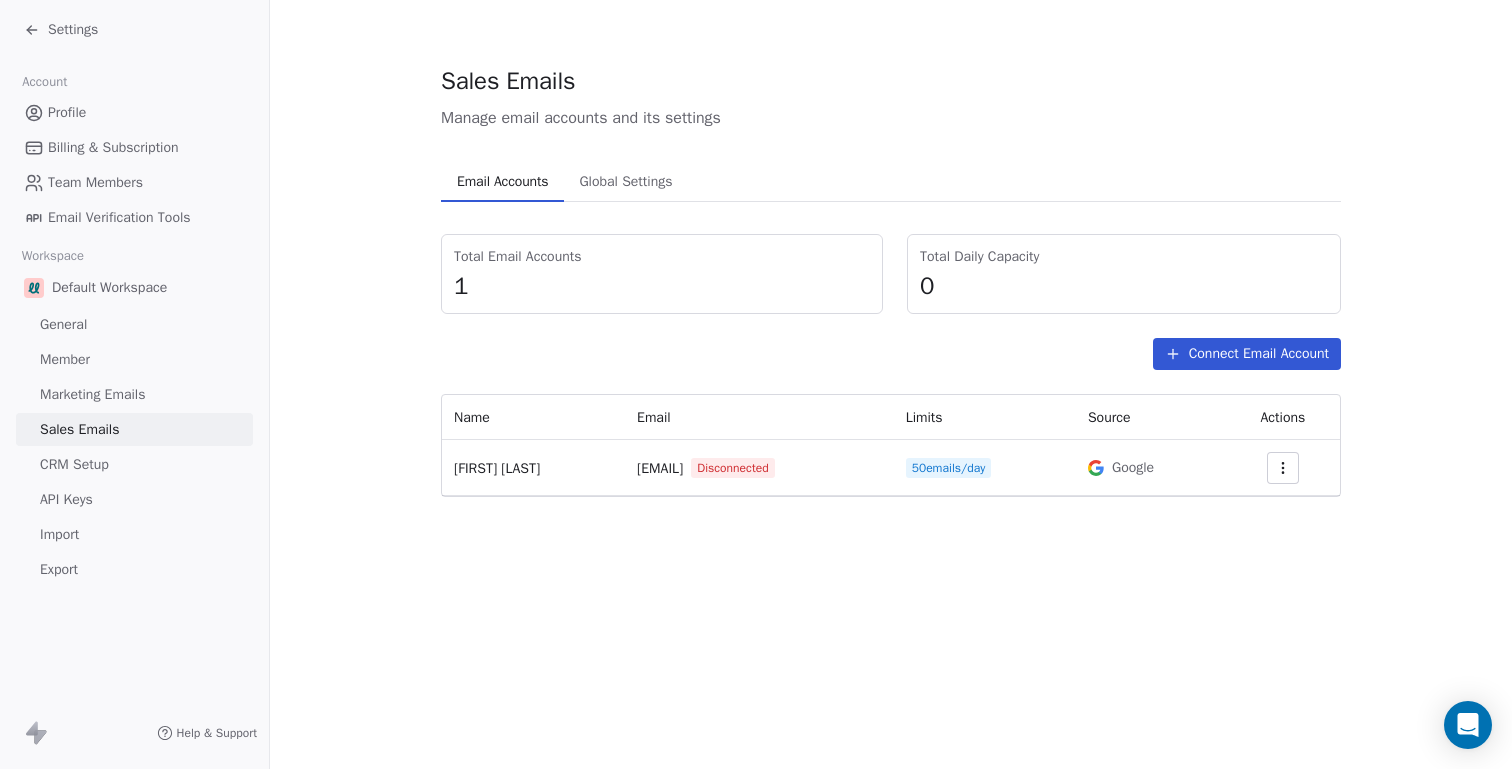 click on "Settings" at bounding box center (73, 30) 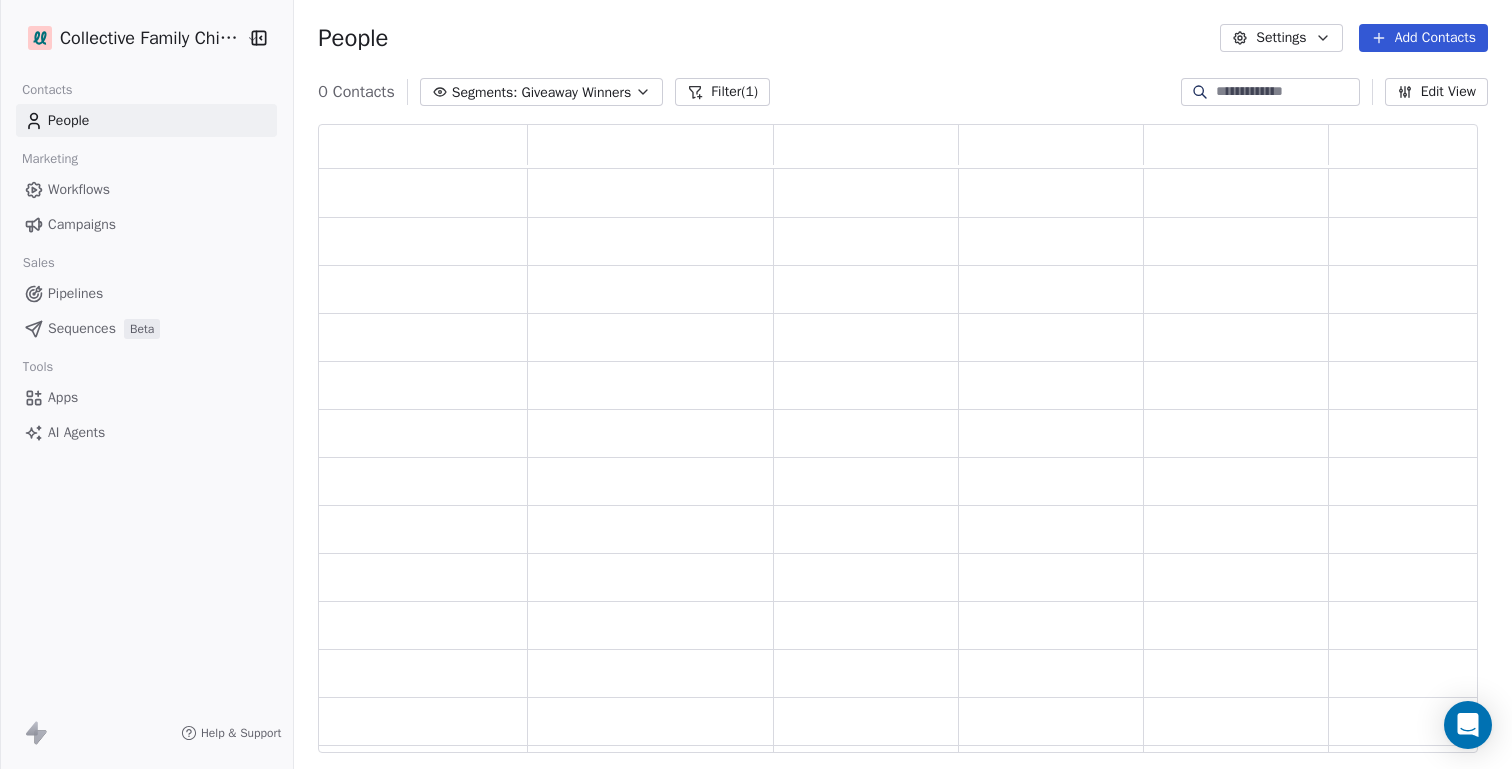 scroll, scrollTop: 16, scrollLeft: 16, axis: both 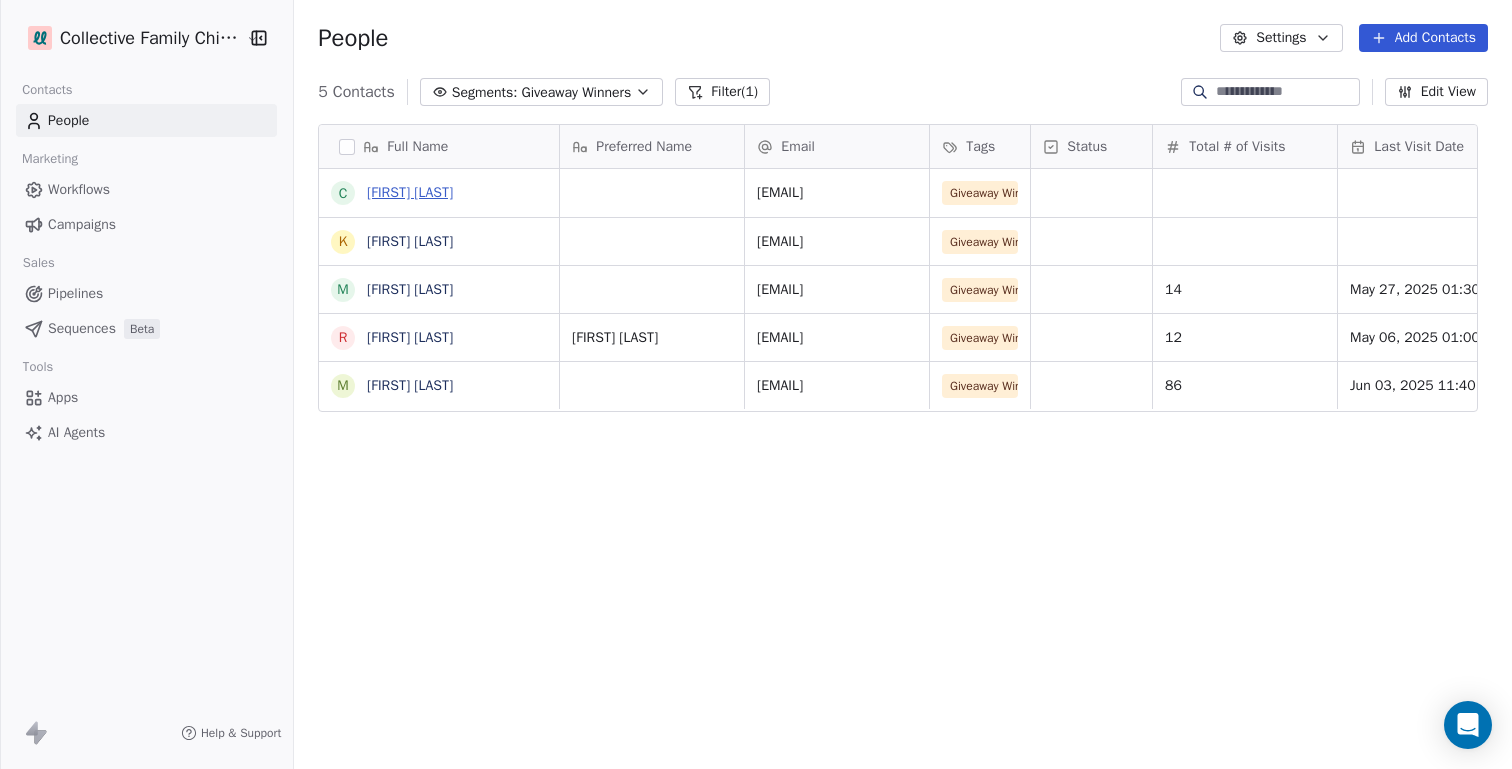 click on "[FIRST] [LAST]" at bounding box center (410, 192) 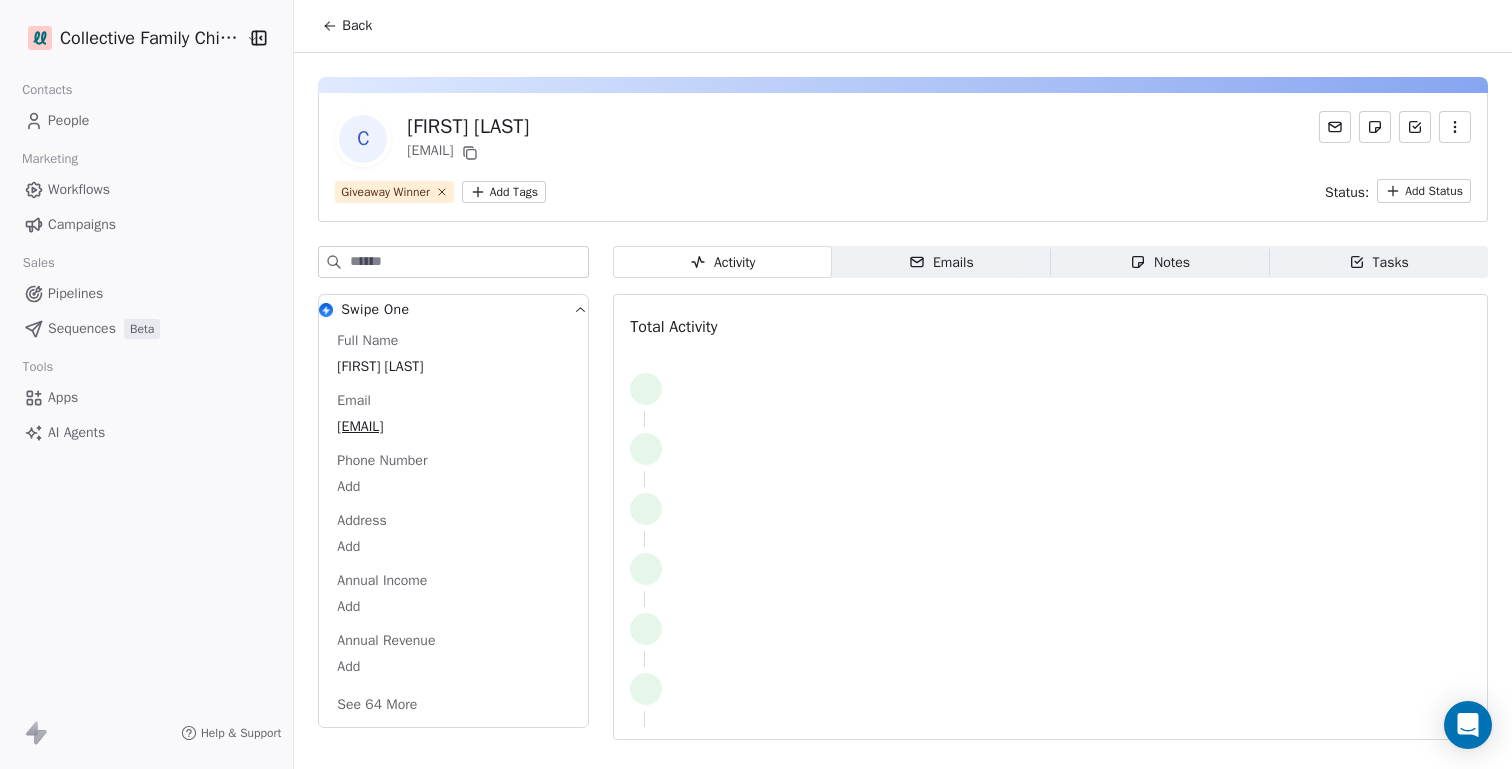 click on "Emails Emails" at bounding box center [941, 262] 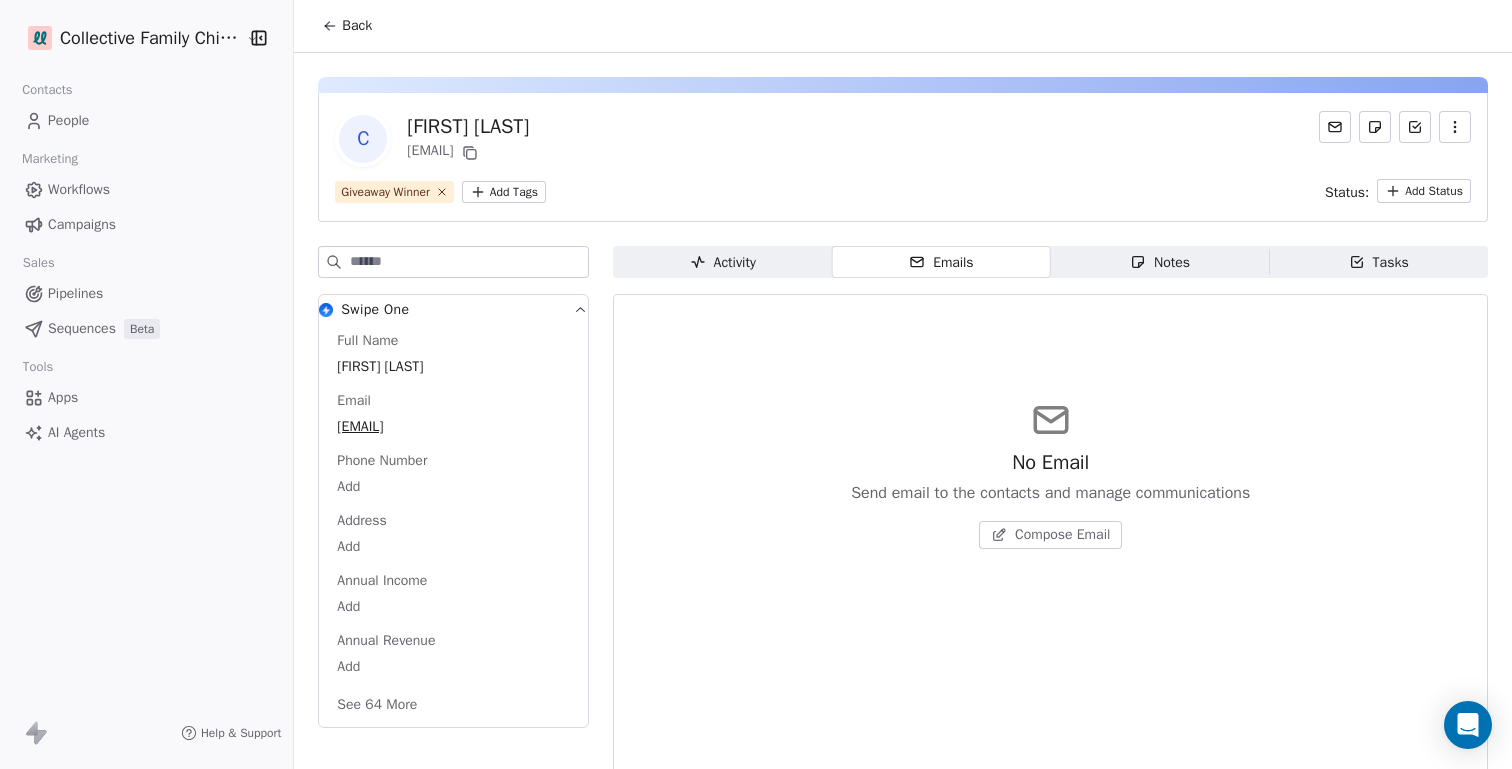 click on "Campaigns" at bounding box center [82, 224] 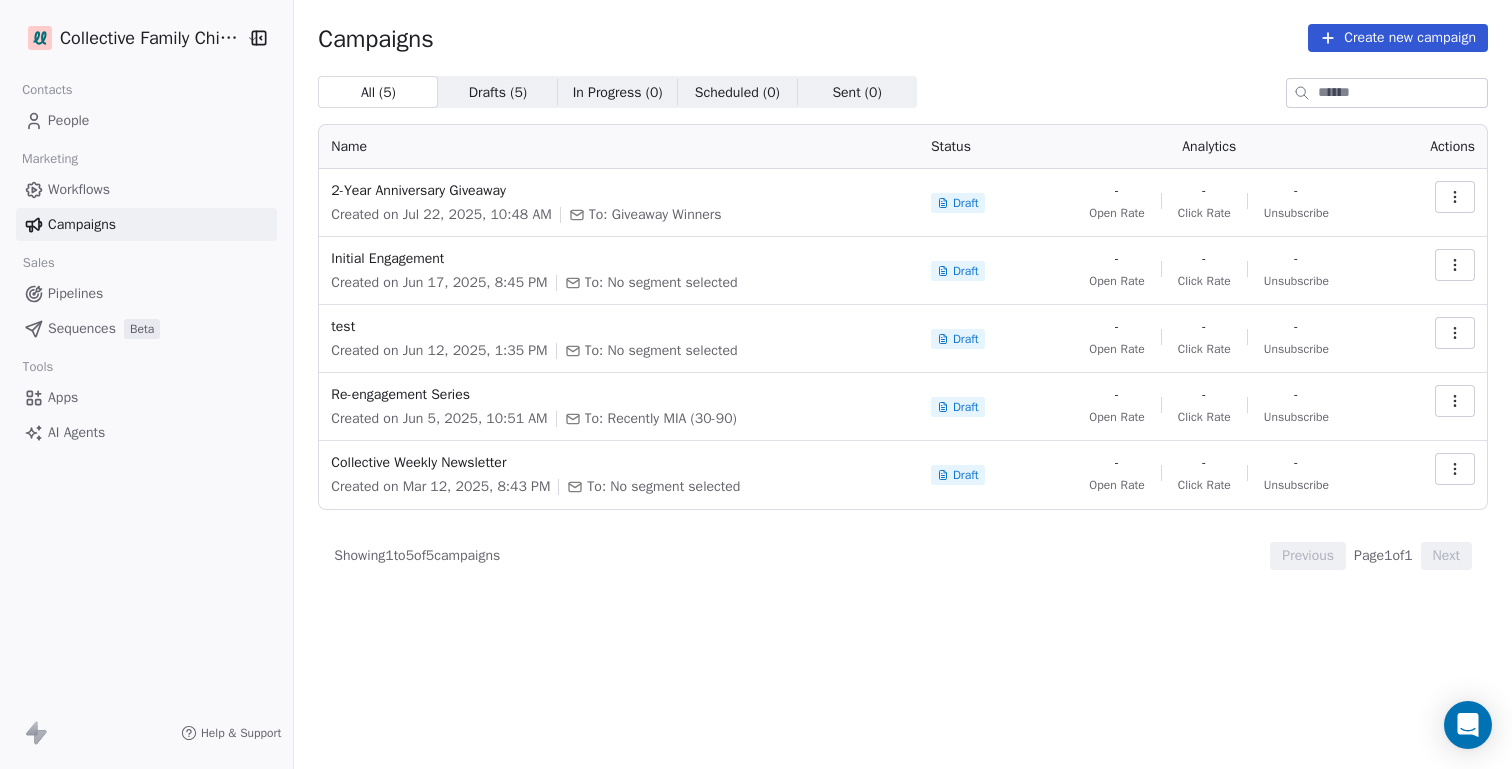 click on "Drafts ( 5 )" at bounding box center [498, 92] 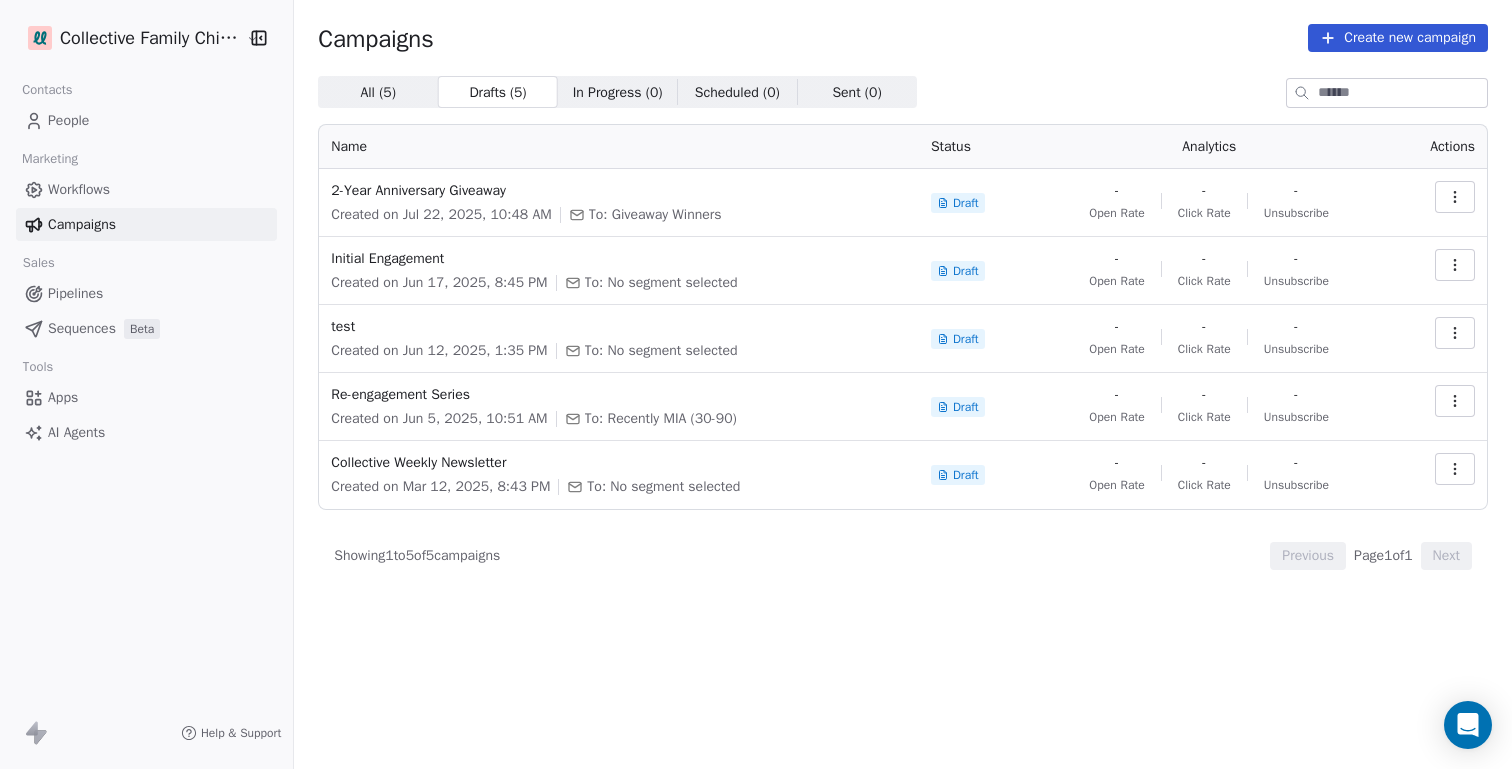 click on "Workflows Campaigns" at bounding box center [146, 207] 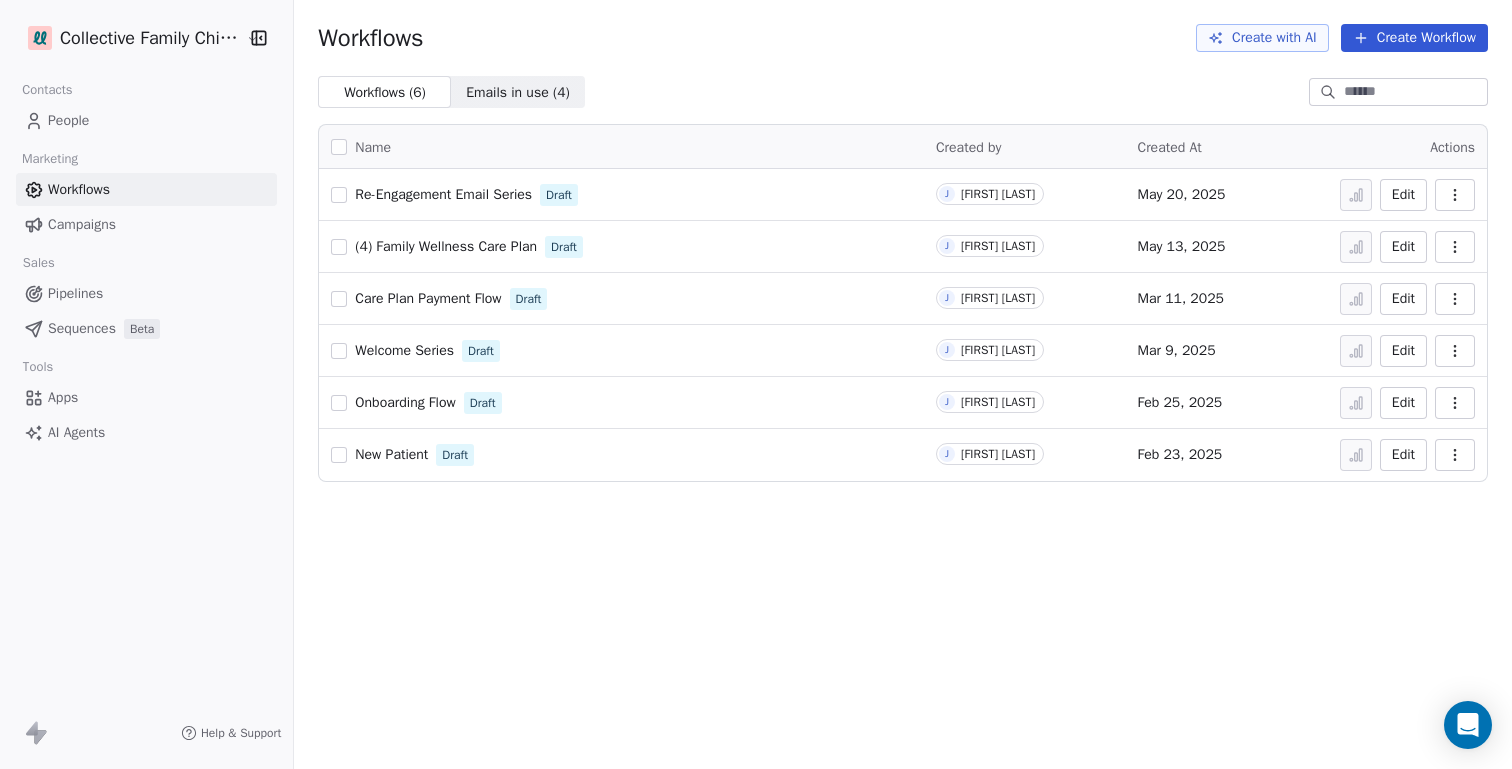 click on "People" at bounding box center (68, 120) 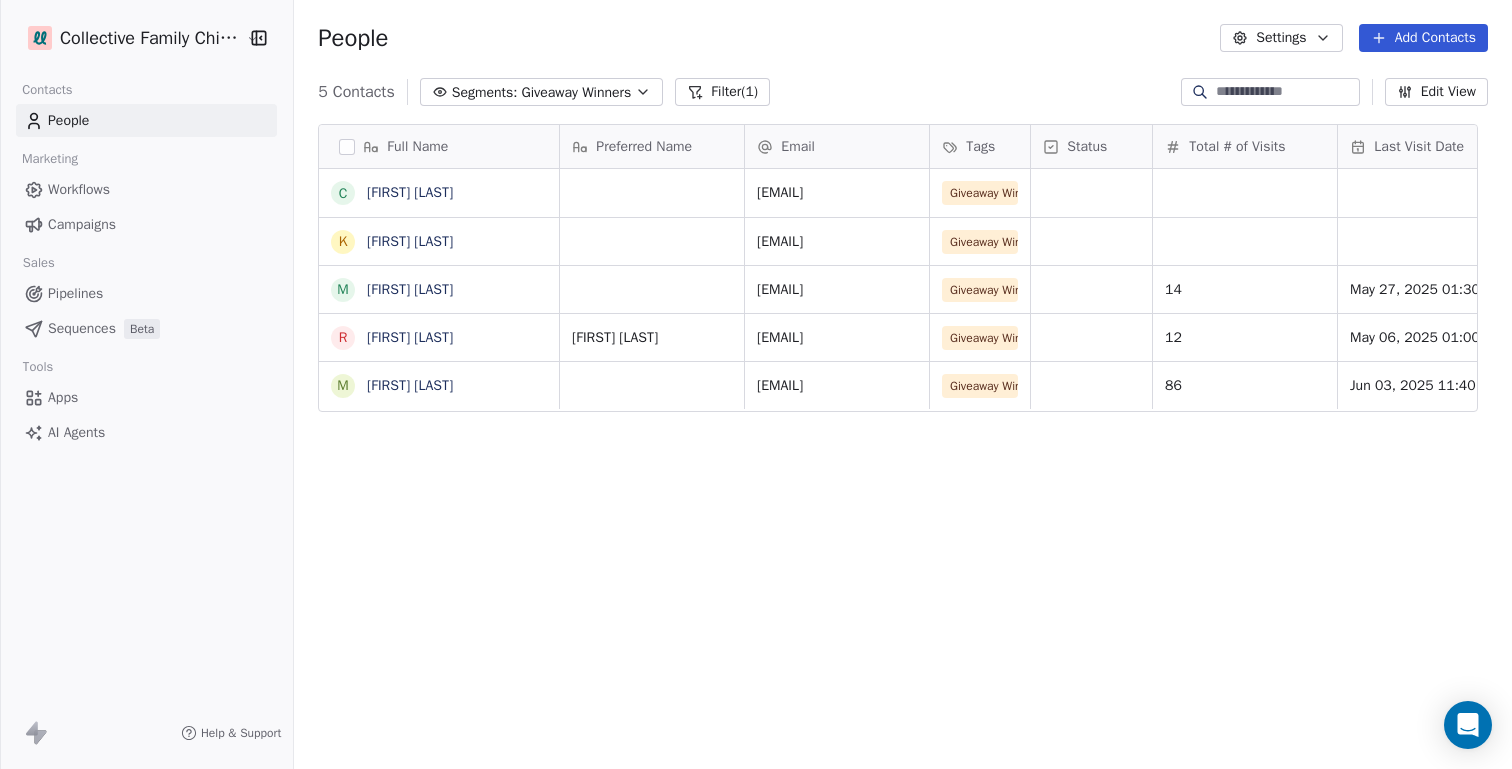 scroll, scrollTop: 16, scrollLeft: 16, axis: both 